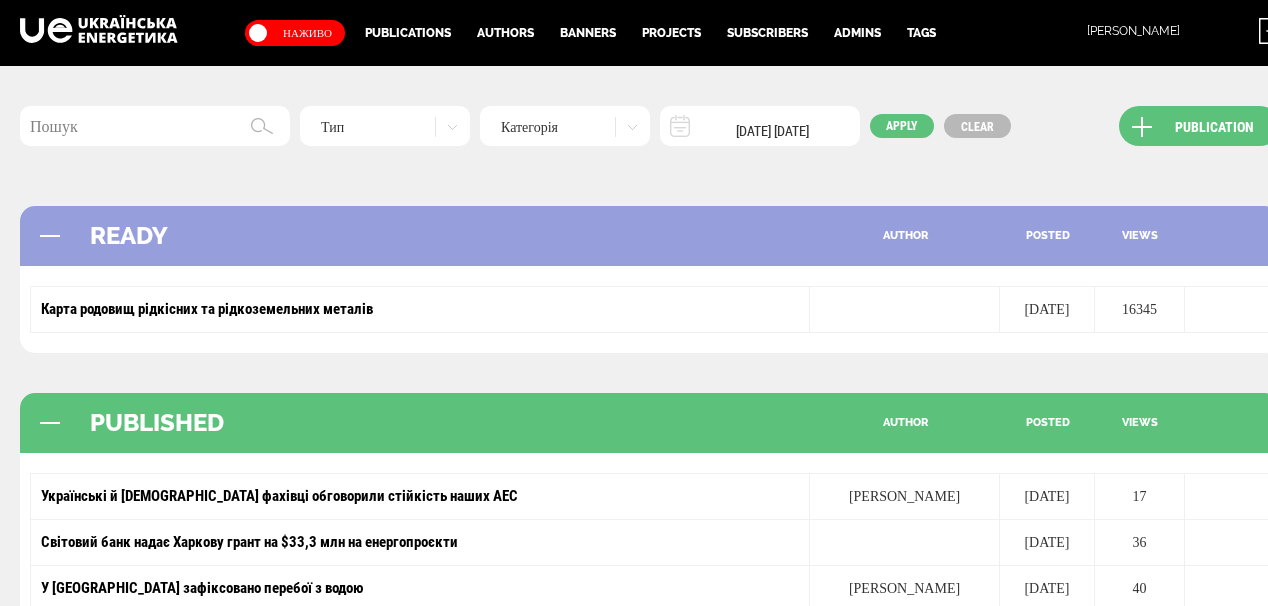 scroll, scrollTop: 80, scrollLeft: 0, axis: vertical 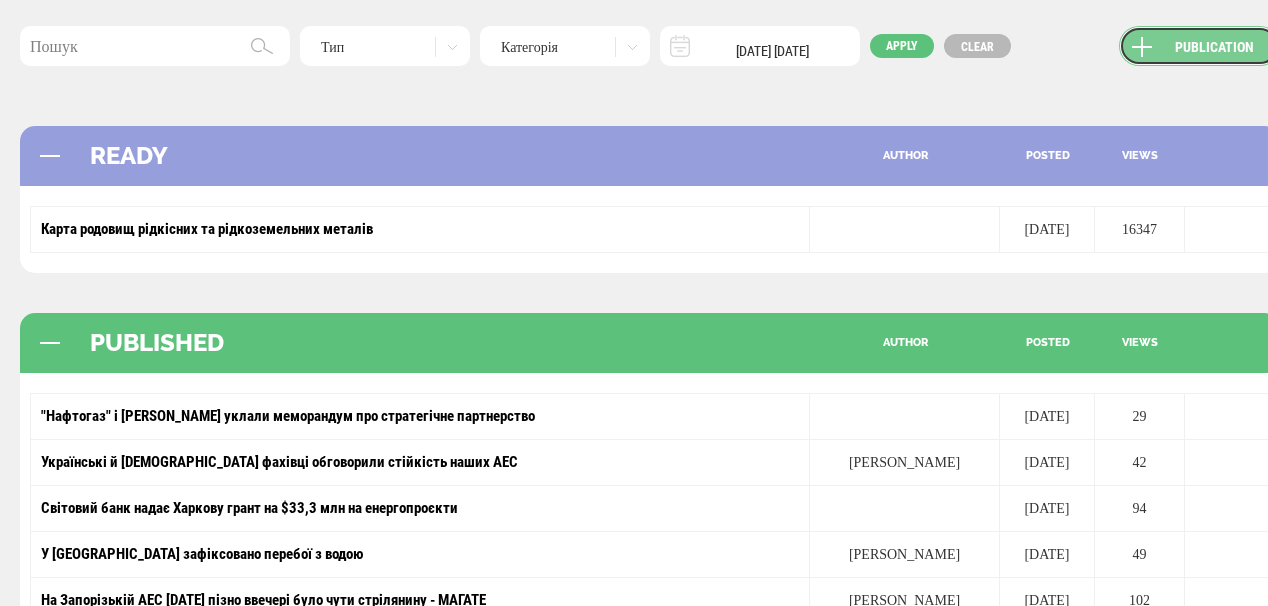 click on "Publication" at bounding box center [1199, 46] 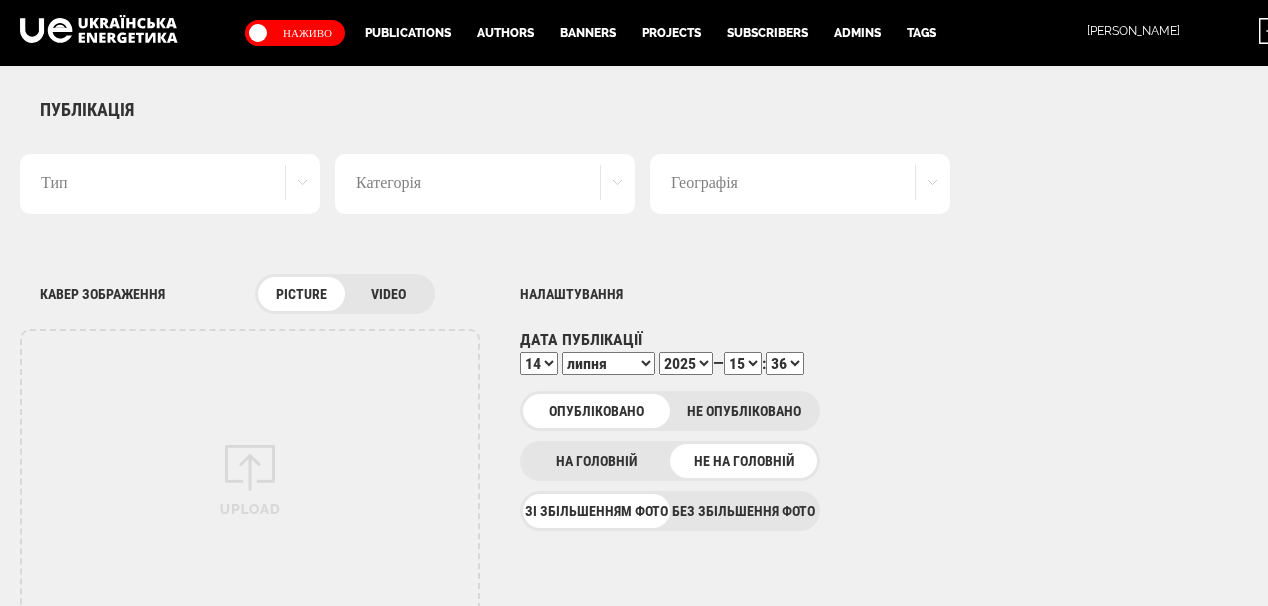 scroll, scrollTop: 0, scrollLeft: 0, axis: both 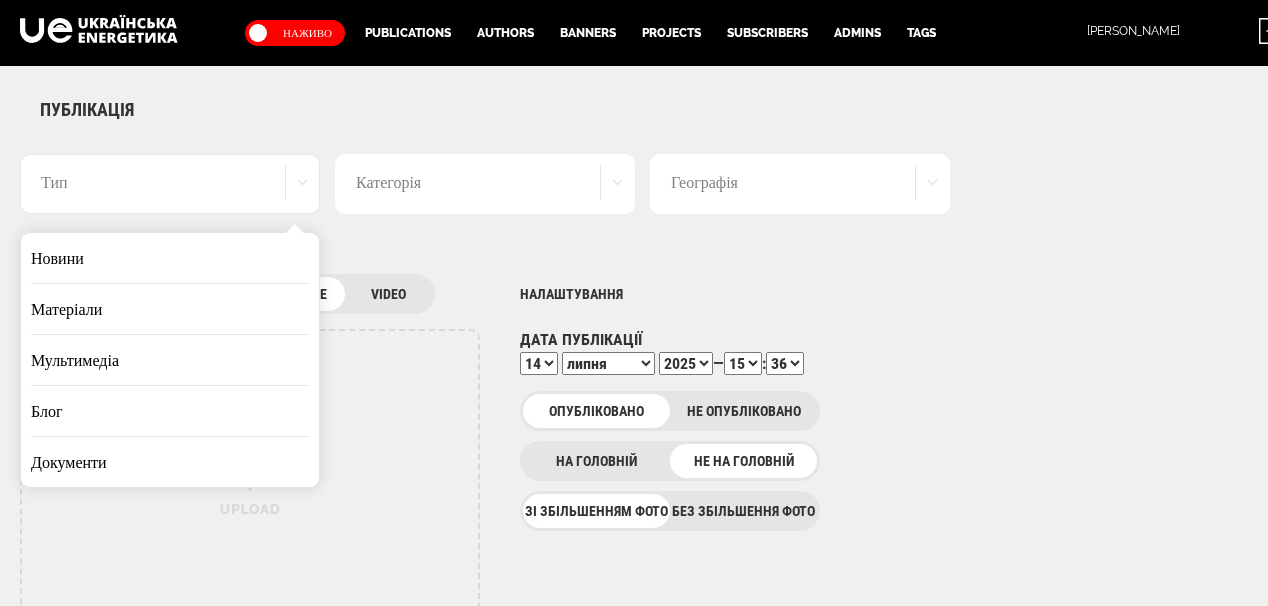 click on "Новини" at bounding box center [170, 258] 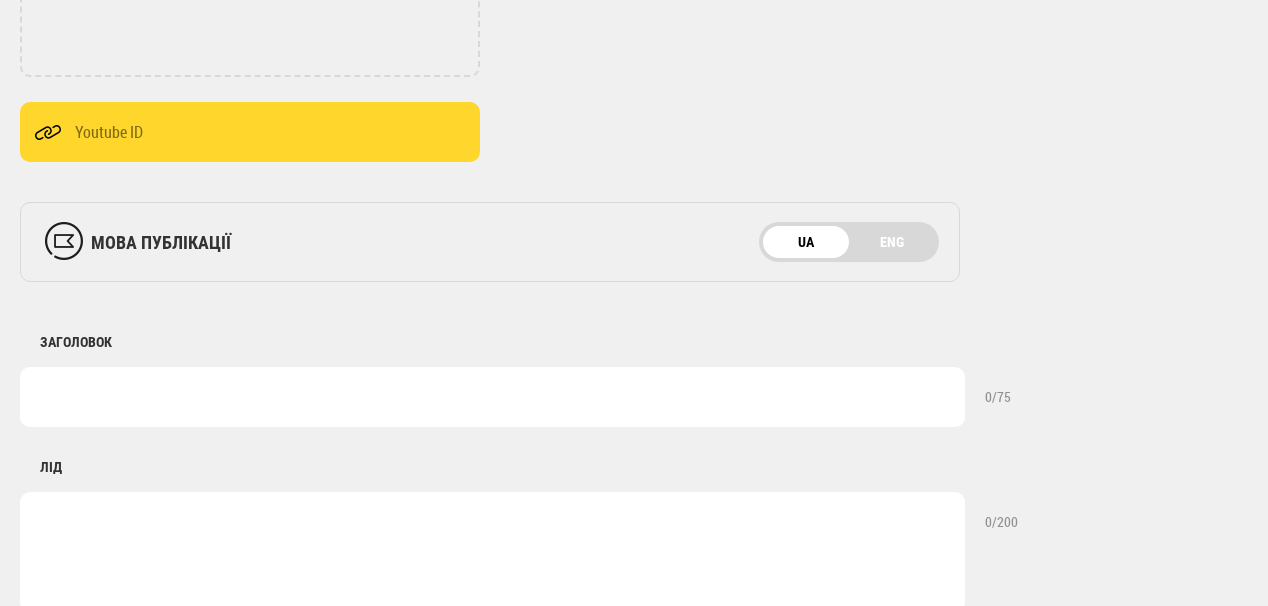 scroll, scrollTop: 720, scrollLeft: 0, axis: vertical 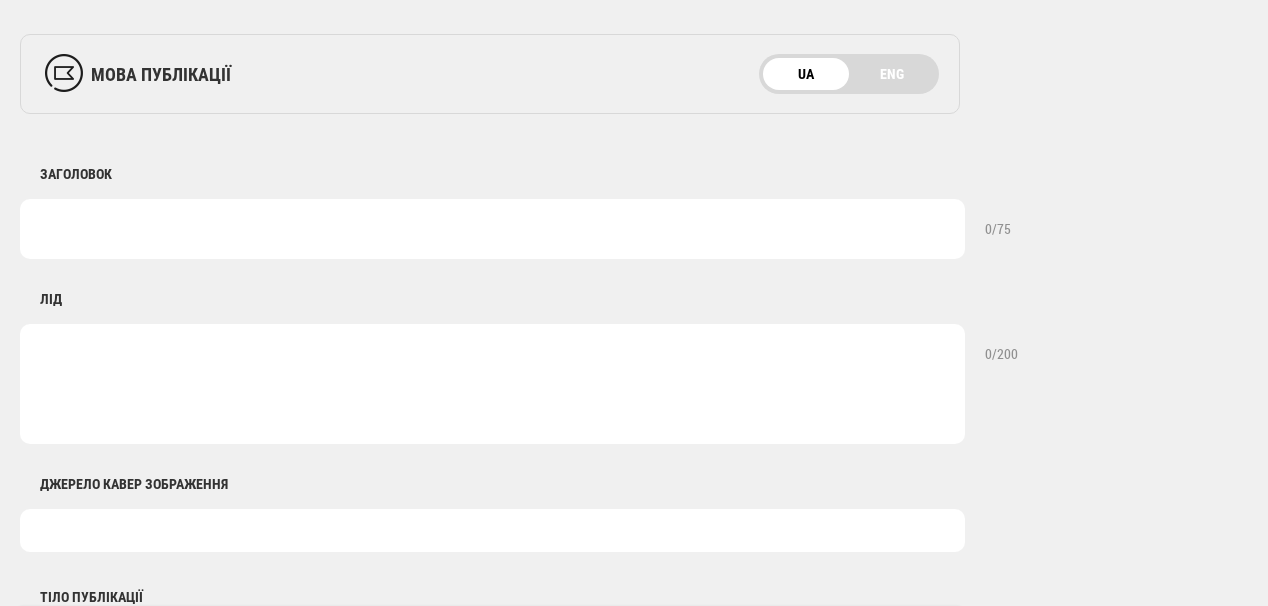 click at bounding box center (492, 229) 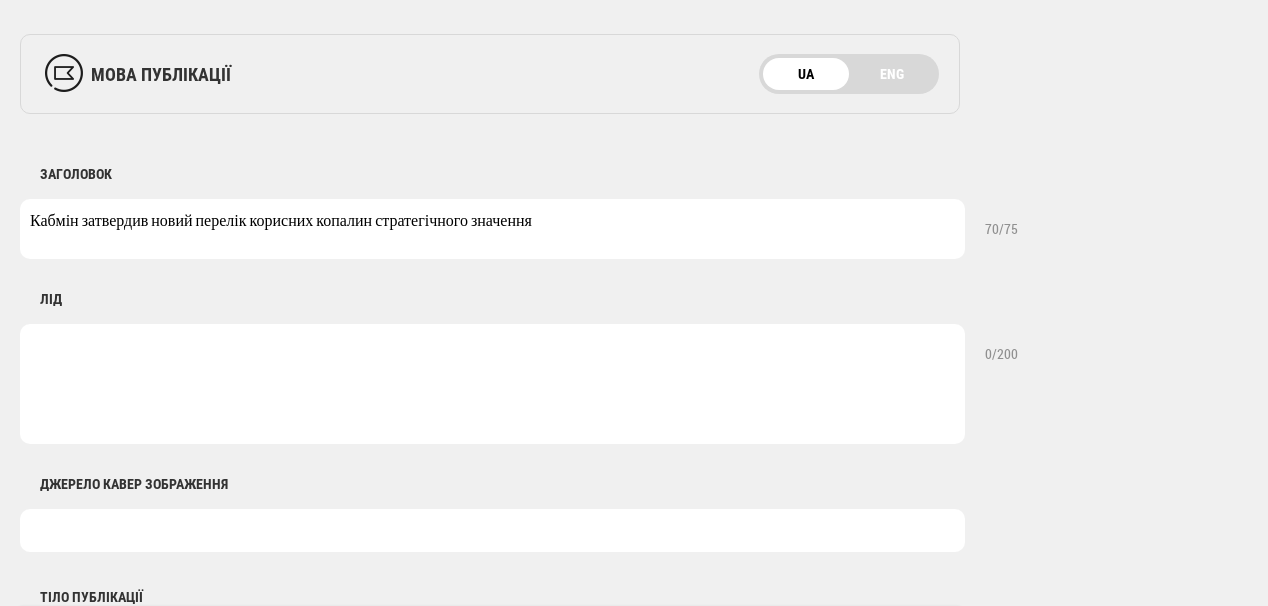 type on "Кабмін затвердив новий перелік корисних копалин стратегічного значення" 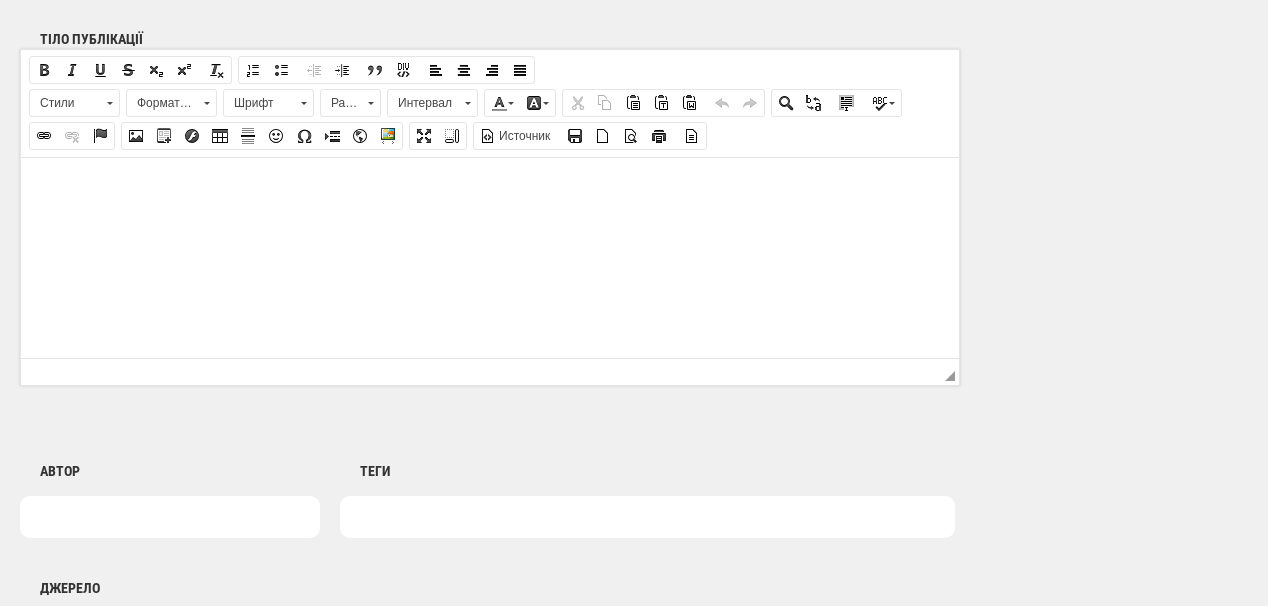 scroll, scrollTop: 1280, scrollLeft: 0, axis: vertical 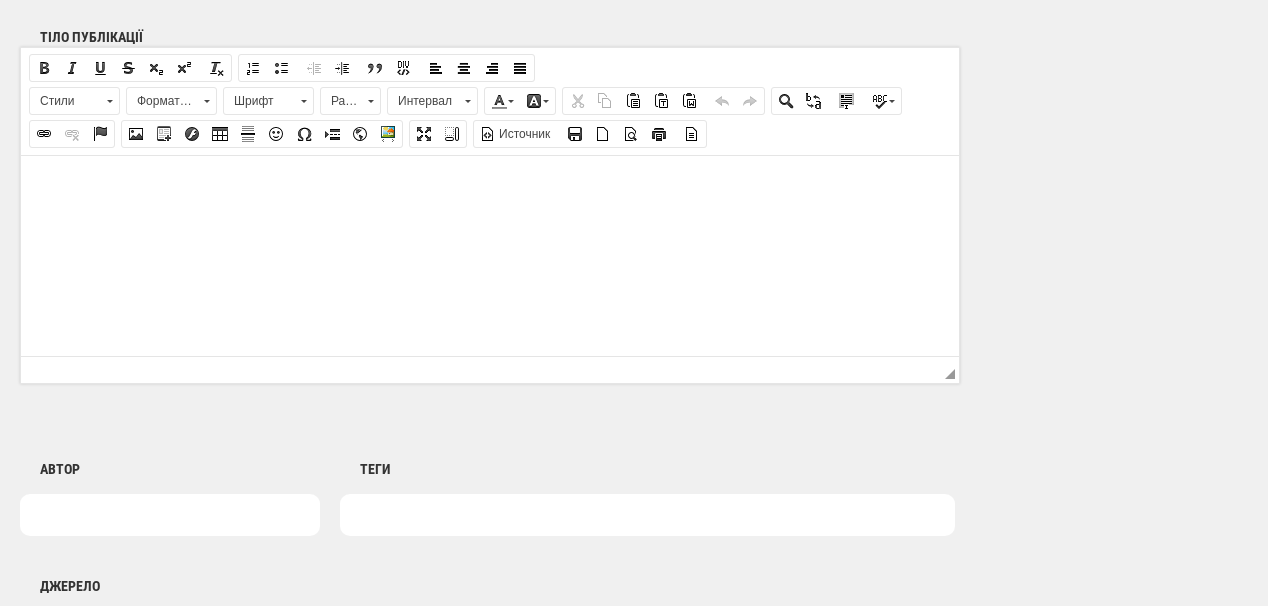 click at bounding box center [490, 185] 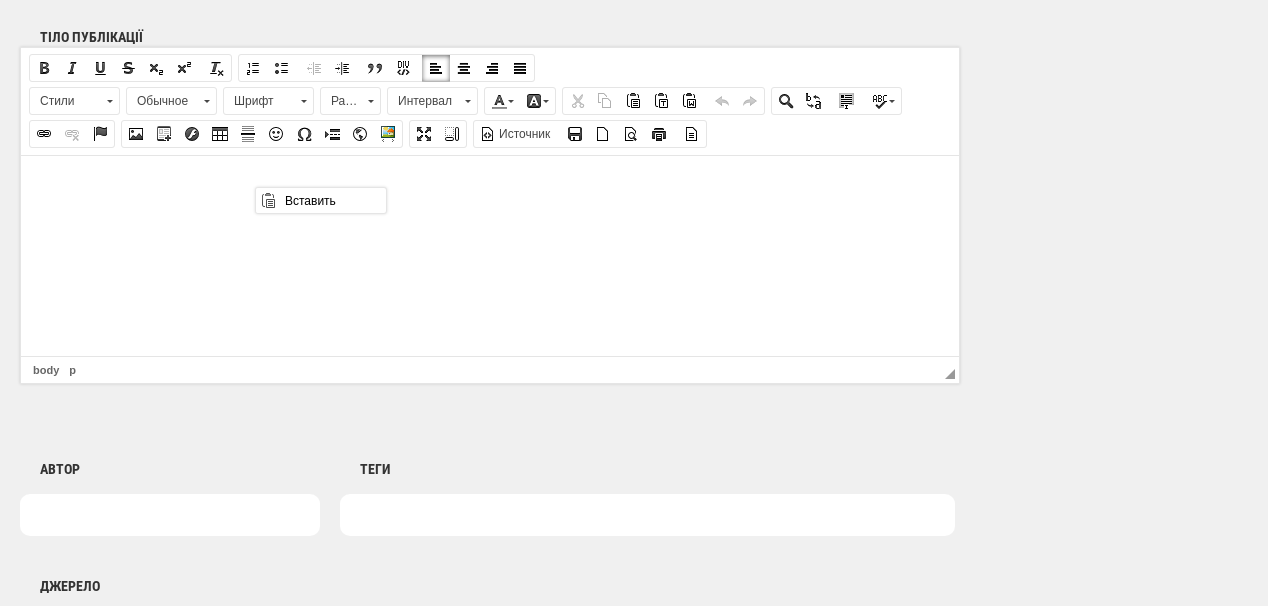 scroll, scrollTop: 0, scrollLeft: 0, axis: both 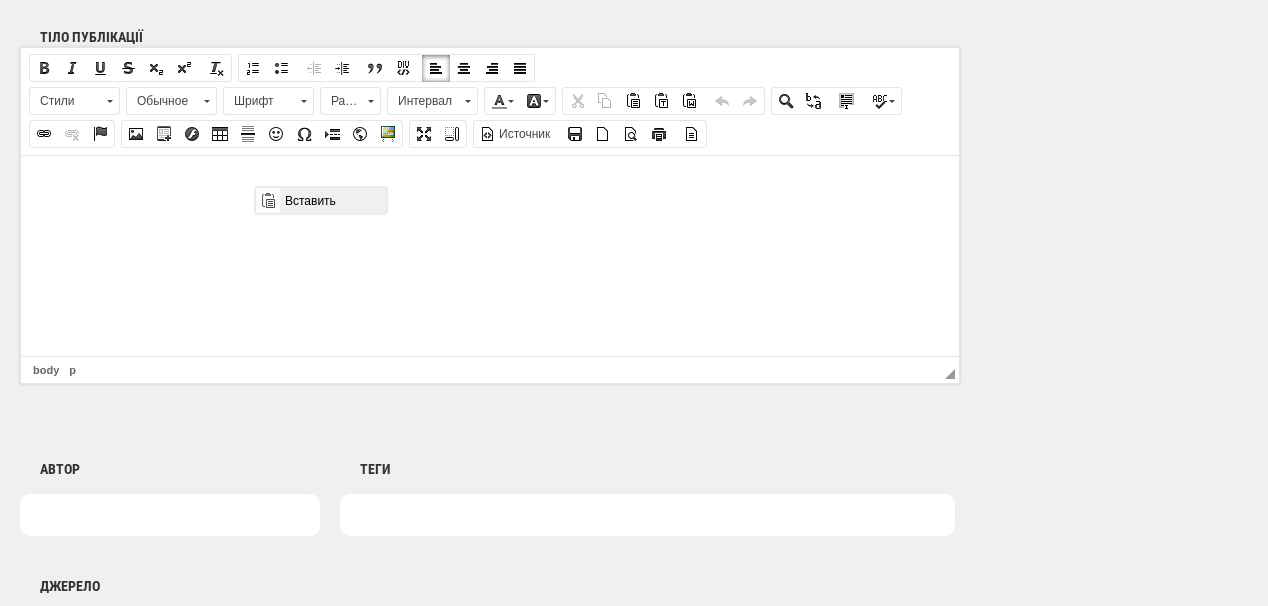 click on "Вставить" at bounding box center [332, 200] 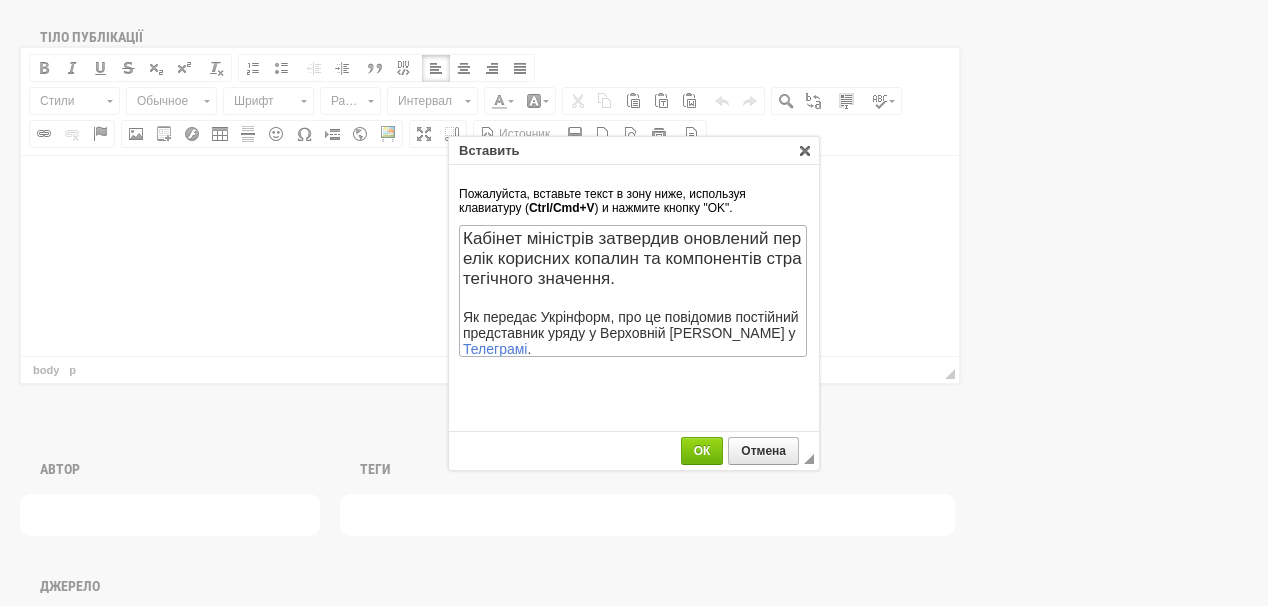 scroll, scrollTop: 412, scrollLeft: 0, axis: vertical 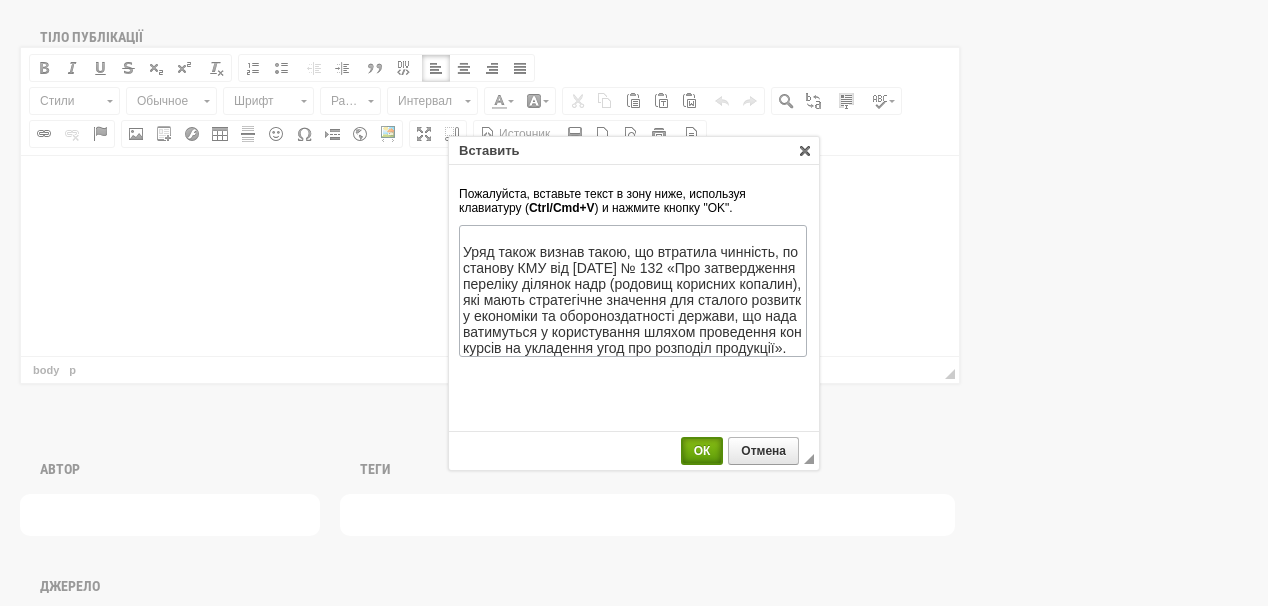 click on "ОК" at bounding box center [702, 451] 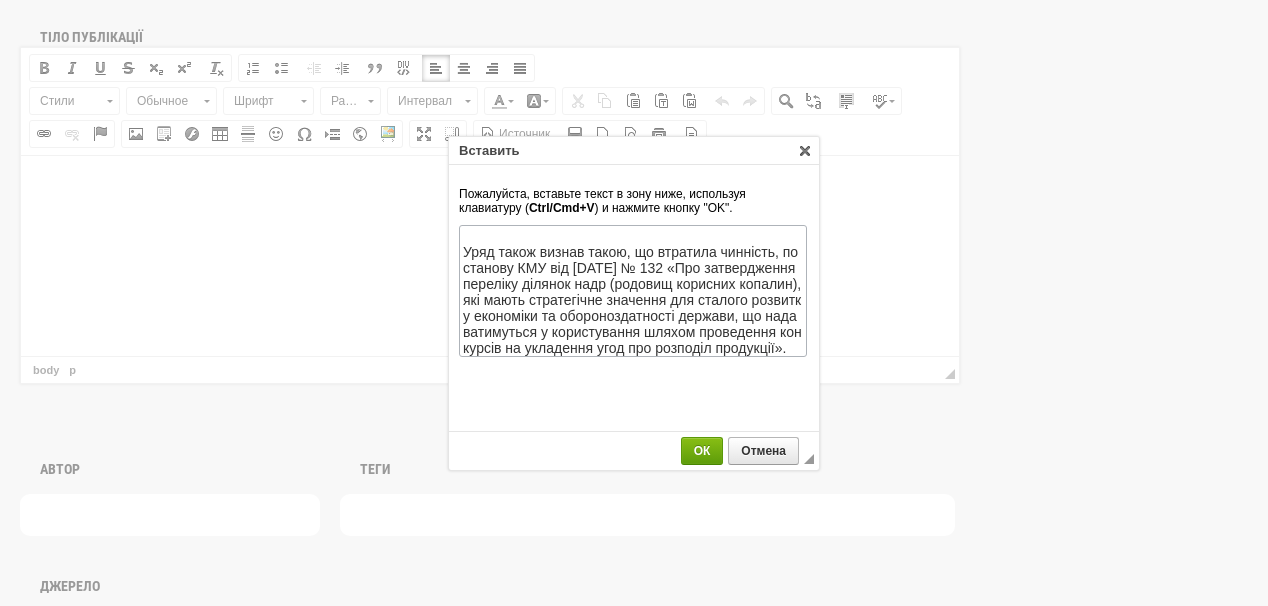 scroll, scrollTop: 0, scrollLeft: 0, axis: both 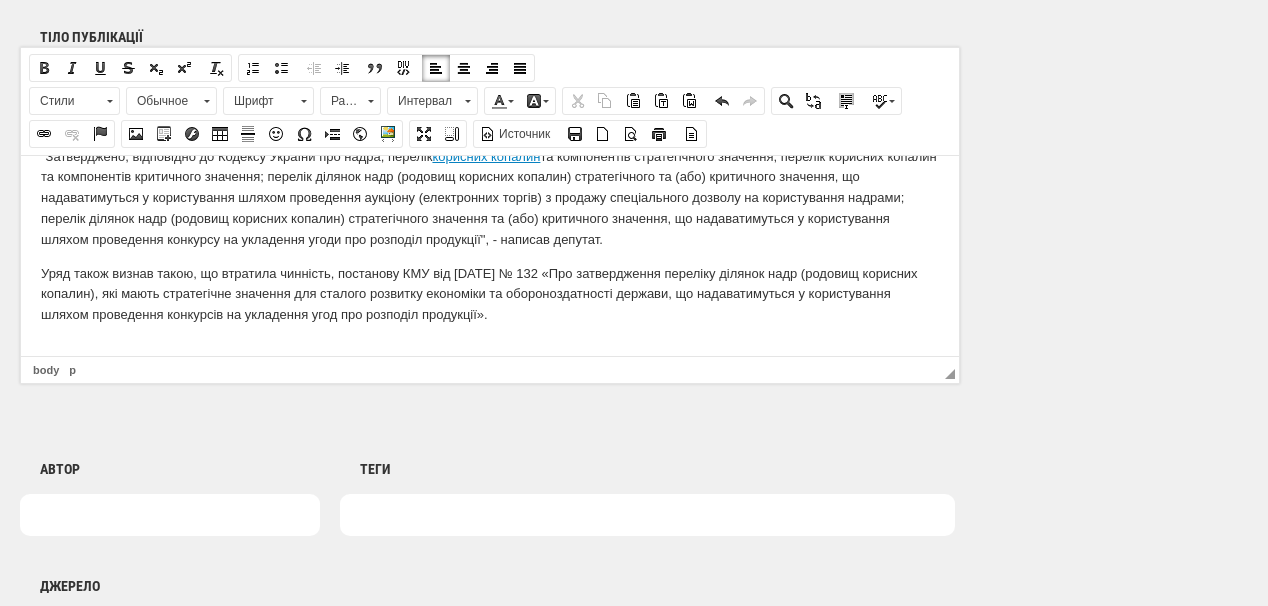 type 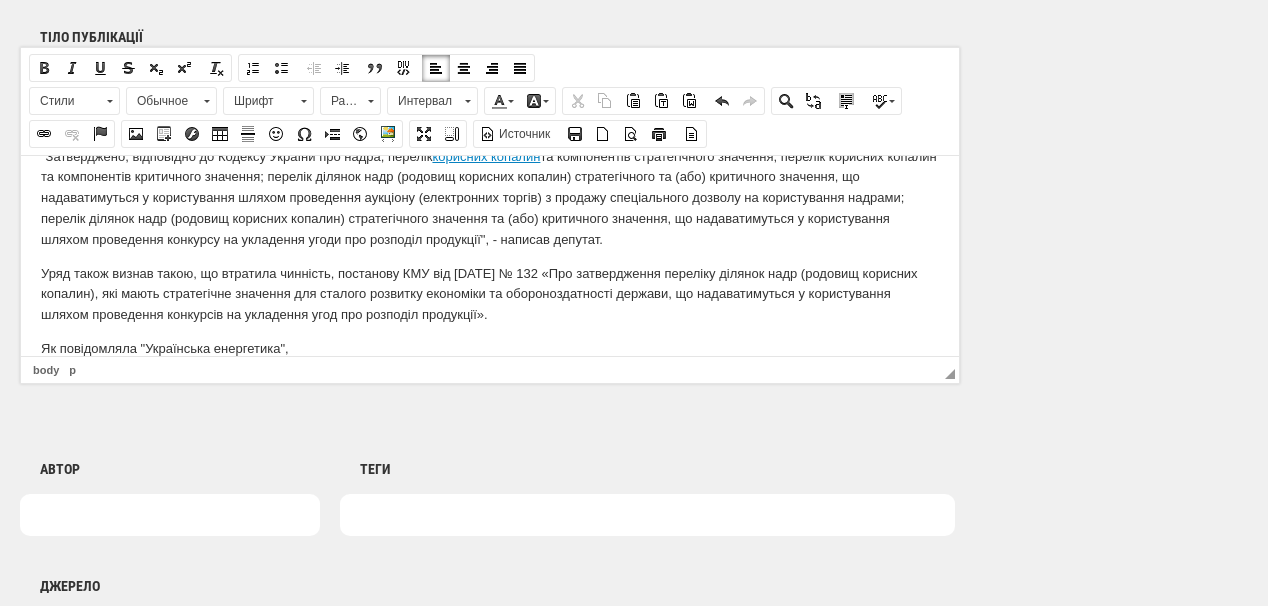 click on "Автор
Аліна Всеволодівна Червоній
Анастасія Єрмакова
Анастасія Мельникова
Анастасія Постернак
Андрій Білоус
Андрій Бойцун
Андрій Герус
Андрій Чубик
Анна Акерманн
Антон Філіппов
Богдана Болеславівна Сплюха
Борецька Віолетта Гаврилівна
Борислав Тарасович Михайлюк
Васильківський Натан
Вікторія Войціцька
Вікторія Тороп
Владлен Степанцов
Всеволод Ковальчук
Галатей Семибор Всеславович
Геннадій Кобаль
Геннадій Рябцев
Горислав Поривай
Даромир Андрухович
Денис Назаренко
Джеймс Джонов
Джон Джонов
Дмитро Сакалюк" at bounding box center (170, 477) 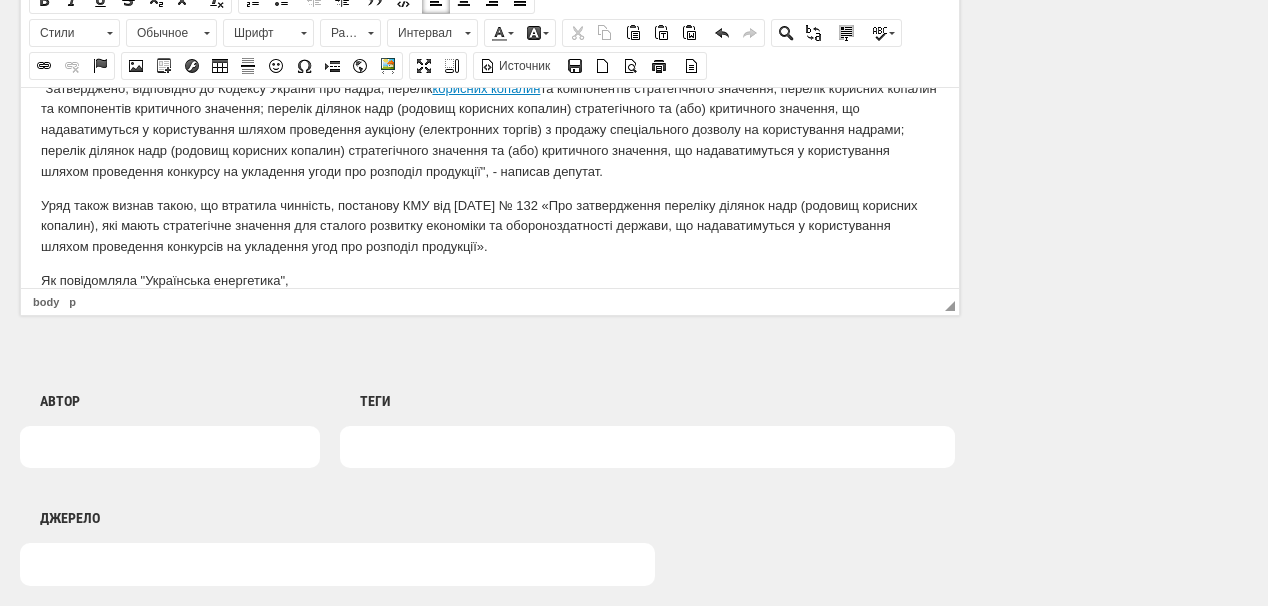 scroll, scrollTop: 1440, scrollLeft: 0, axis: vertical 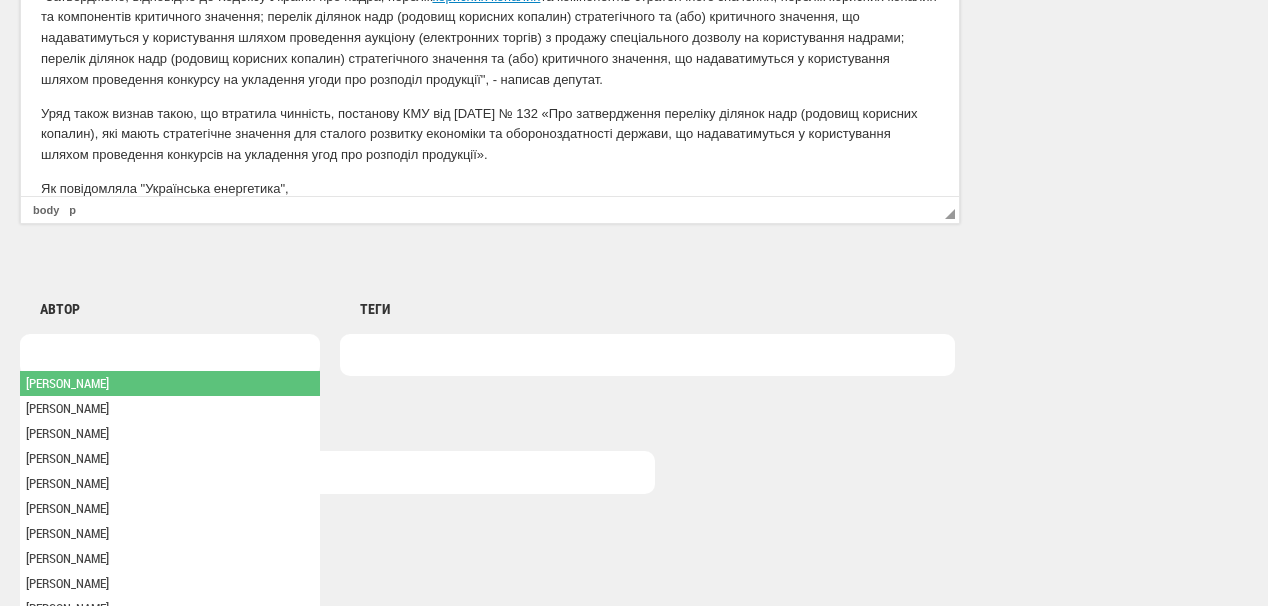 click at bounding box center (170, 355) 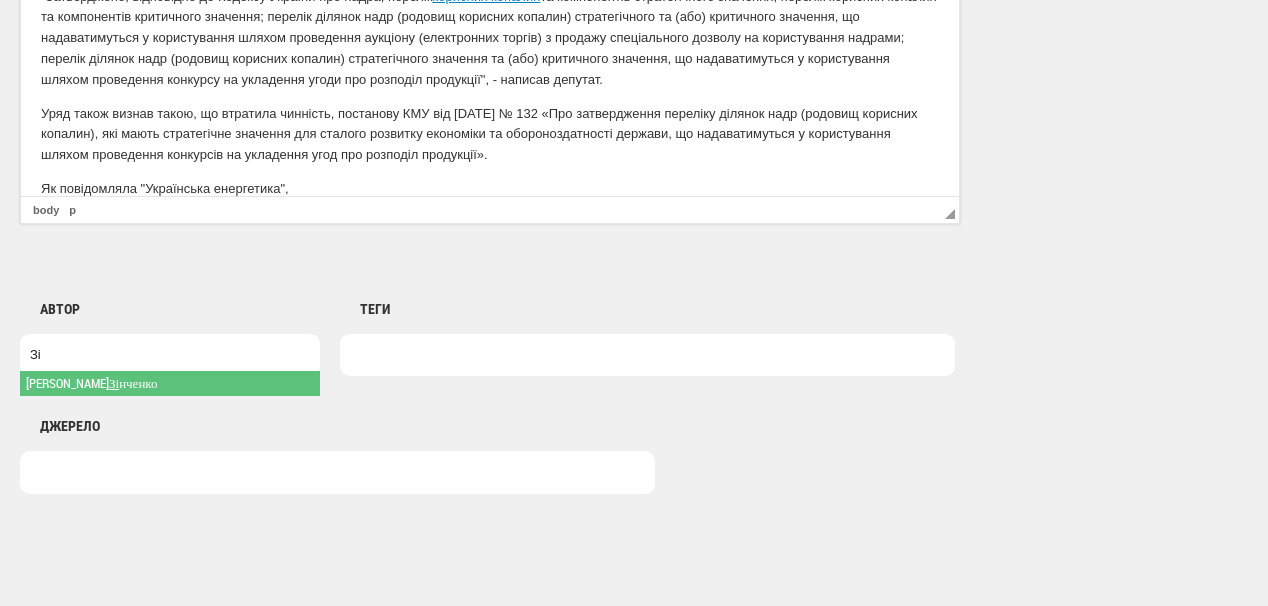 type on "Зі" 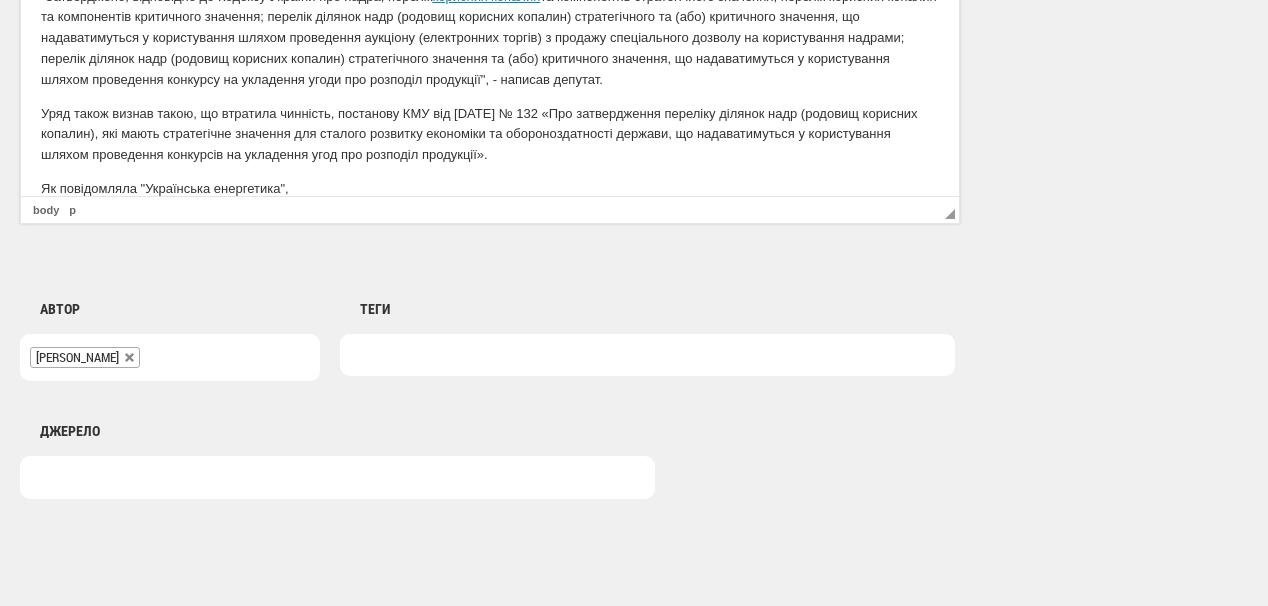 click at bounding box center (647, 355) 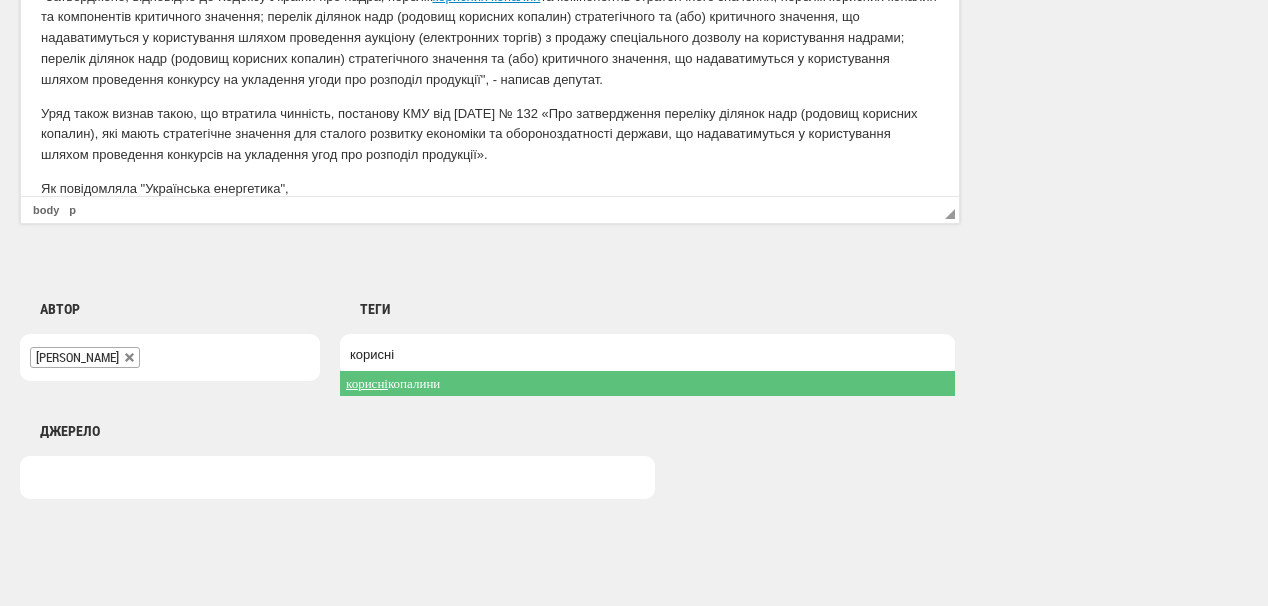 type on "корисні" 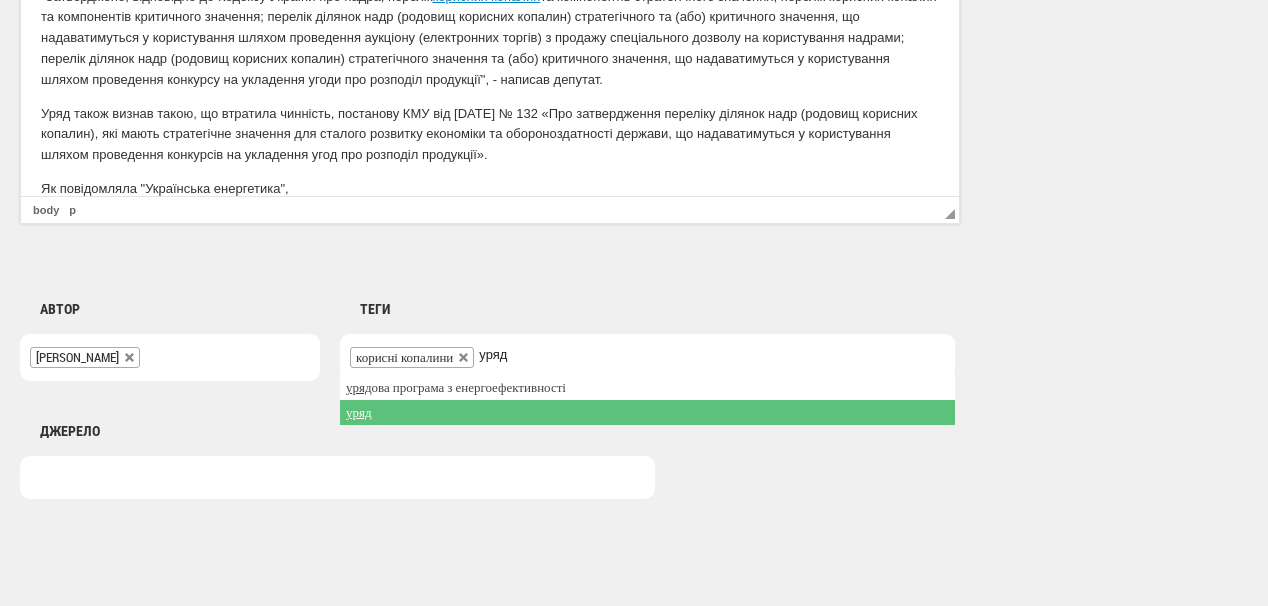 type on "уряд" 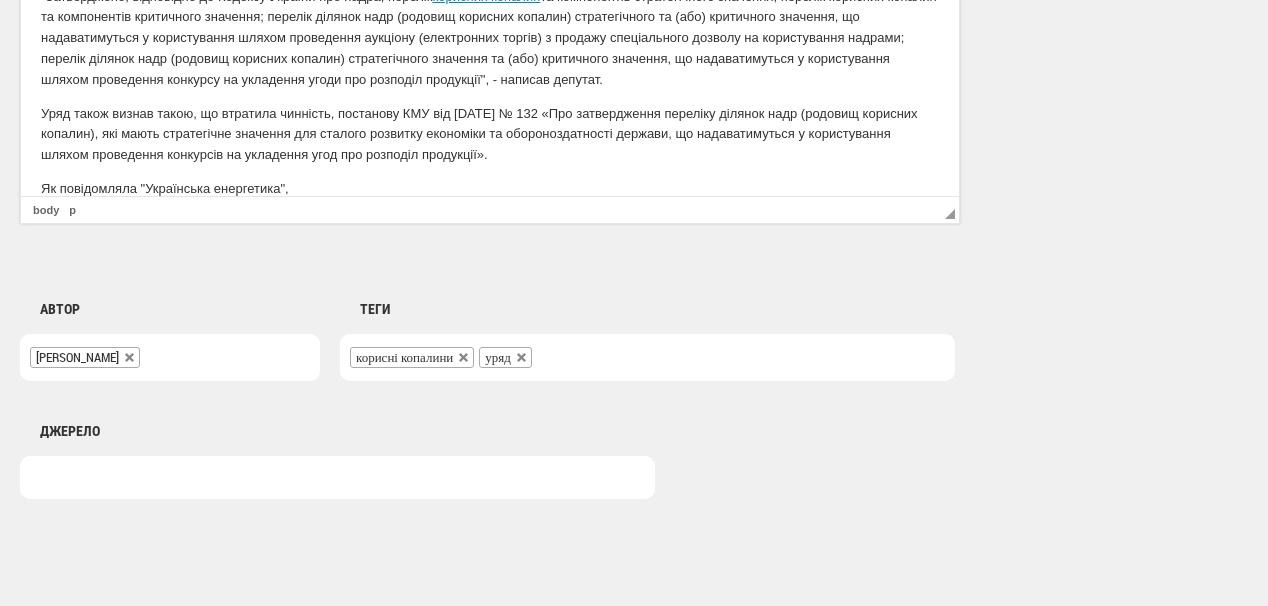 scroll, scrollTop: 17, scrollLeft: 0, axis: vertical 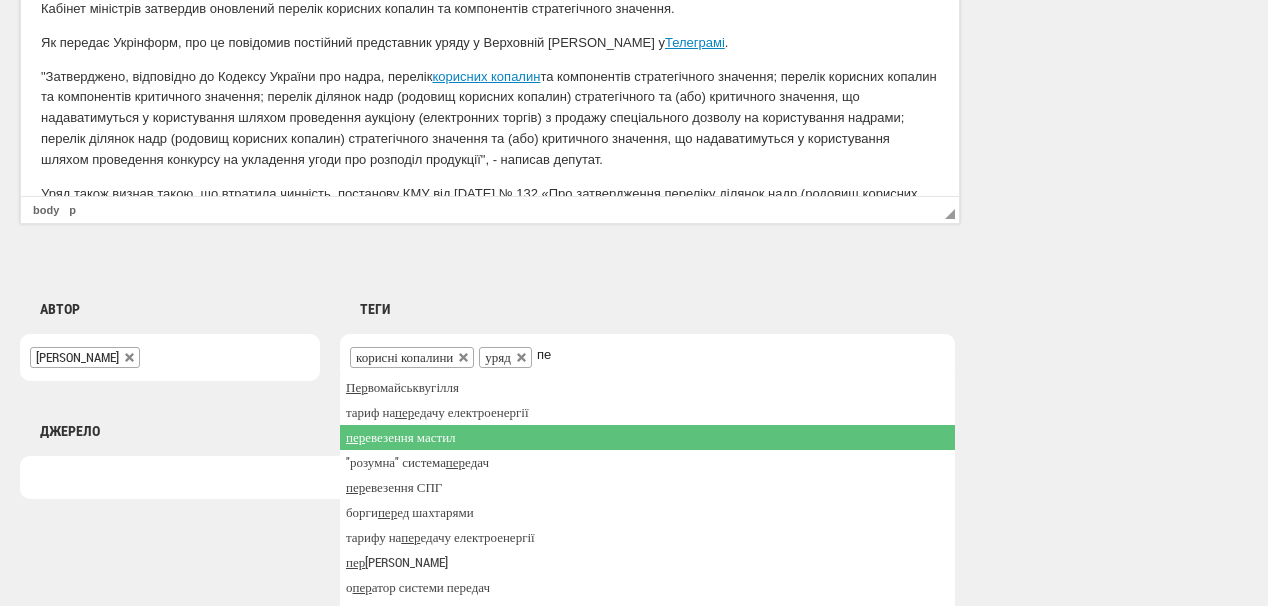 type on "п" 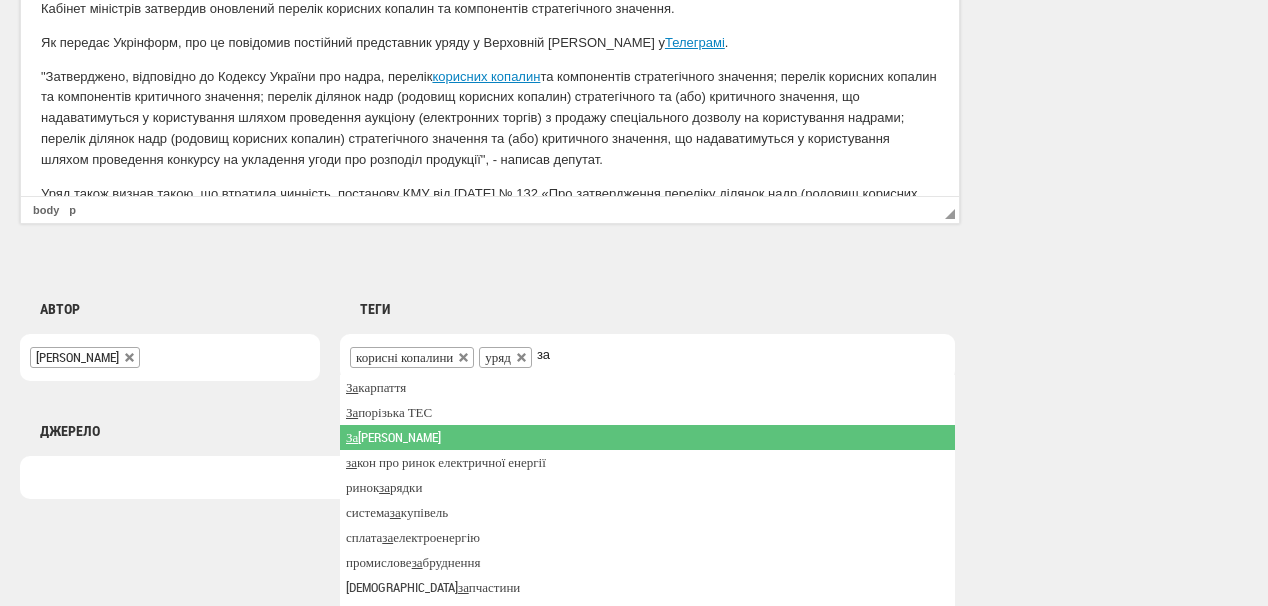 type on "з" 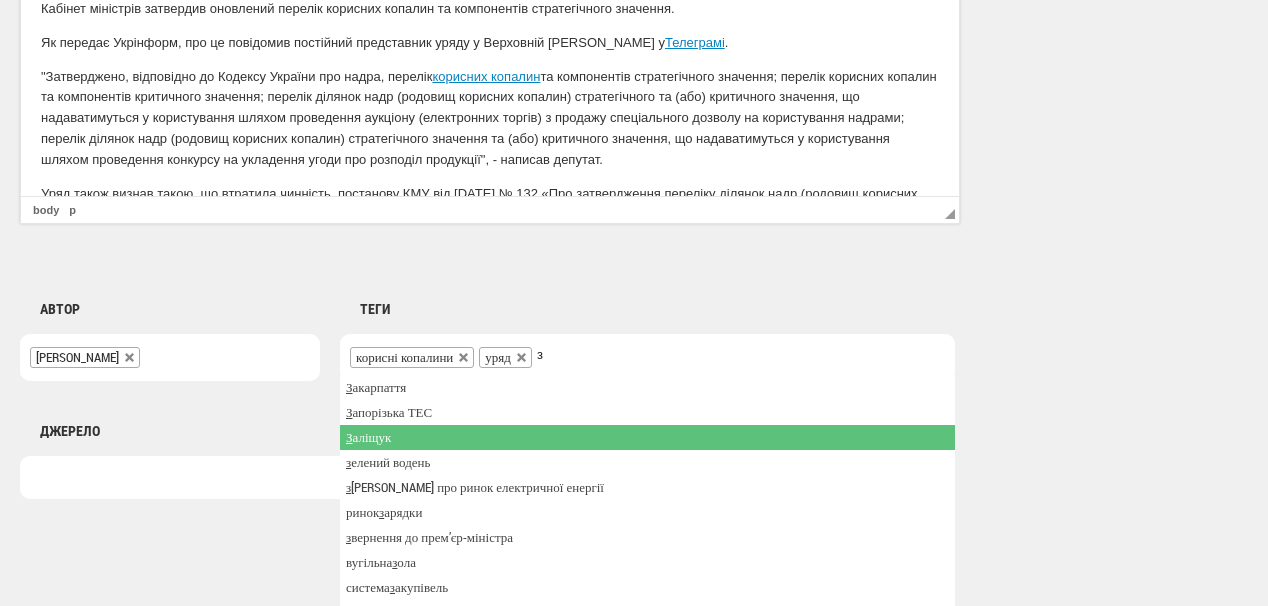 type 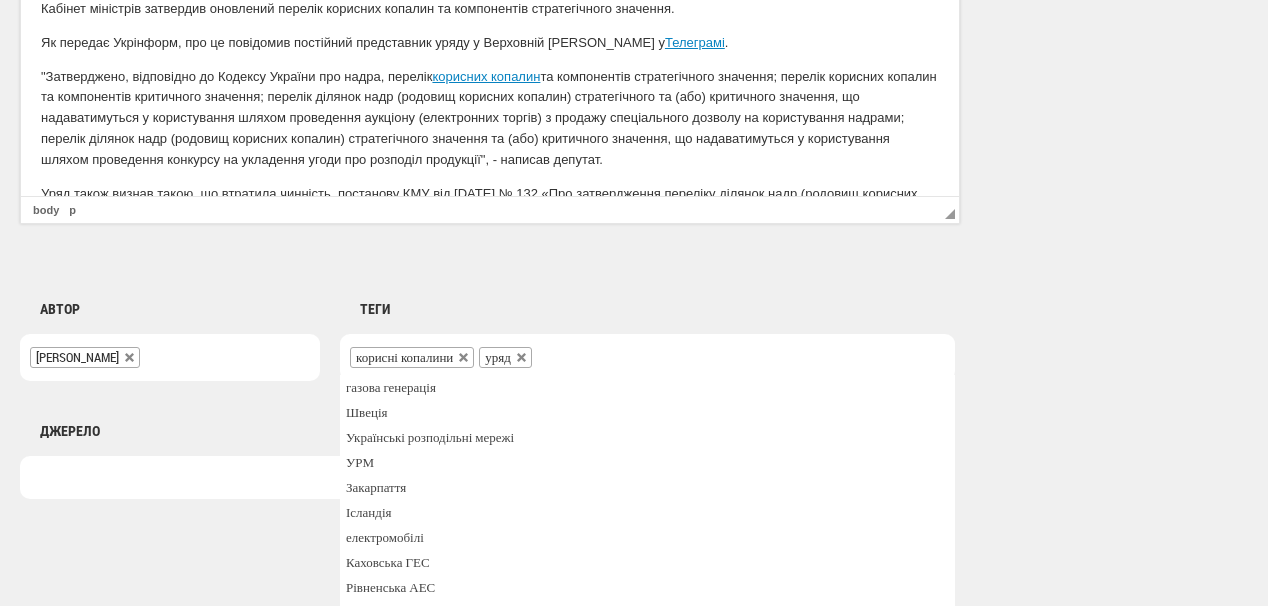 click on ""Затверджено, відповідно до Кодексу України про надра, перелік  корисних копалин" at bounding box center [490, 119] 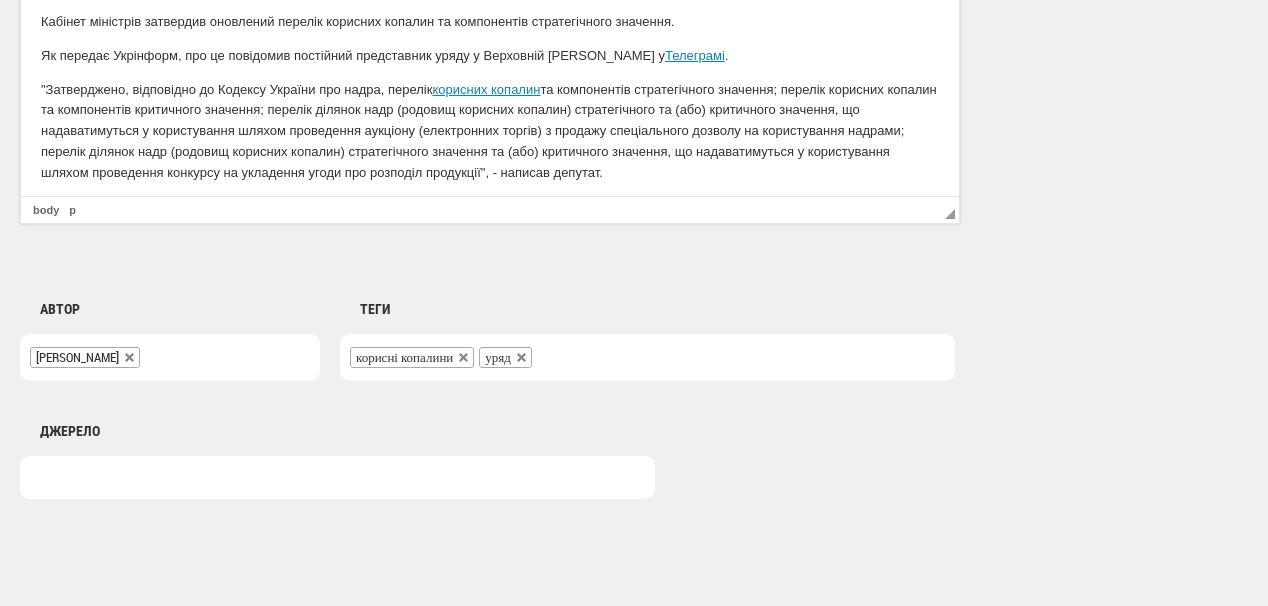 scroll, scrollTop: 0, scrollLeft: 0, axis: both 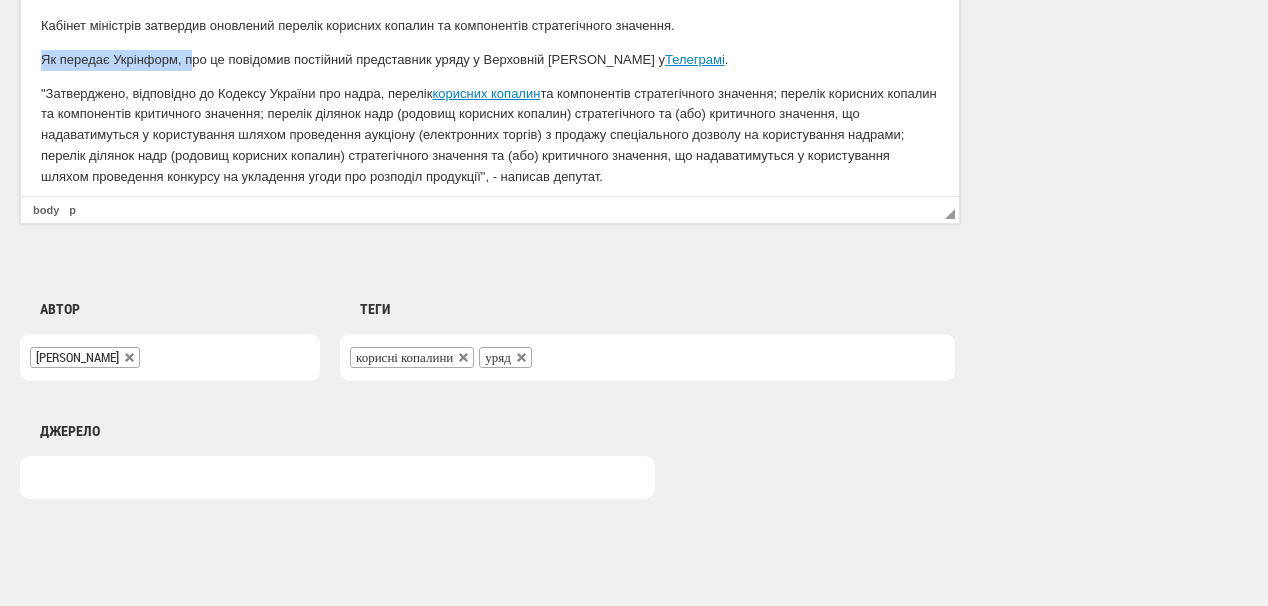 drag, startPoint x: 41, startPoint y: 57, endPoint x: 189, endPoint y: 63, distance: 148.12157 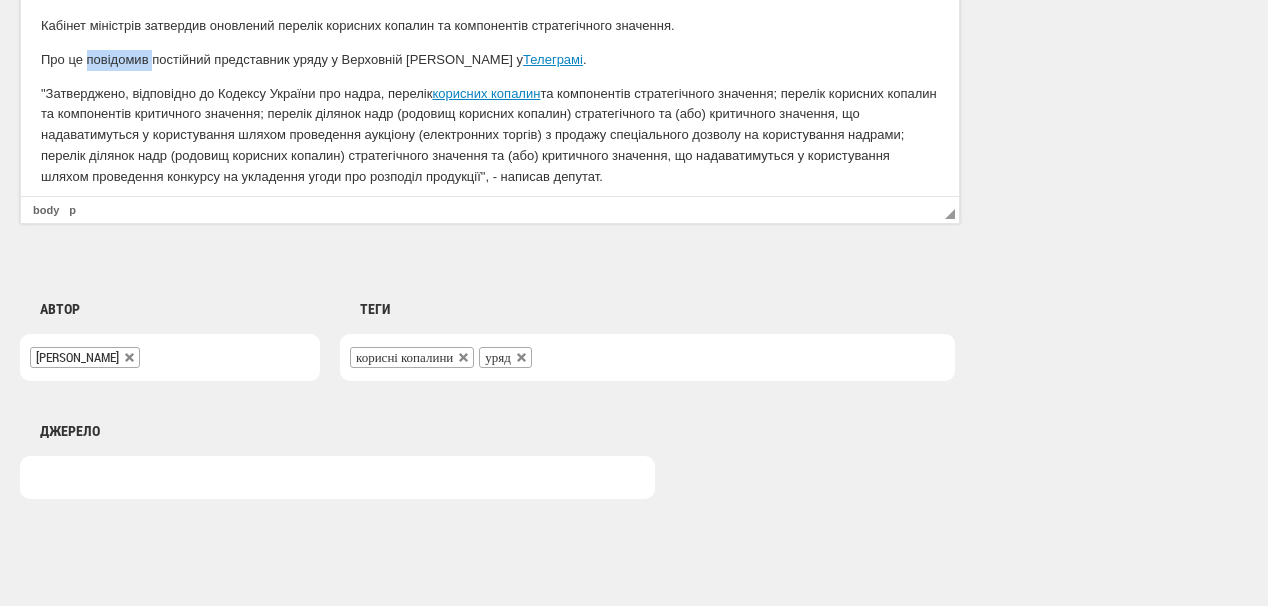drag, startPoint x: 85, startPoint y: 52, endPoint x: 150, endPoint y: 67, distance: 66.70832 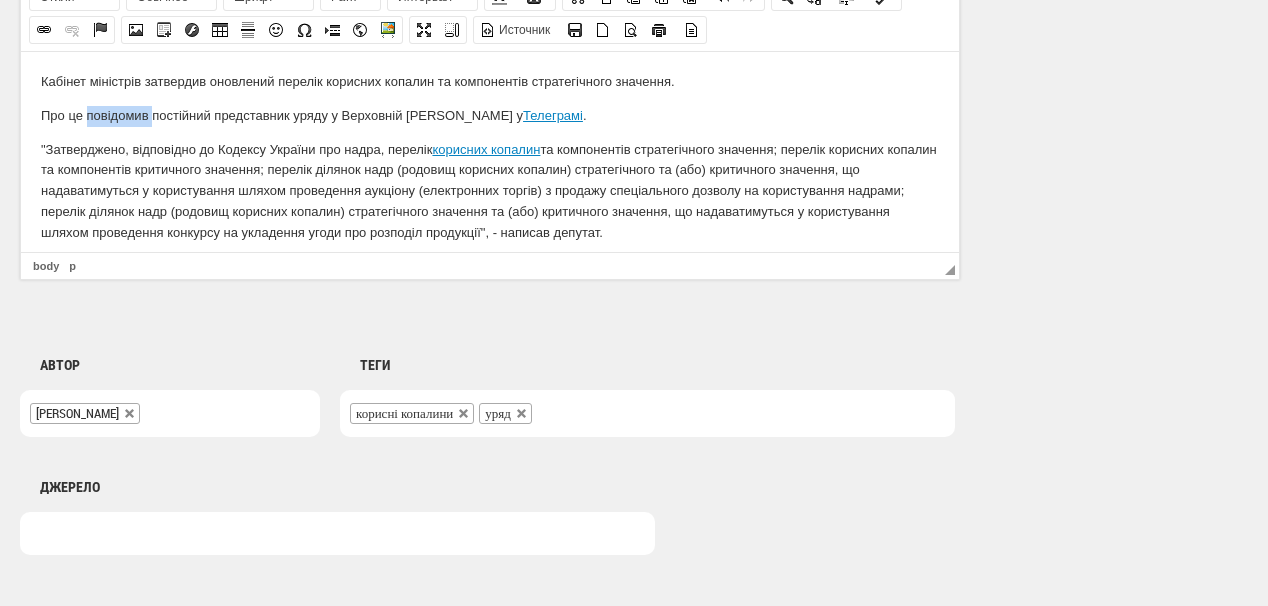 scroll, scrollTop: 1360, scrollLeft: 0, axis: vertical 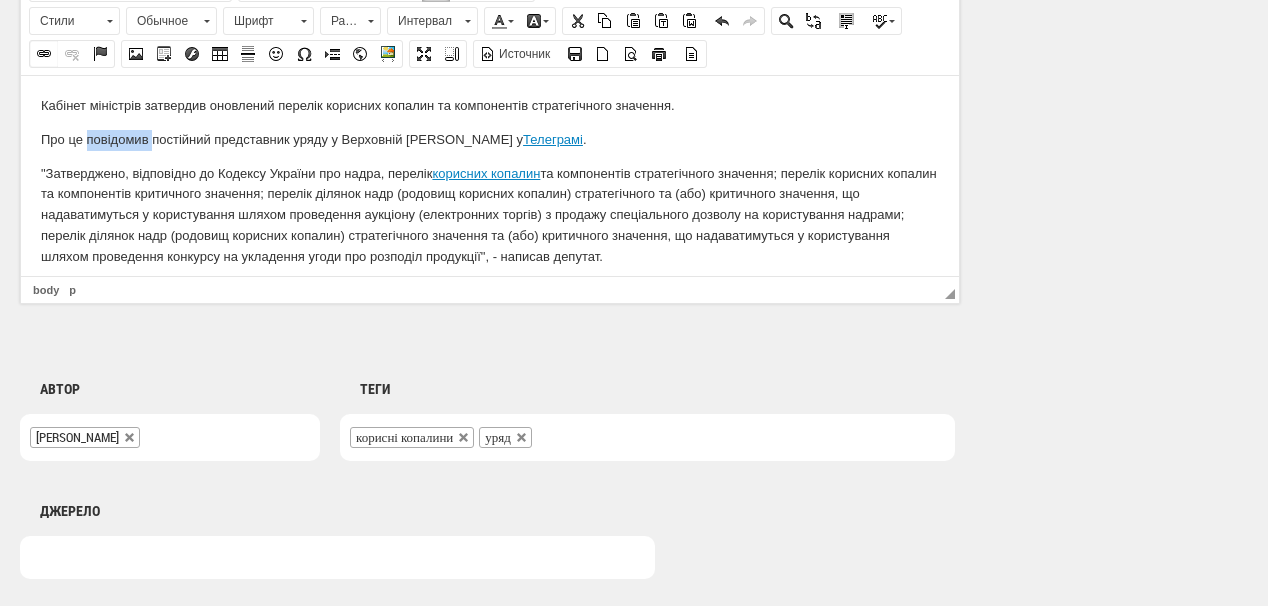 click at bounding box center (44, 54) 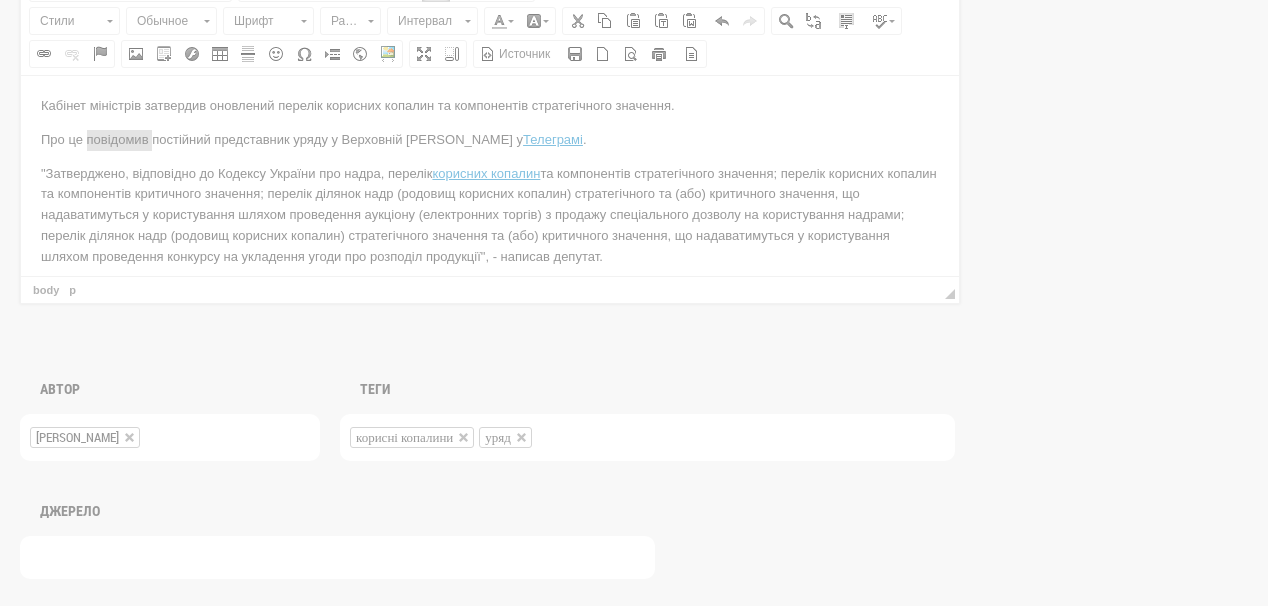 scroll, scrollTop: 0, scrollLeft: 0, axis: both 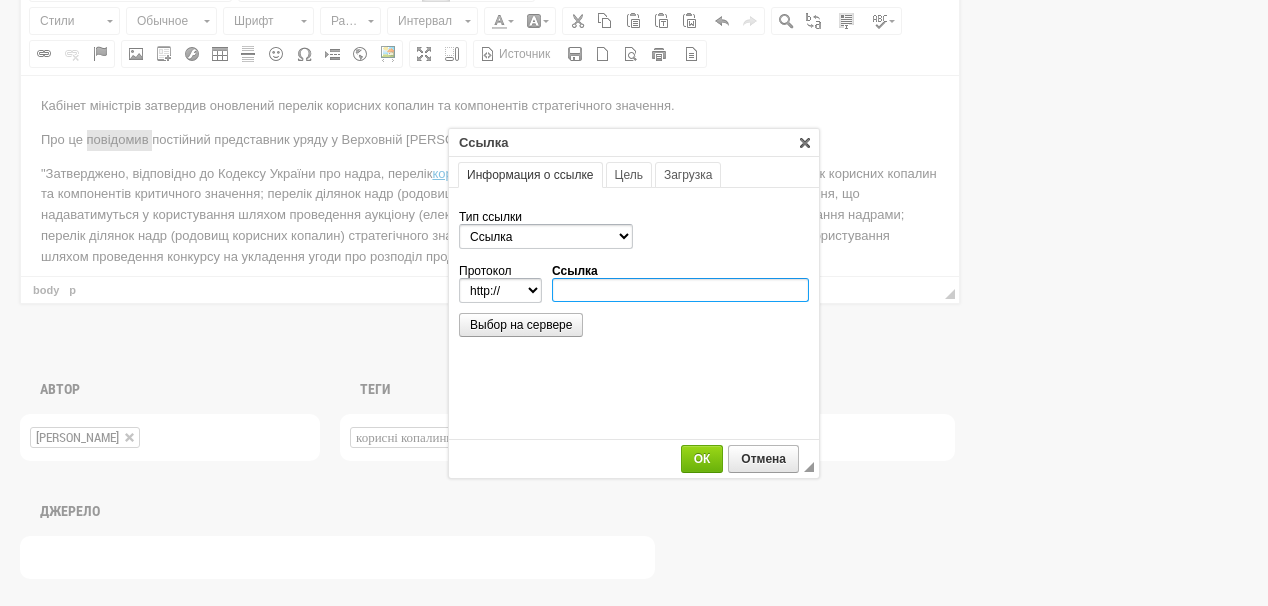 click on "Ссылка" at bounding box center [680, 290] 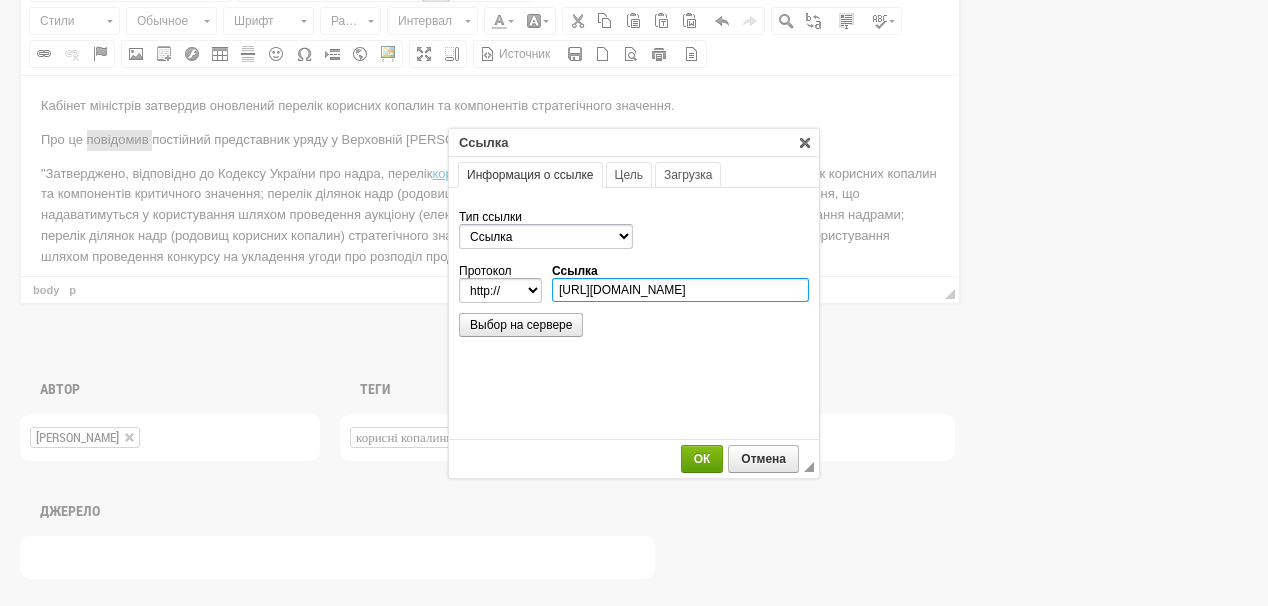 type on "https://t.me/tmelnychuk/6266" 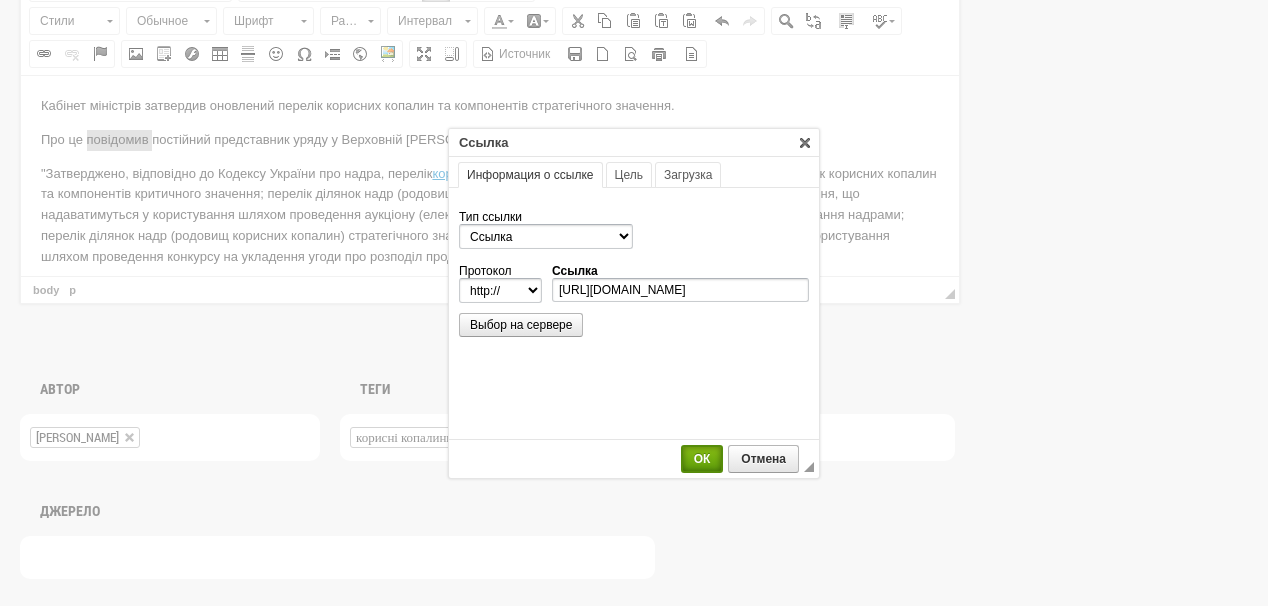 select on "https://" 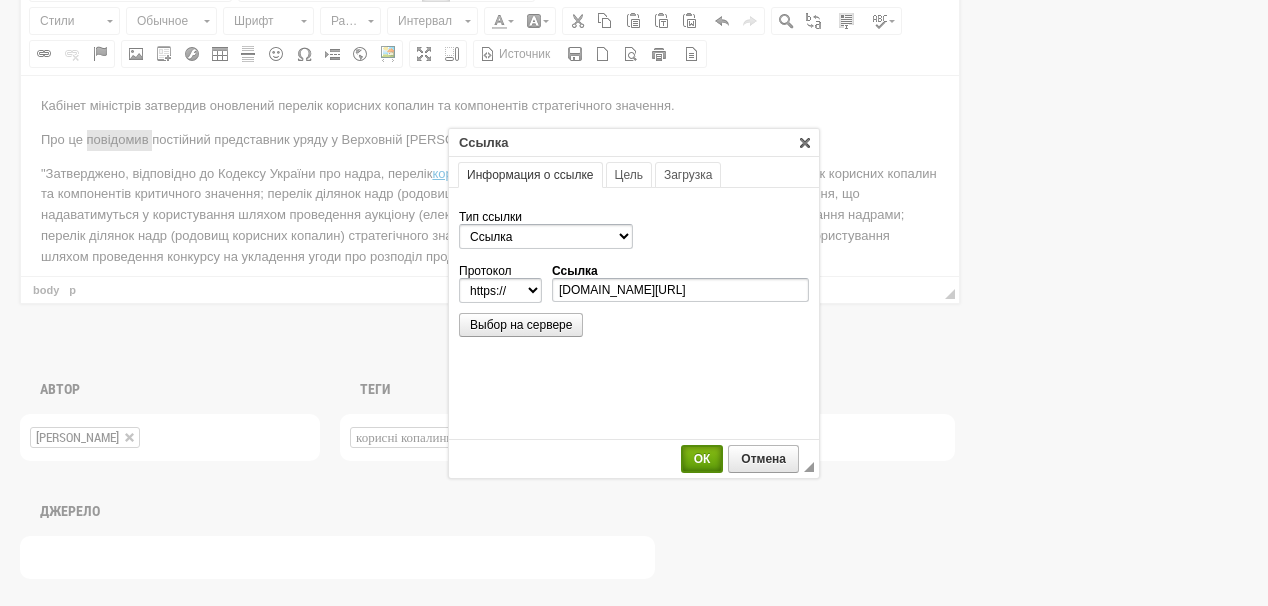 click on "ОК" at bounding box center [702, 459] 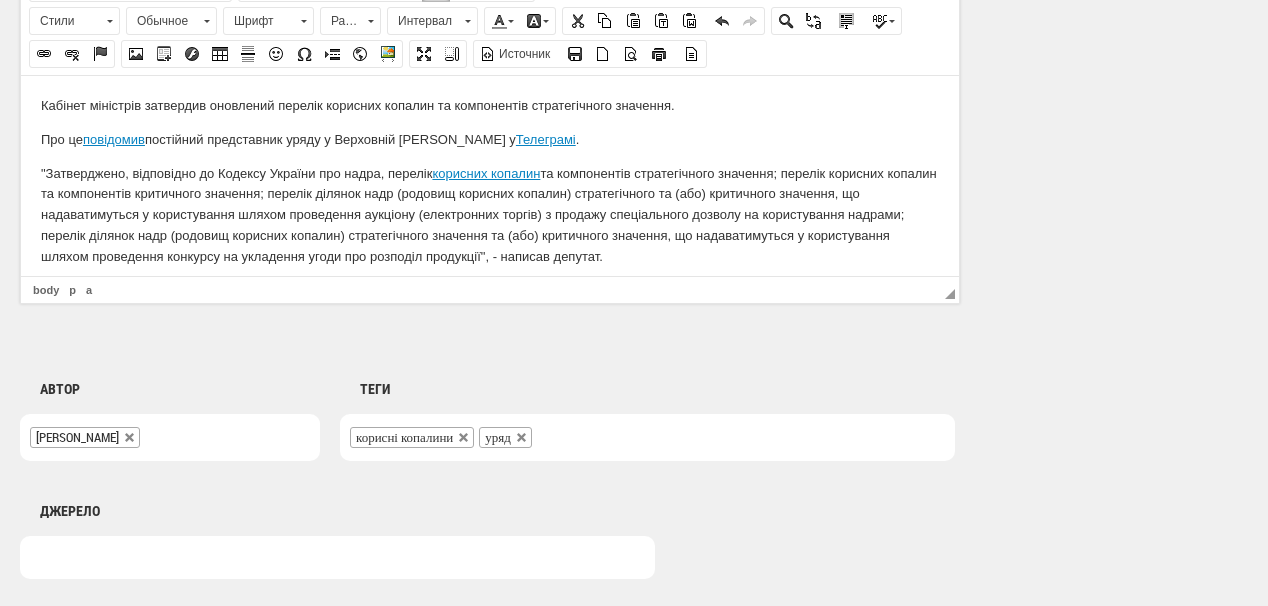 click on "Теги
газова генерація
Швеція
Українські розподільні мережі
УРМ
Закарпаття
Ісландія
електромобілі
Каховська ГЕС
Рівненська АЕС
відновлення
Брехт
Укренергомашини
газопостачання
розподільні газопроводи
Полтаваобленерго
Канівська ГЕС
Газмережі
ЕКУ
Слободян
COP26
будинкові газові мережі
обслуговування газових мереж
ПС 330 кВ Рівне
Рівнеобленерго
SOСAR
ЙЕ Енергія
Добротвірська ТЕС
Рейтинг постачальників
Херсонська ТЕЦ
Рогульський
Нафтогазова Асоціація
незаконний видобуток
корисні копалини
Чернігівська ТЕЦ" at bounding box center (637, 400) 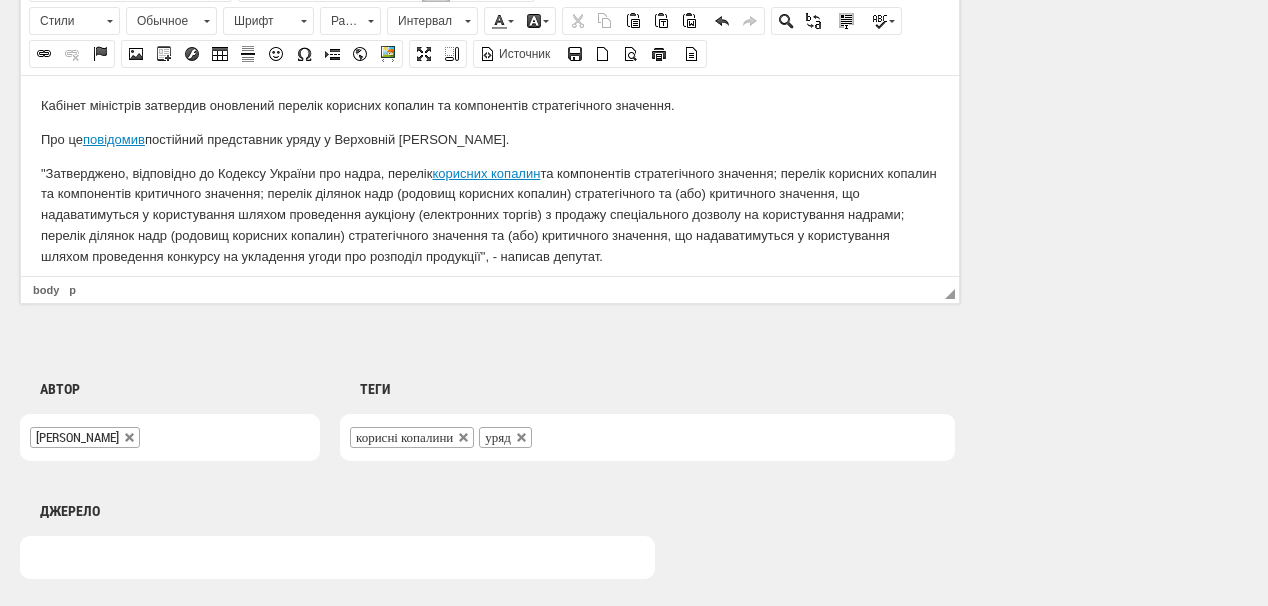 click on ""Затверджено, відповідно до Кодексу України про надра, перелік  корисних копалин" at bounding box center [490, 215] 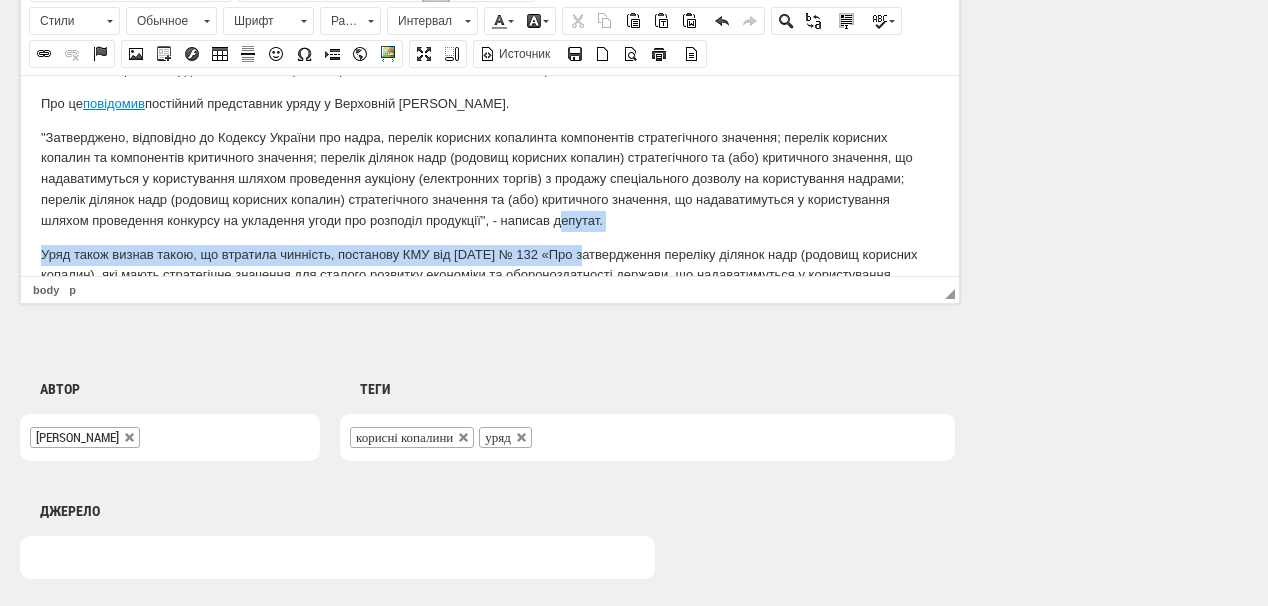 scroll, scrollTop: 47, scrollLeft: 0, axis: vertical 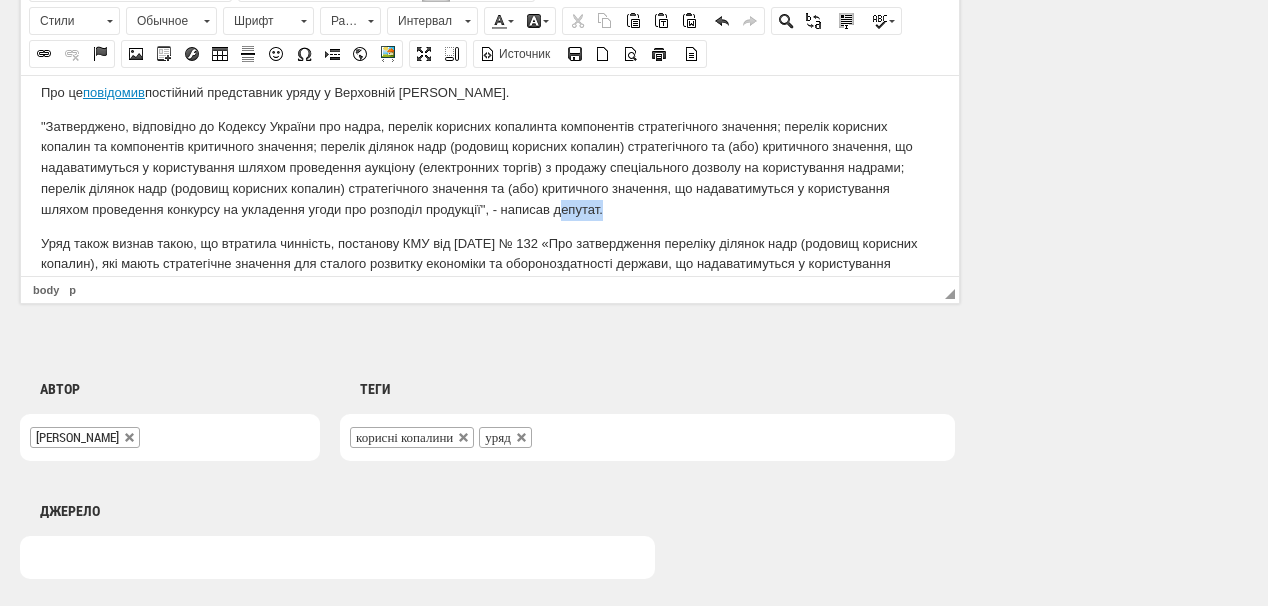 drag, startPoint x: 553, startPoint y: 259, endPoint x: 597, endPoint y: 215, distance: 62.225395 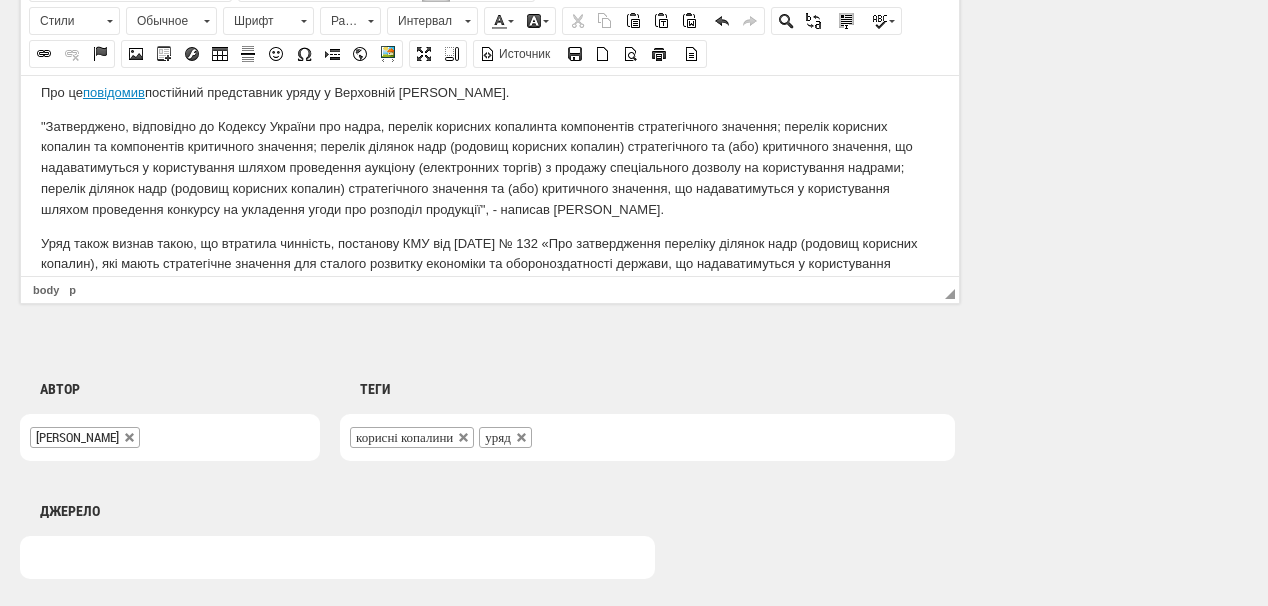 scroll, scrollTop: 120, scrollLeft: 0, axis: vertical 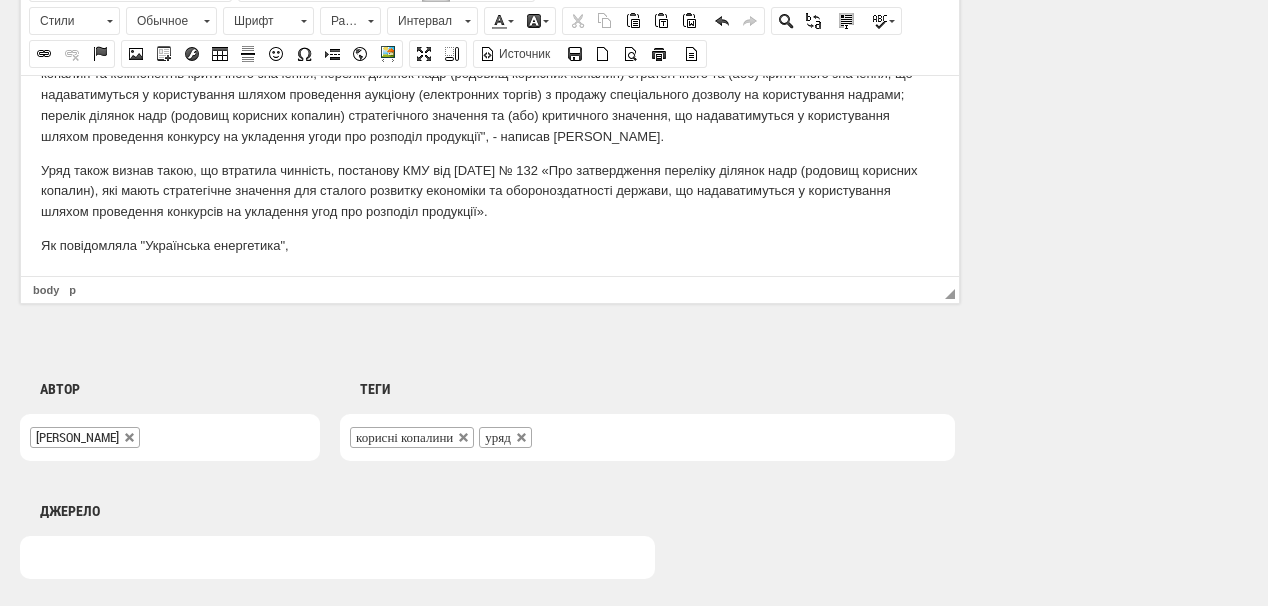click on "Як повідомляла "Українська енергетика"," at bounding box center (490, 245) 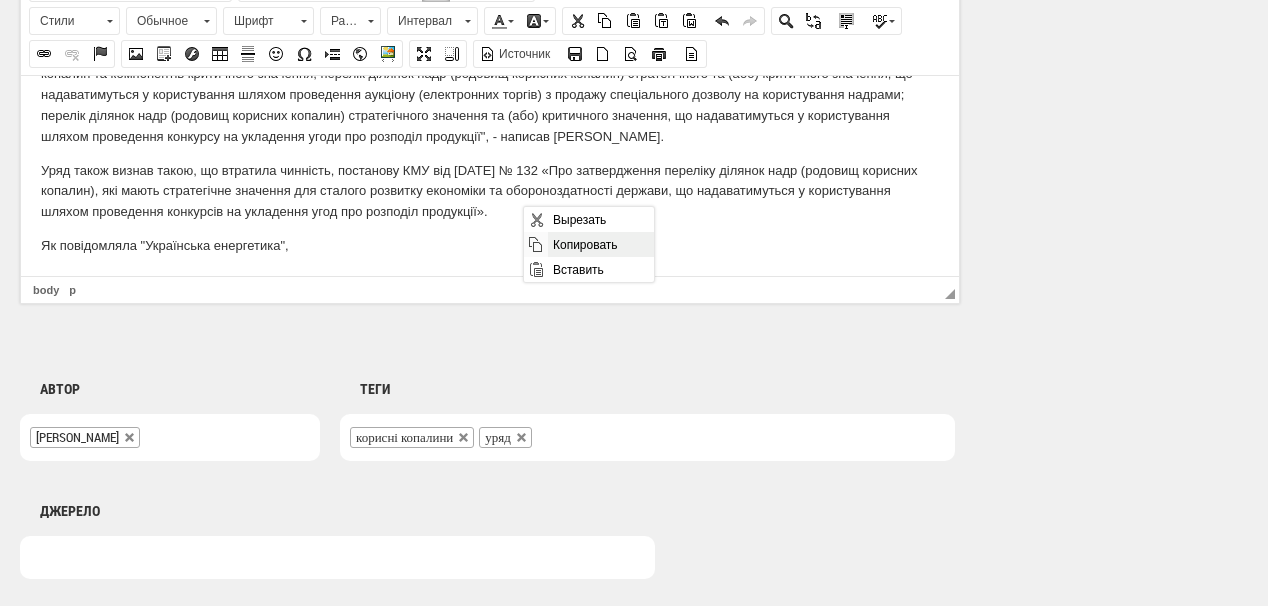 drag, startPoint x: 573, startPoint y: 241, endPoint x: 963, endPoint y: 292, distance: 393.32047 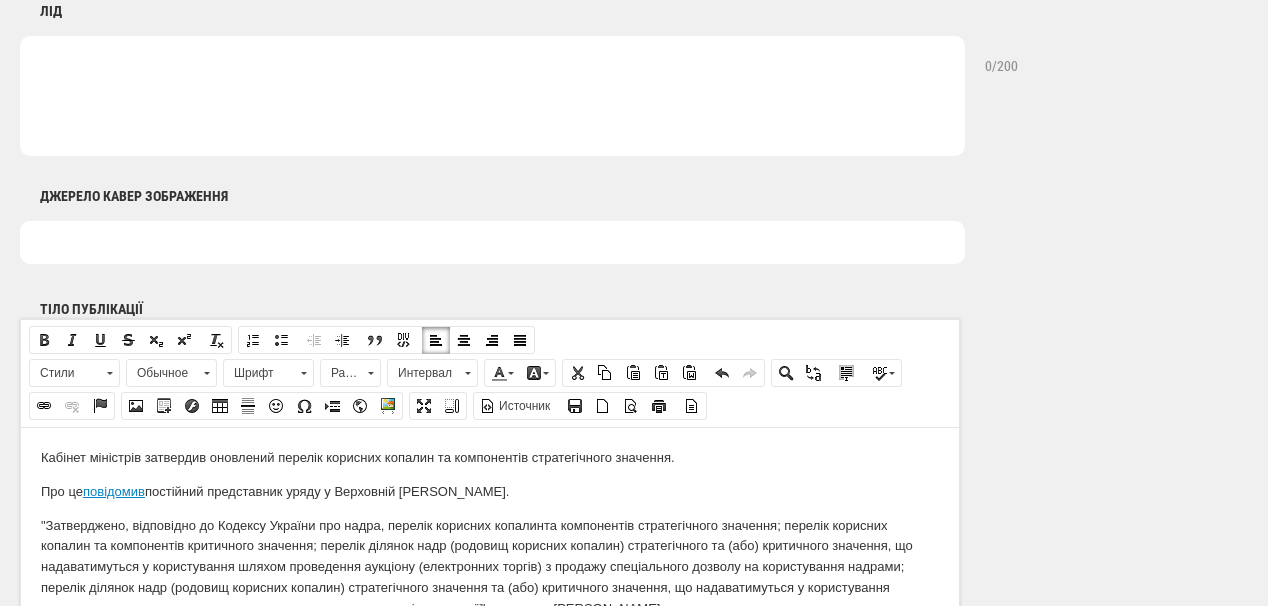 scroll, scrollTop: 960, scrollLeft: 0, axis: vertical 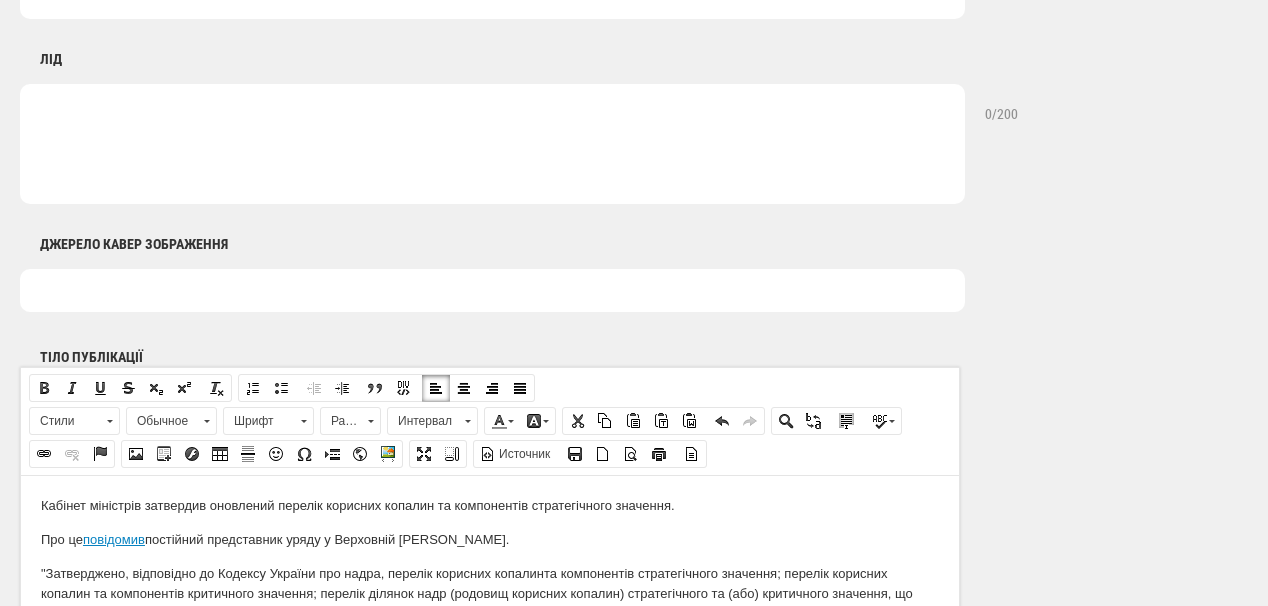click at bounding box center [492, 144] 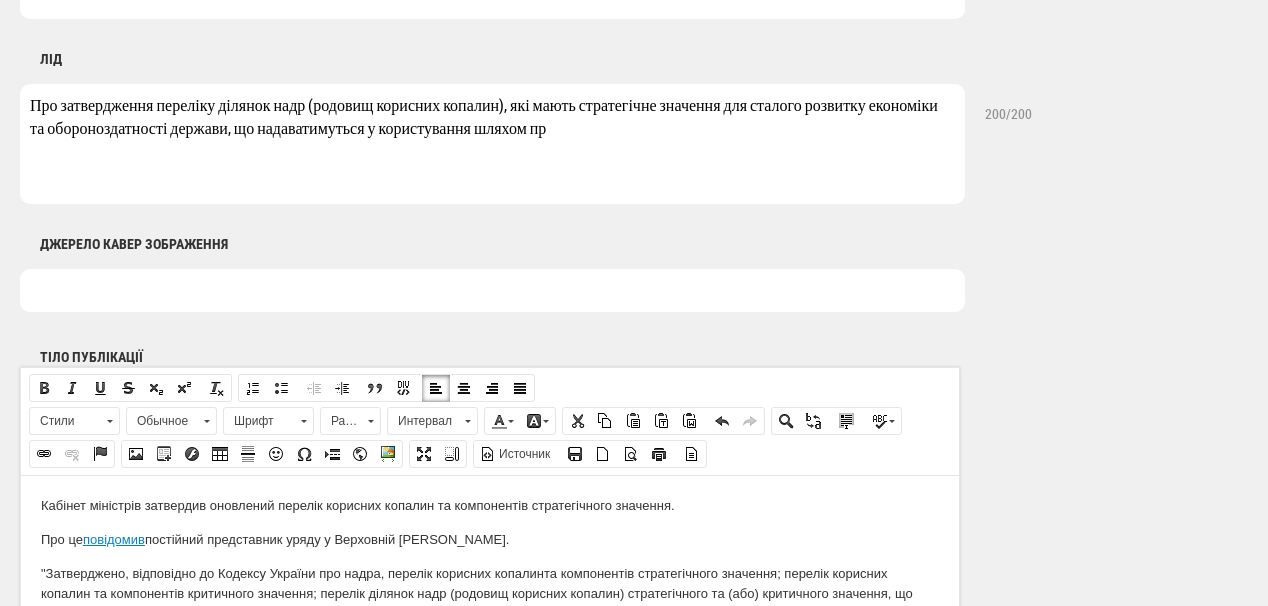click on "Про затвердження переліку ділянок надр (родовищ корисних копалин), які мають стратегічне значення для сталого розвитку економіки та обороноздатності держави, що надаватимуться у користування шляхом пр" at bounding box center [492, 144] 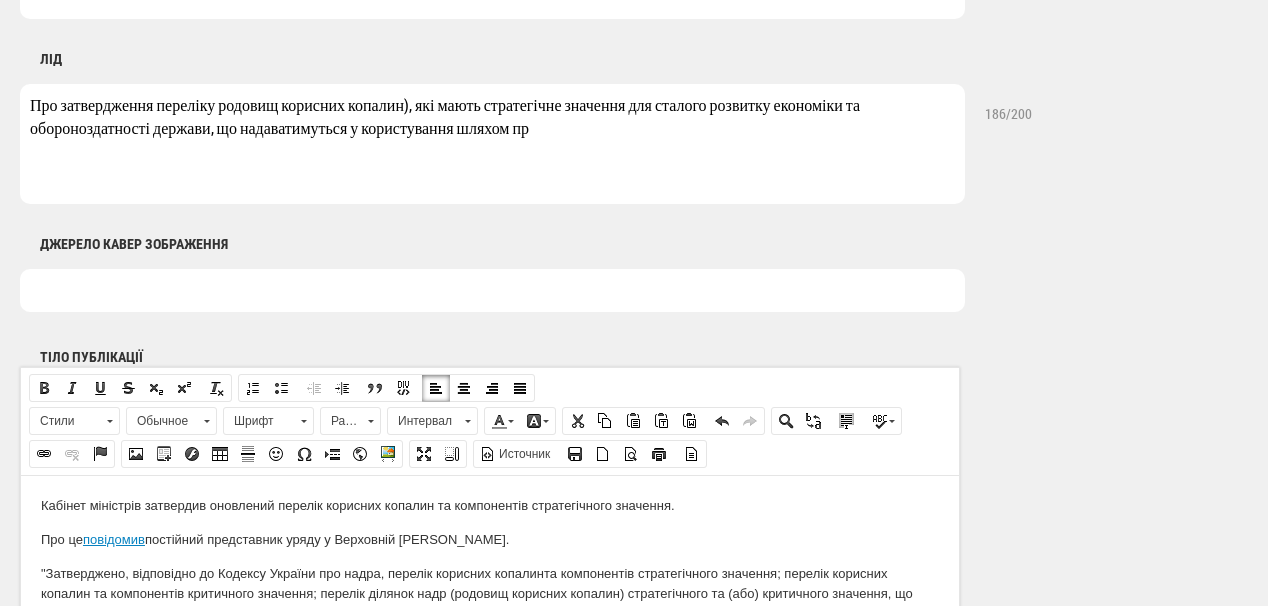 click on "Про затвердження переліку родовищ корисних копалин), які мають стратегічне значення для сталого розвитку економіки та обороноздатності держави, що надаватимуться у користування шляхом пр" at bounding box center [492, 144] 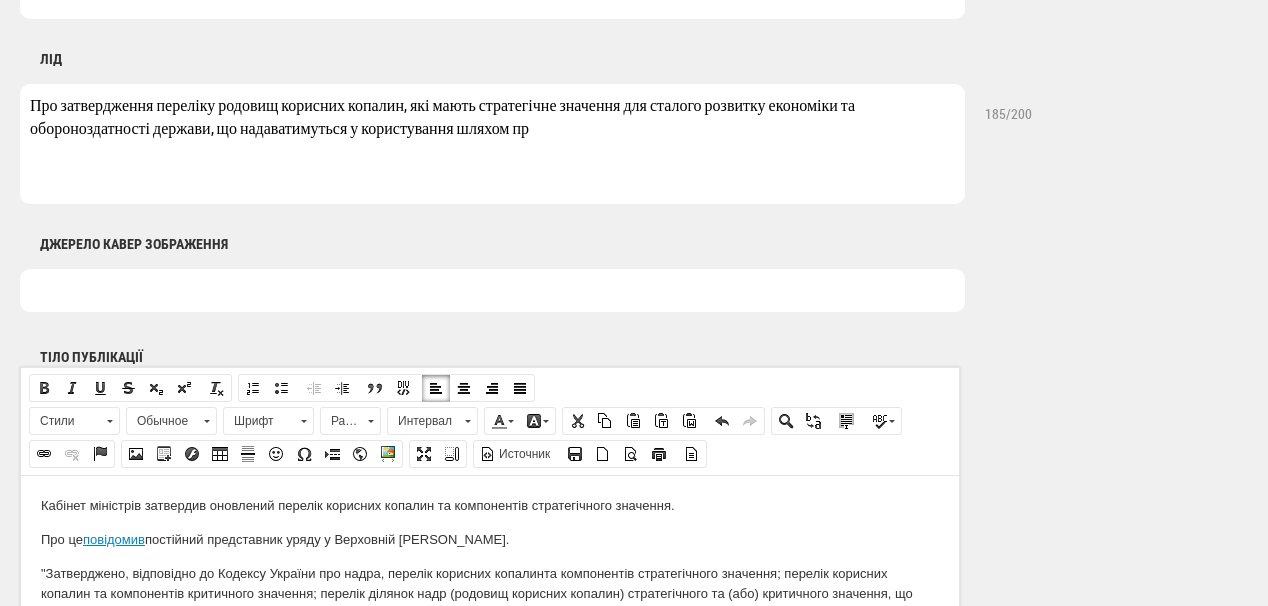 click on "Про затвердження переліку родовищ корисних копалин, які мають стратегічне значення для сталого розвитку економіки та обороноздатності держави, що надаватимуться у користування шляхом пр" at bounding box center (492, 144) 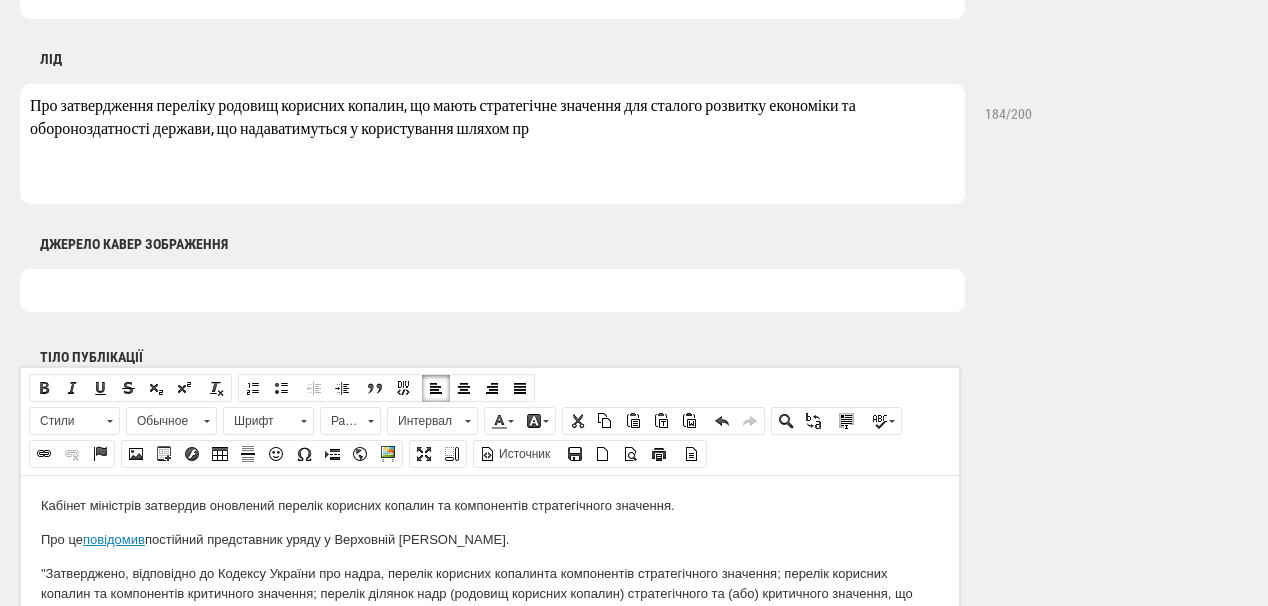 click on "Про затвердження переліку родовищ корисних копалин, що мають стратегічне значення для сталого розвитку економіки та обороноздатності держави, що надаватимуться у користування шляхом пр" at bounding box center [492, 144] 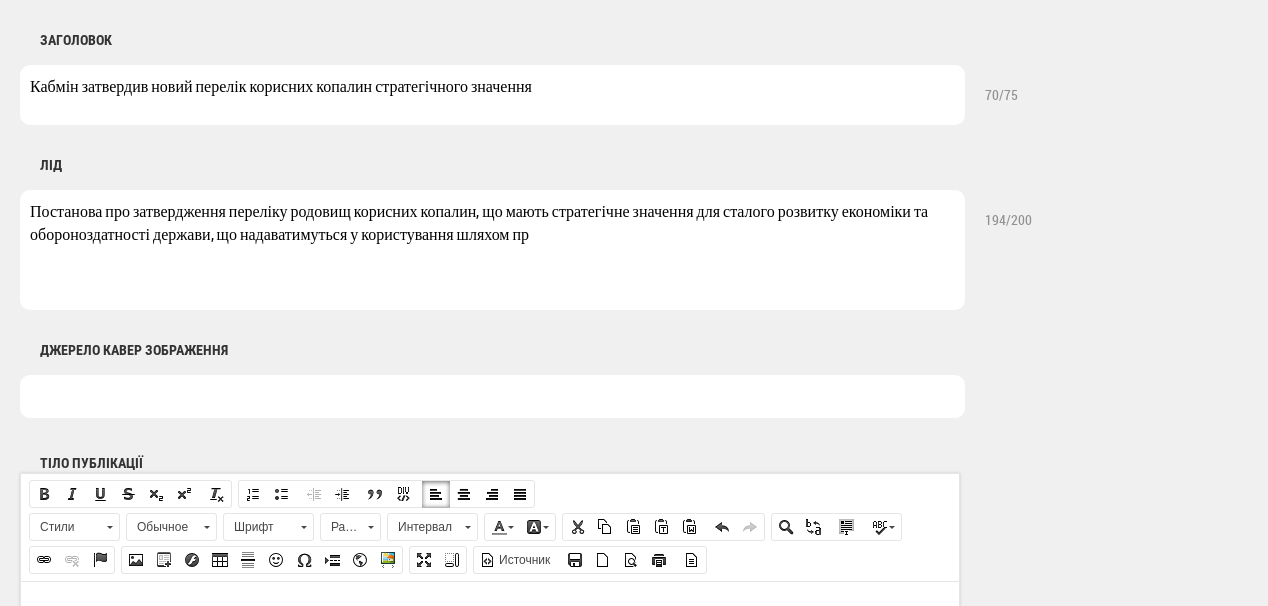 scroll, scrollTop: 880, scrollLeft: 0, axis: vertical 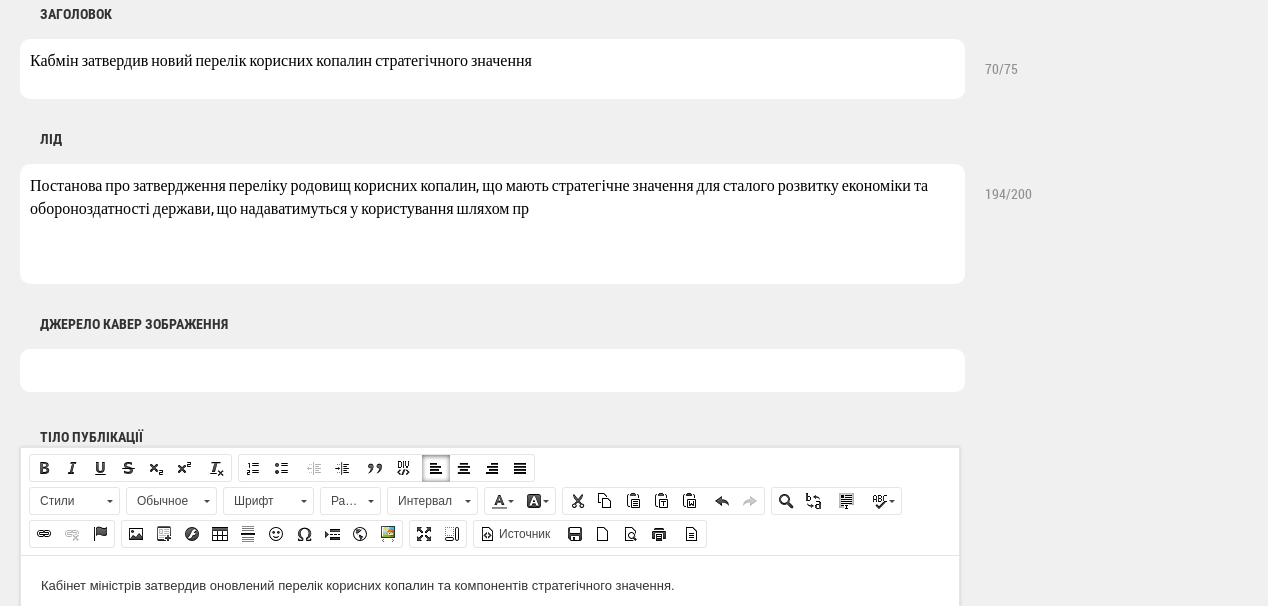drag, startPoint x: 540, startPoint y: 216, endPoint x: 32, endPoint y: 181, distance: 509.20428 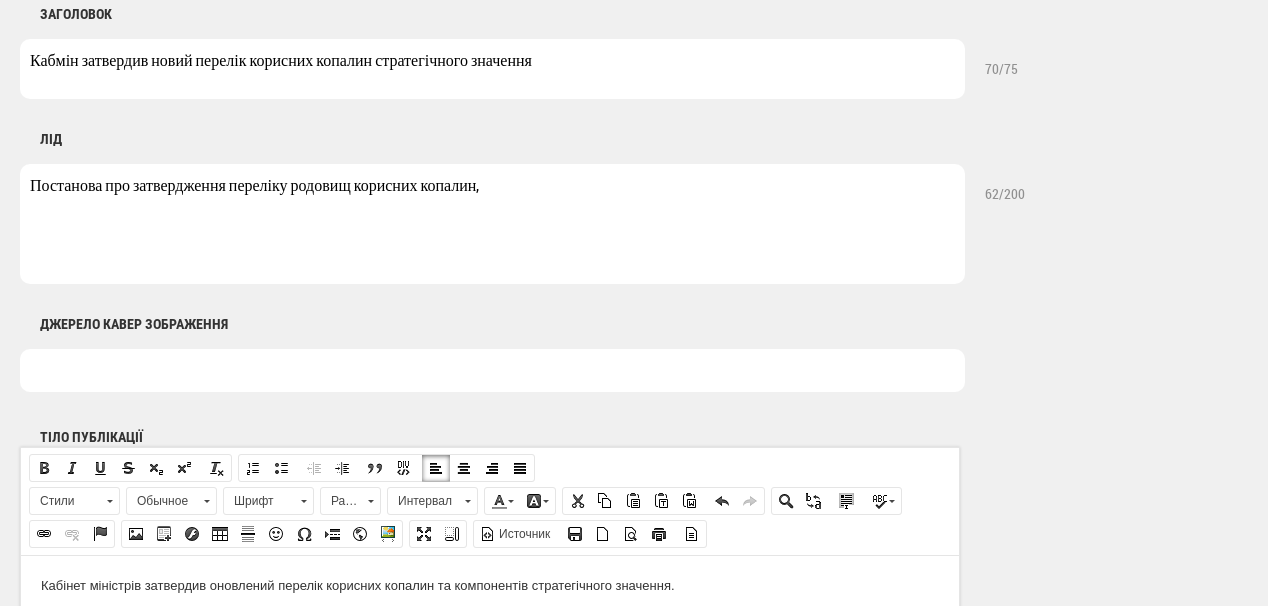 click on "Постанова про затвердження переліку родовищ корисних копалин," at bounding box center [492, 224] 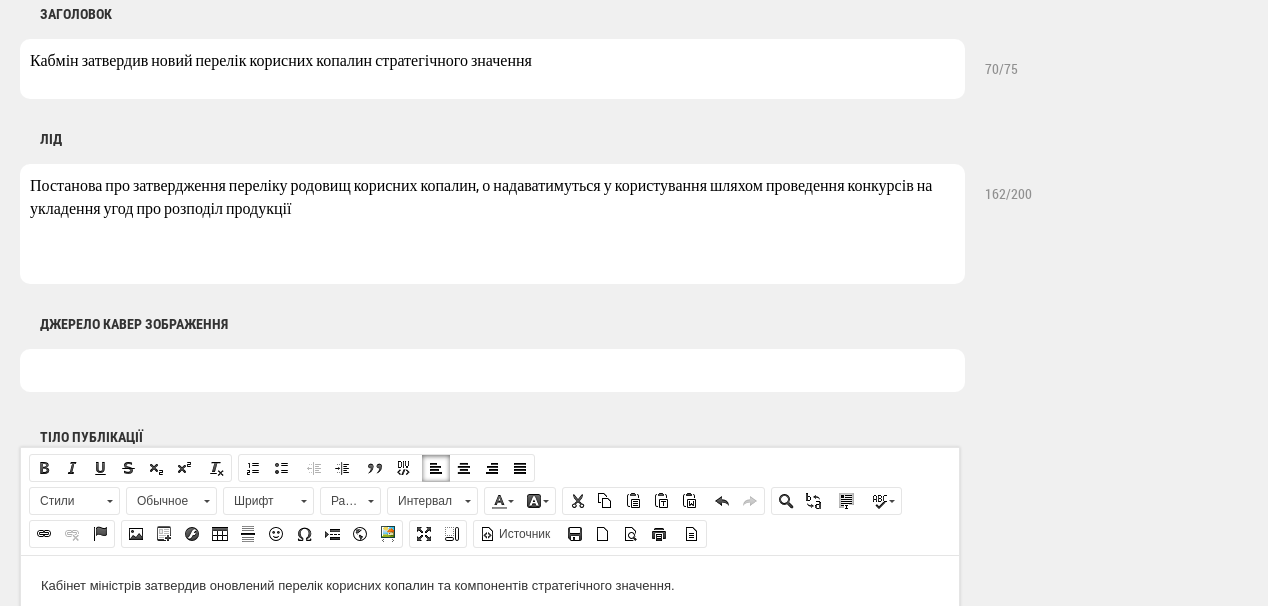 click on "Постанова про затвердження переліку родовищ корисних копалин, о надаватимуться у користування шляхом проведення конкурсів на укладення угод про розподіл продукції" at bounding box center [492, 224] 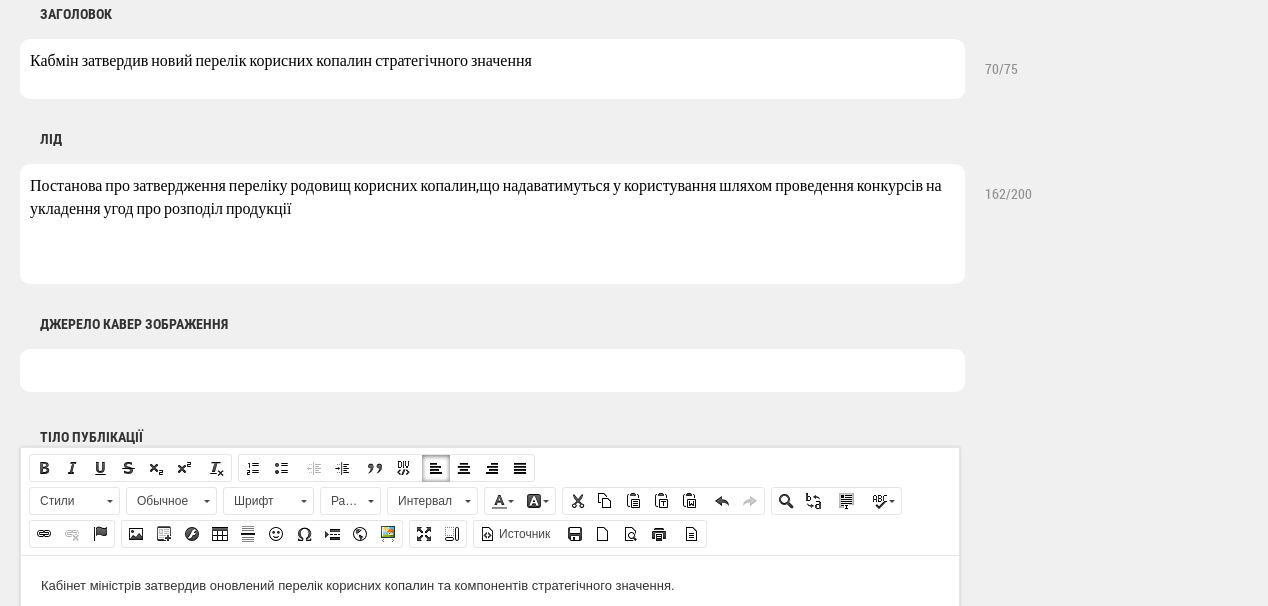 click on "Постанова про затвердження переліку родовищ корисних копалин,що надаватимуться у користування шляхом проведення конкурсів на укладення угод про розподіл продукції" at bounding box center [492, 224] 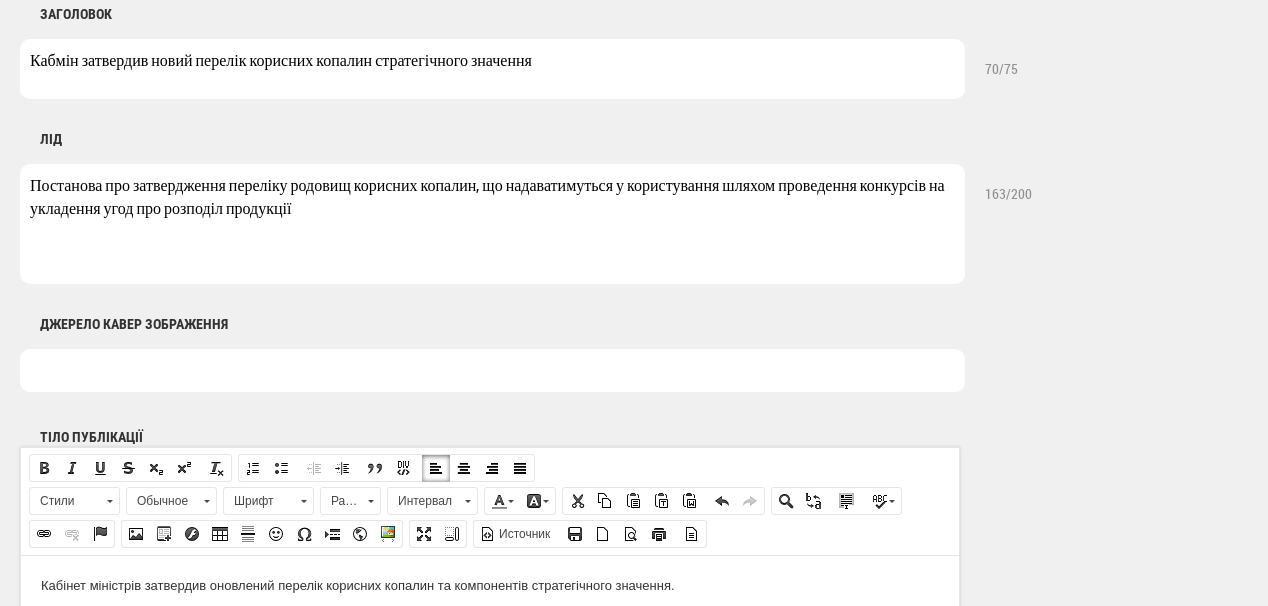 click on "Постанова про затвердження переліку родовищ корисних копалин, що надаватимуться у користування шляхом проведення конкурсів на укладення угод про розподіл продукції" at bounding box center [492, 224] 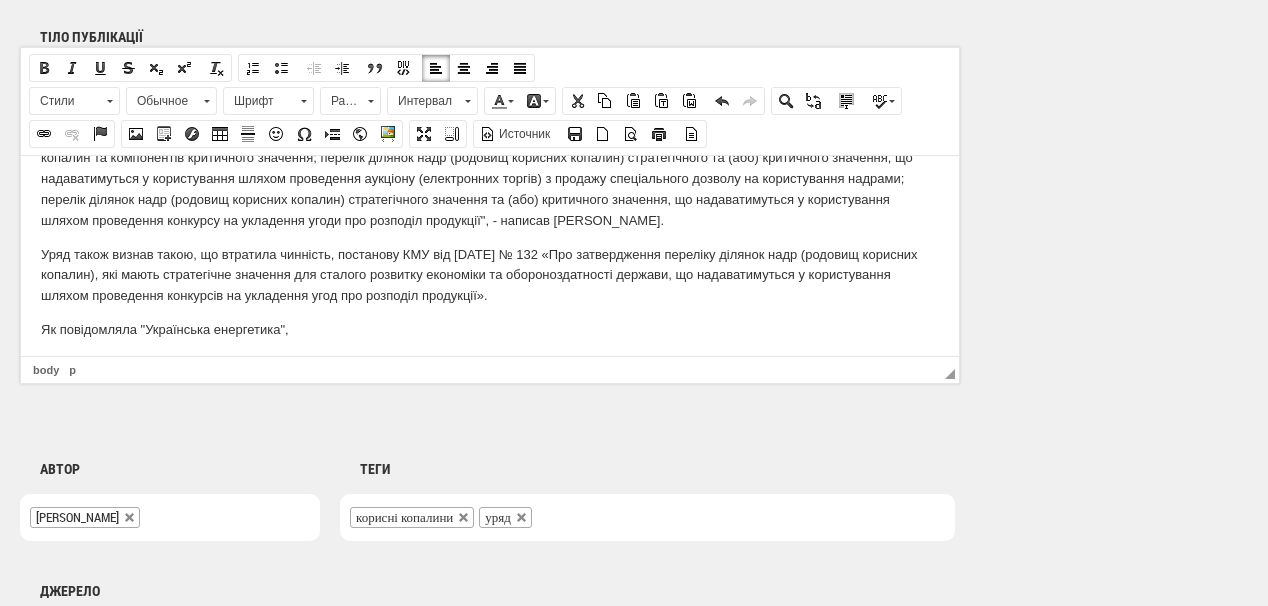 scroll, scrollTop: 120, scrollLeft: 0, axis: vertical 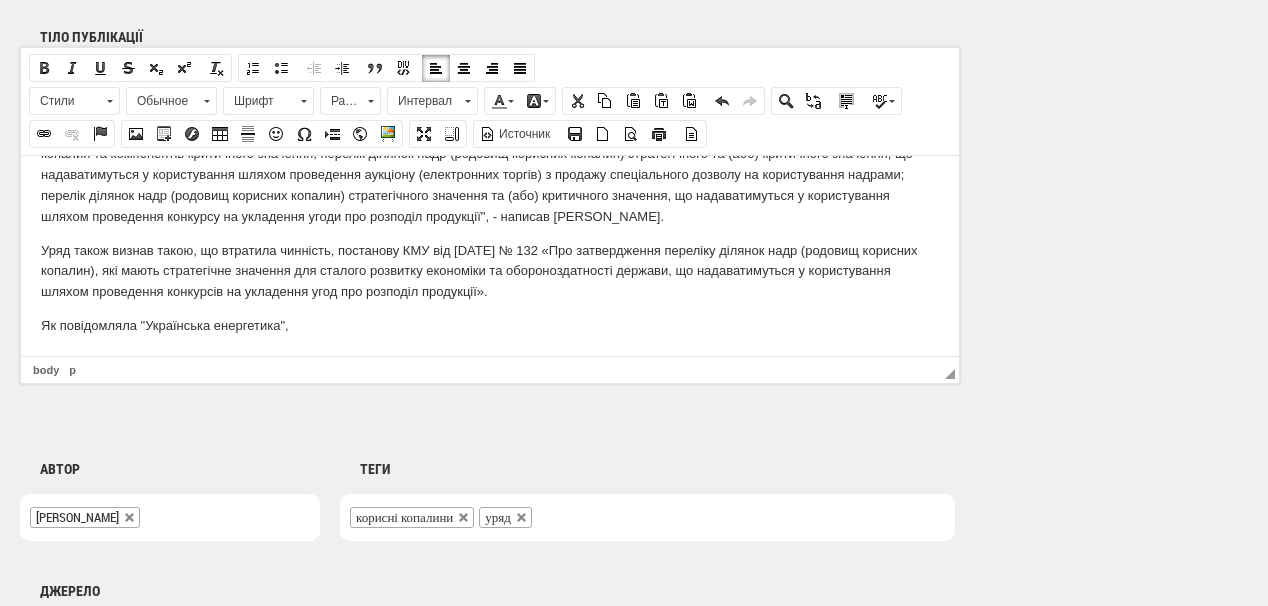 type on "Постанова про затвердження переліку родовищ корисних копалин, що надаватимуться у користування шляхом проведення конкурсів на укладення угод про розподіл продукції, втратила чинність" 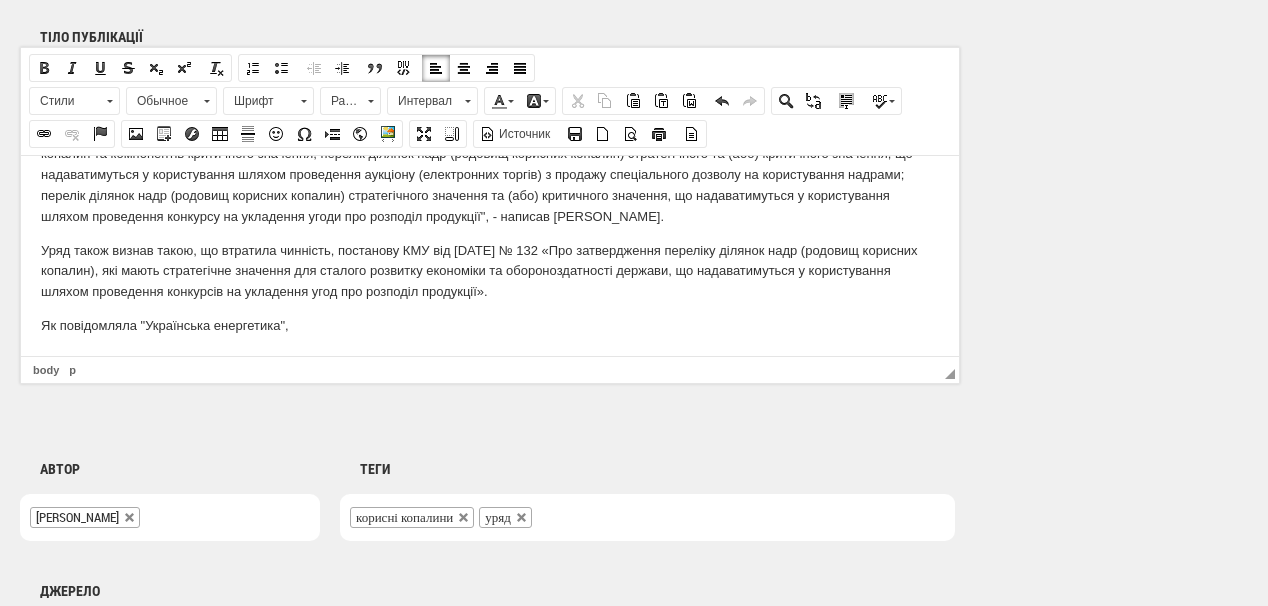 click on "Як повідомляла "Українська енергетика"," at bounding box center [490, 325] 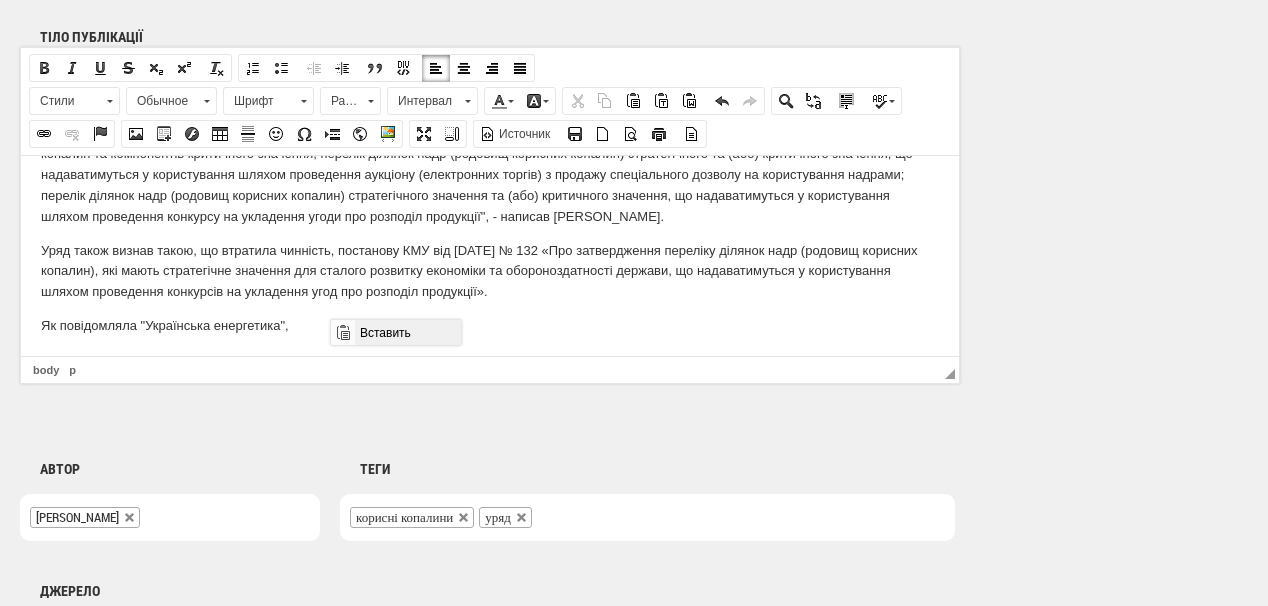 click on "Вставить" at bounding box center [407, 332] 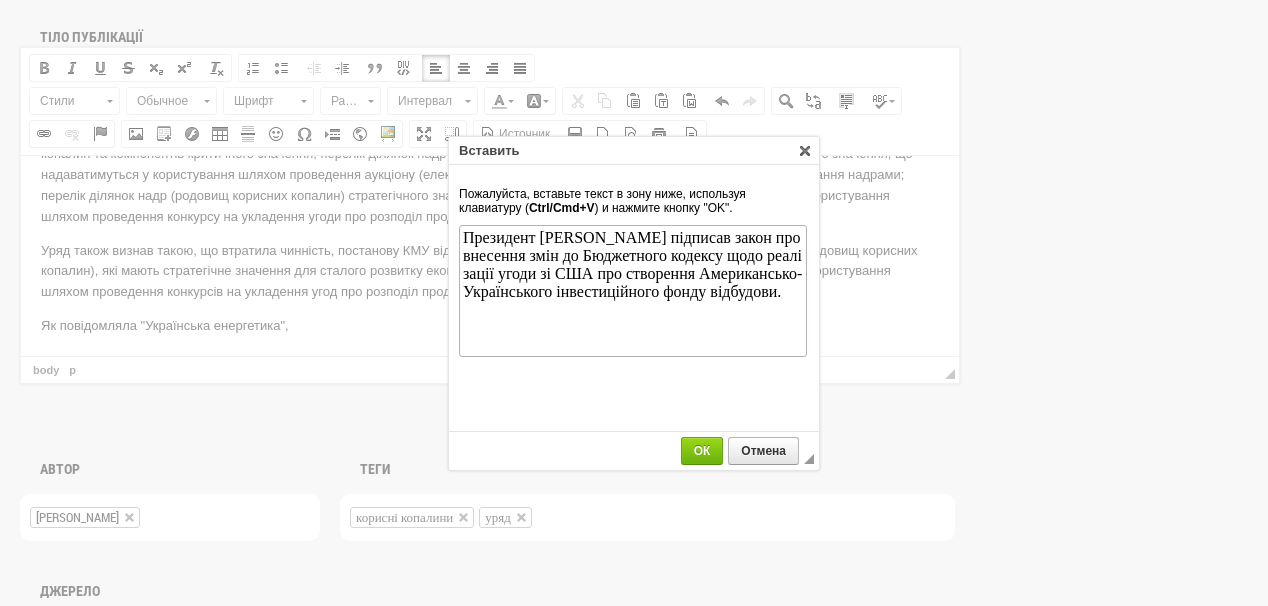 scroll, scrollTop: 0, scrollLeft: 0, axis: both 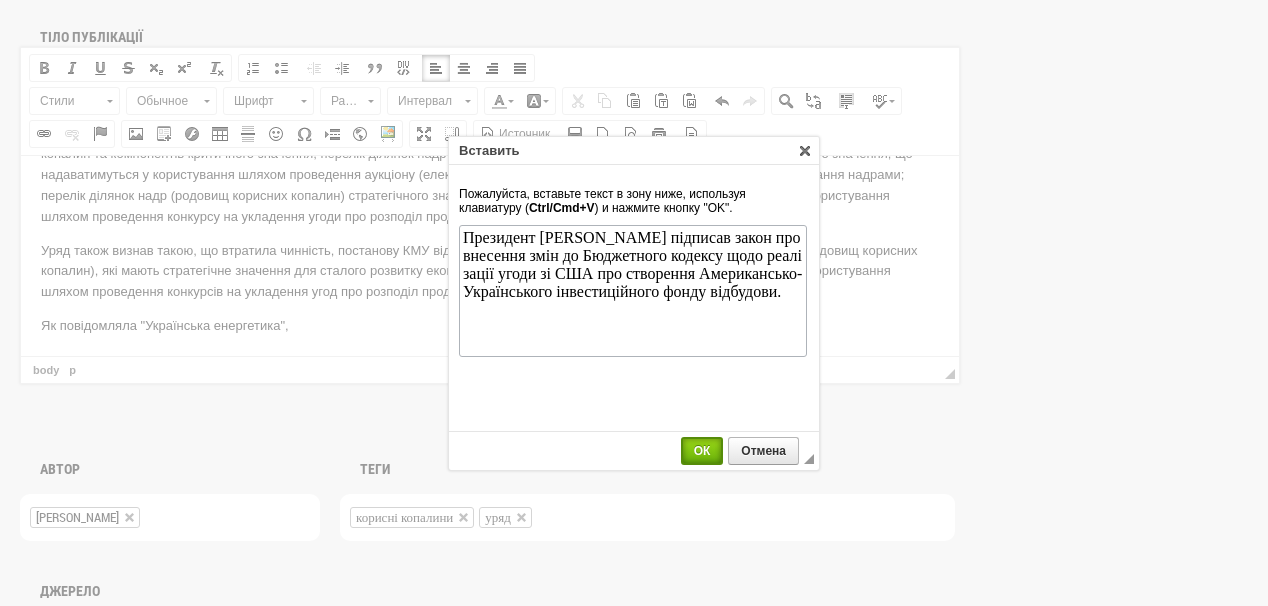 click on "ОК" at bounding box center [702, 451] 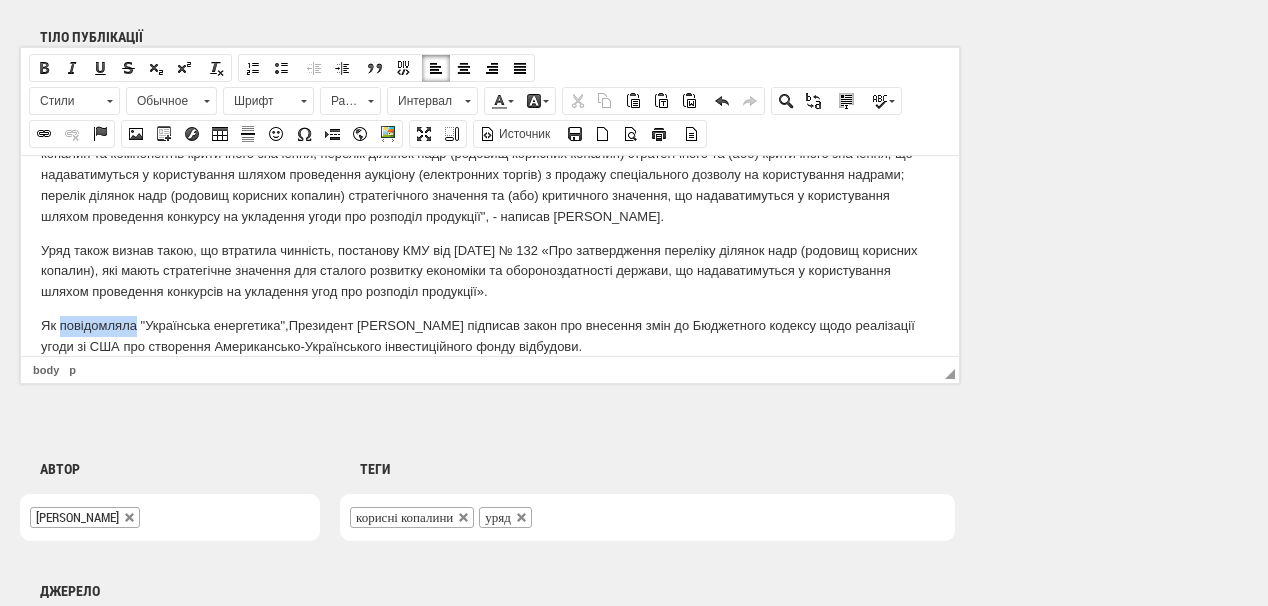 drag, startPoint x: 62, startPoint y: 319, endPoint x: 138, endPoint y: 326, distance: 76.321686 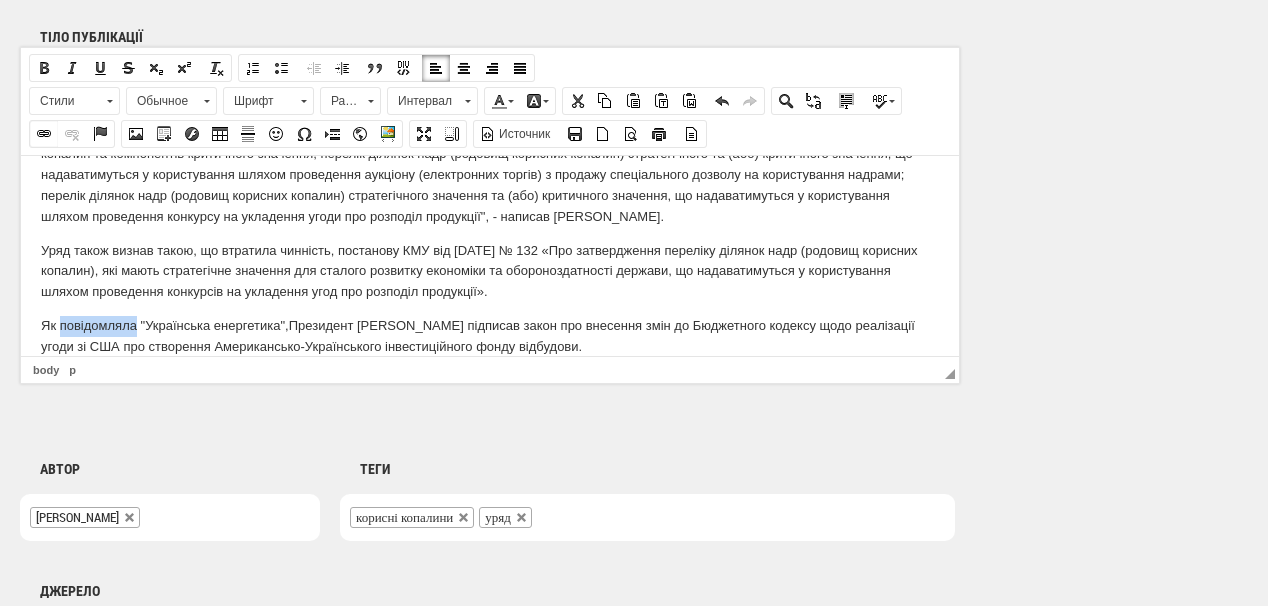 click at bounding box center [44, 134] 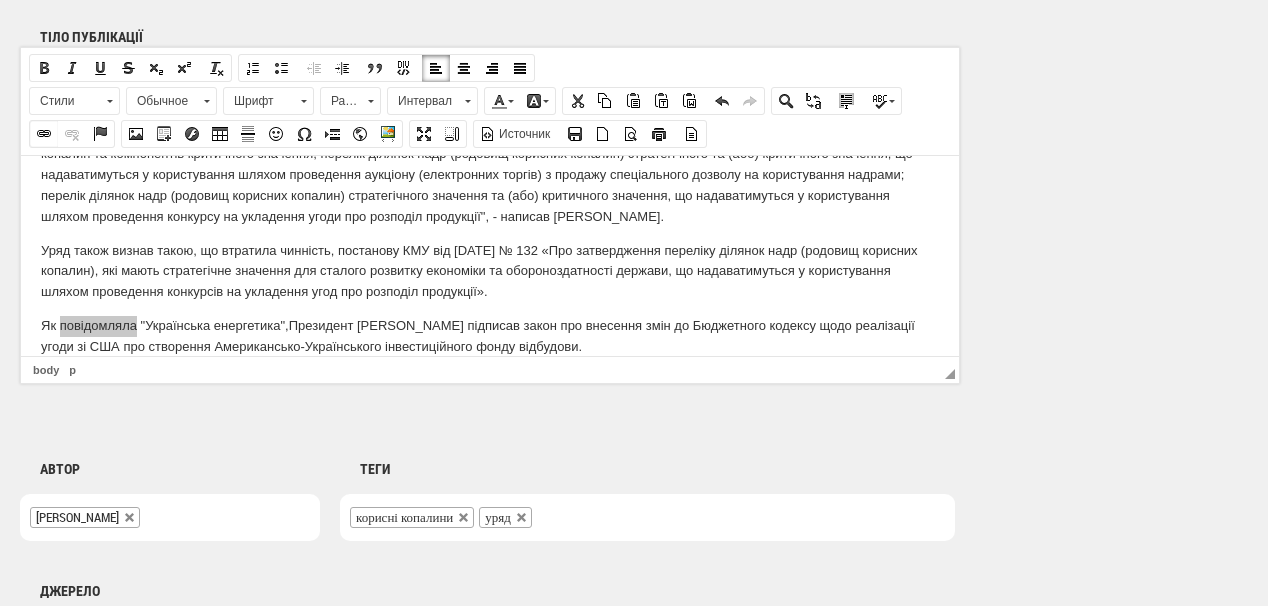 select on "http://" 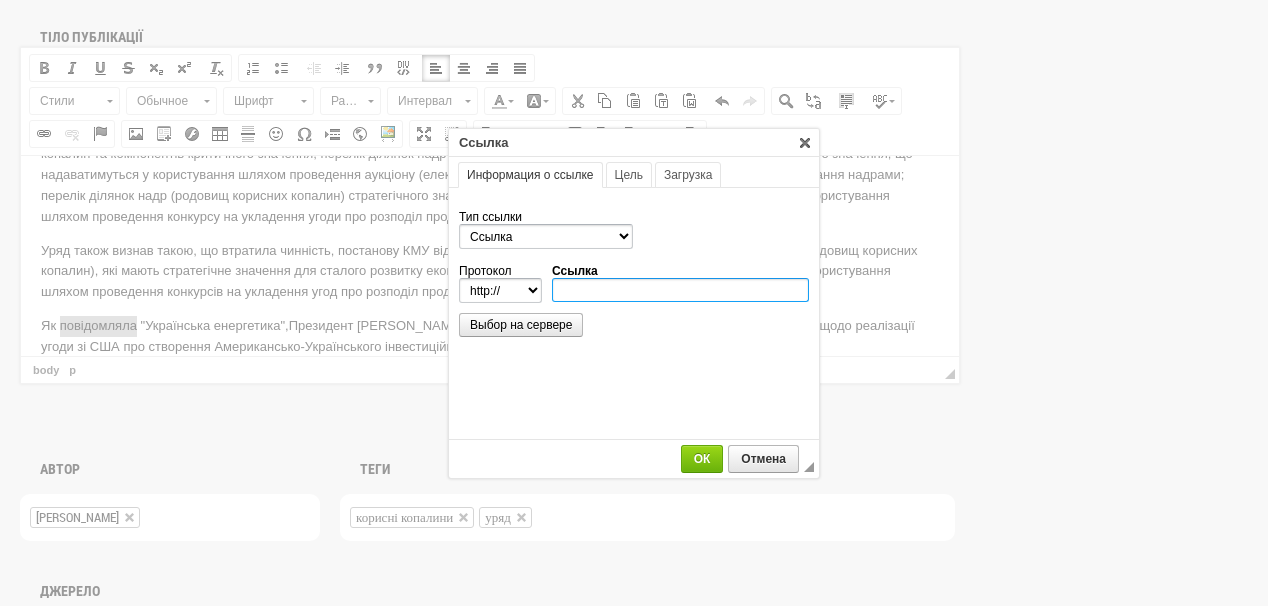 click on "Ссылка" at bounding box center (680, 290) 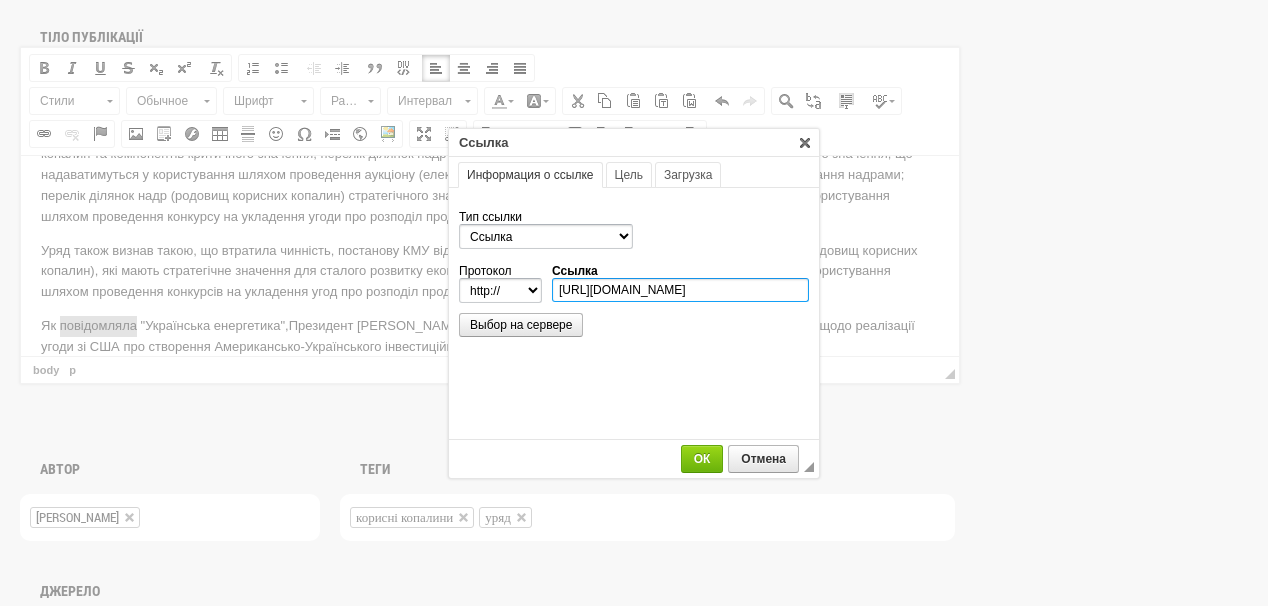 scroll, scrollTop: 0, scrollLeft: 352, axis: horizontal 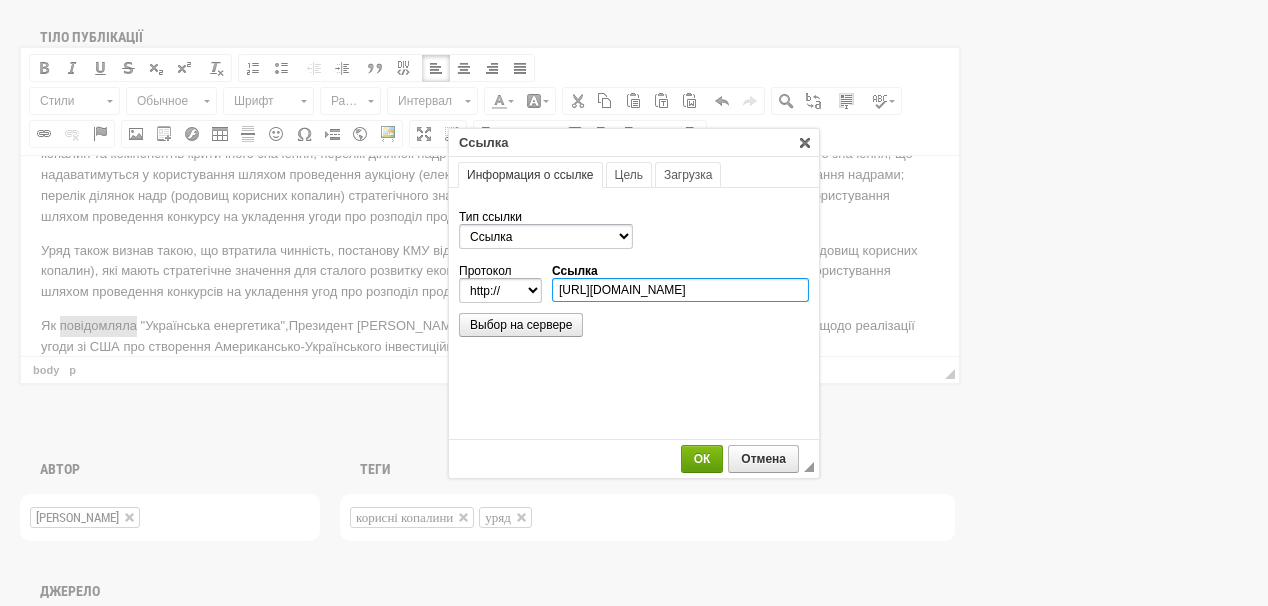 type on "https://ua-energy.org/uk/posts/zelenskyi-pidpysav-zminy-do-biudzhetnoho-kodeksu-dlia-uhody-pro-nadra-zi-ssha" 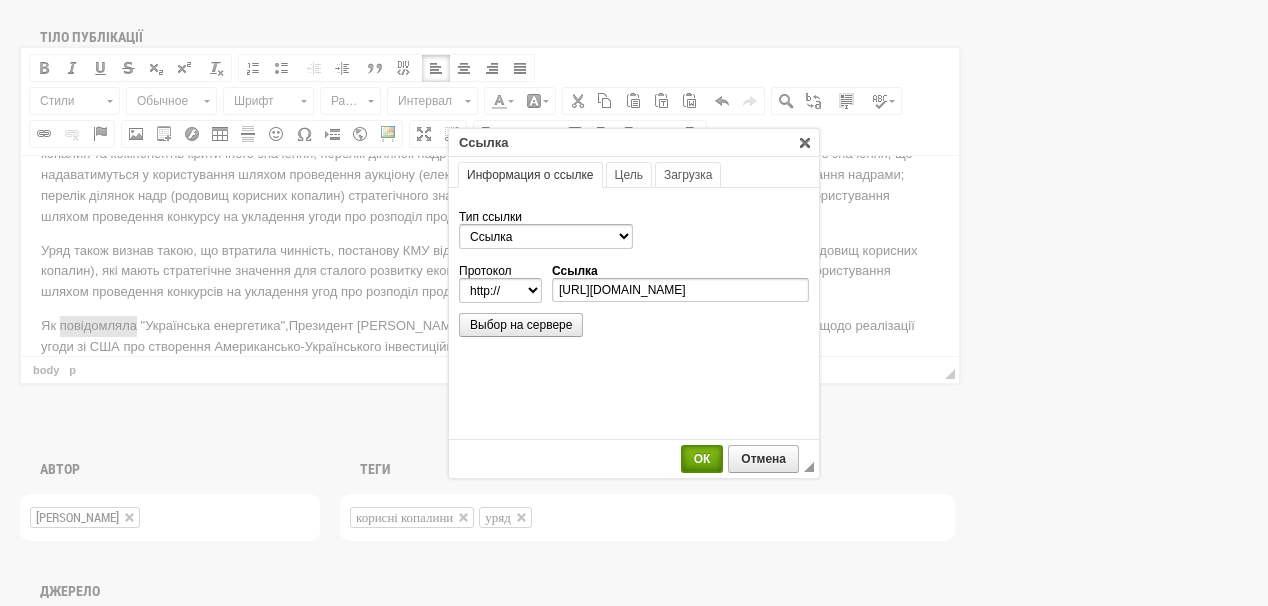select on "https://" 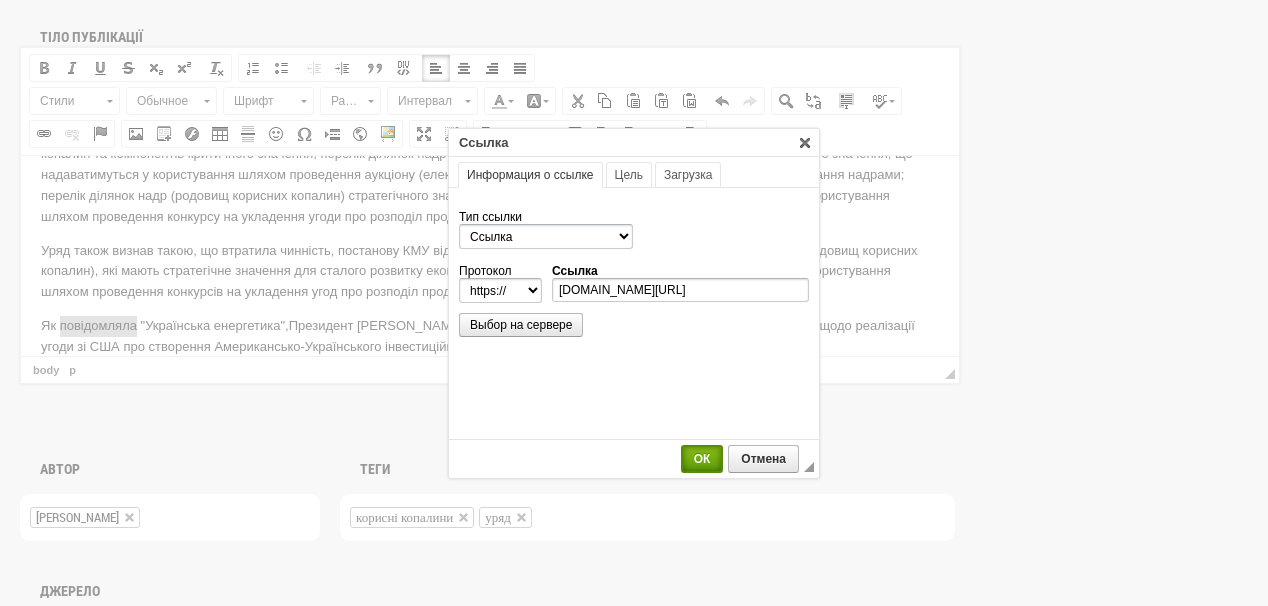 scroll, scrollTop: 0, scrollLeft: 0, axis: both 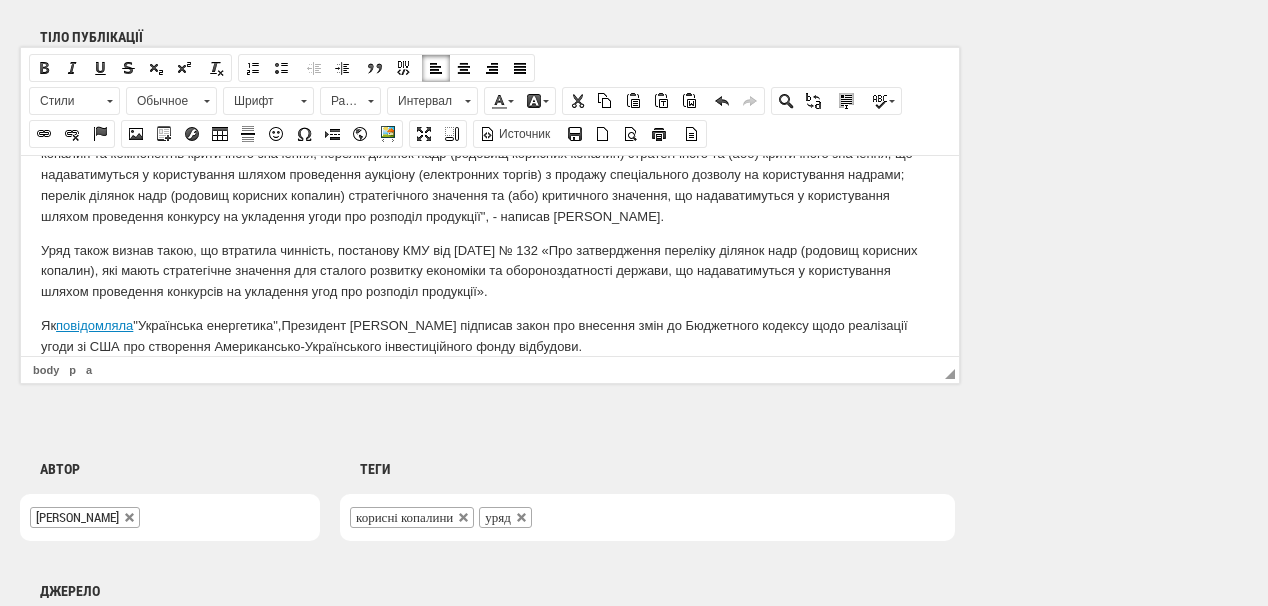 click on "◢ Путь элементов body p a" at bounding box center (490, 369) 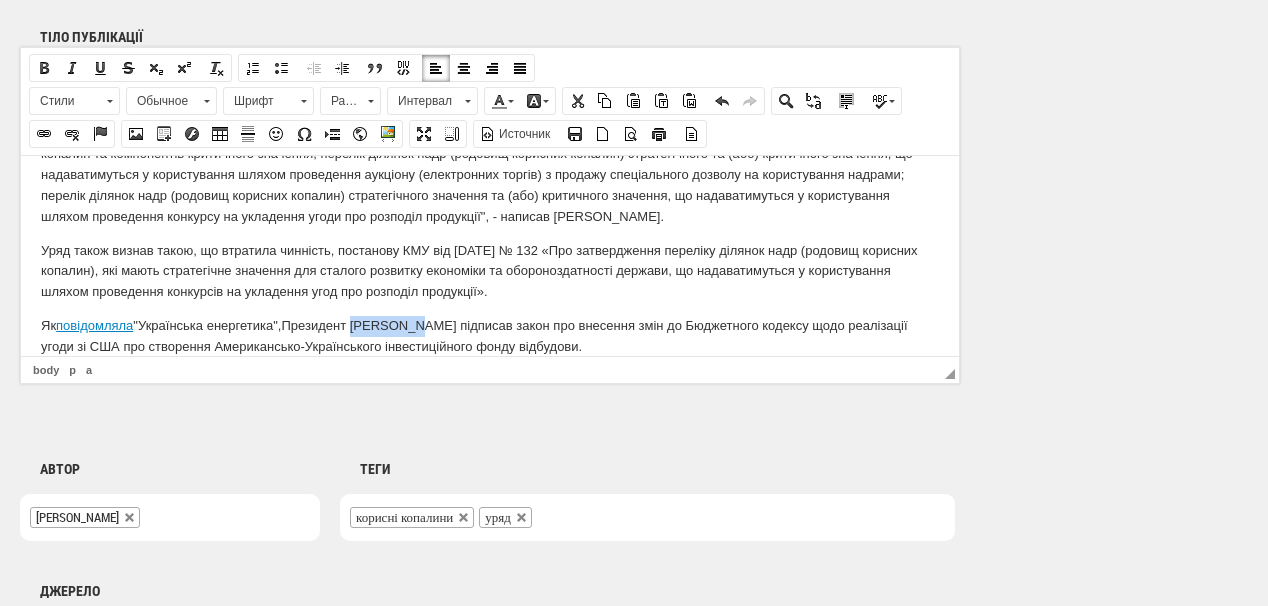 drag, startPoint x: 360, startPoint y: 319, endPoint x: 438, endPoint y: 312, distance: 78.31347 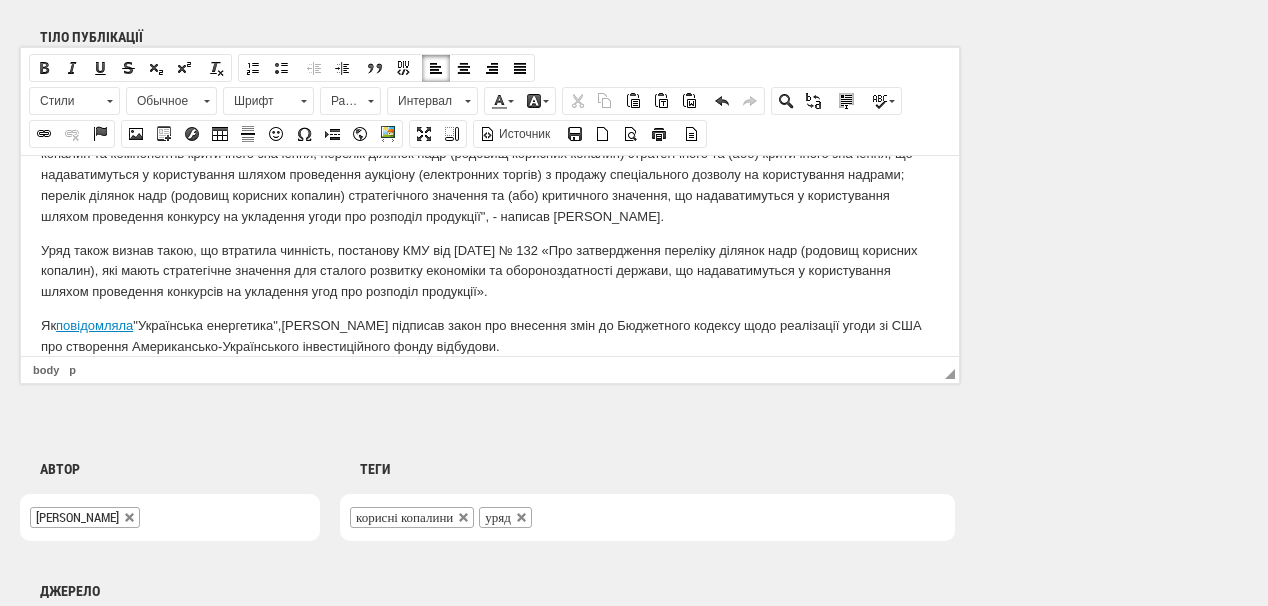 click on "Як  повідомляла  "Українська енергетика",  Президент Зеленський підписав закон про внесення змін до Бюджетного кодексу щодо реалізації угоди зі США про створення Американсько-Українського інвестиційного фонду відбудови." at bounding box center (490, 336) 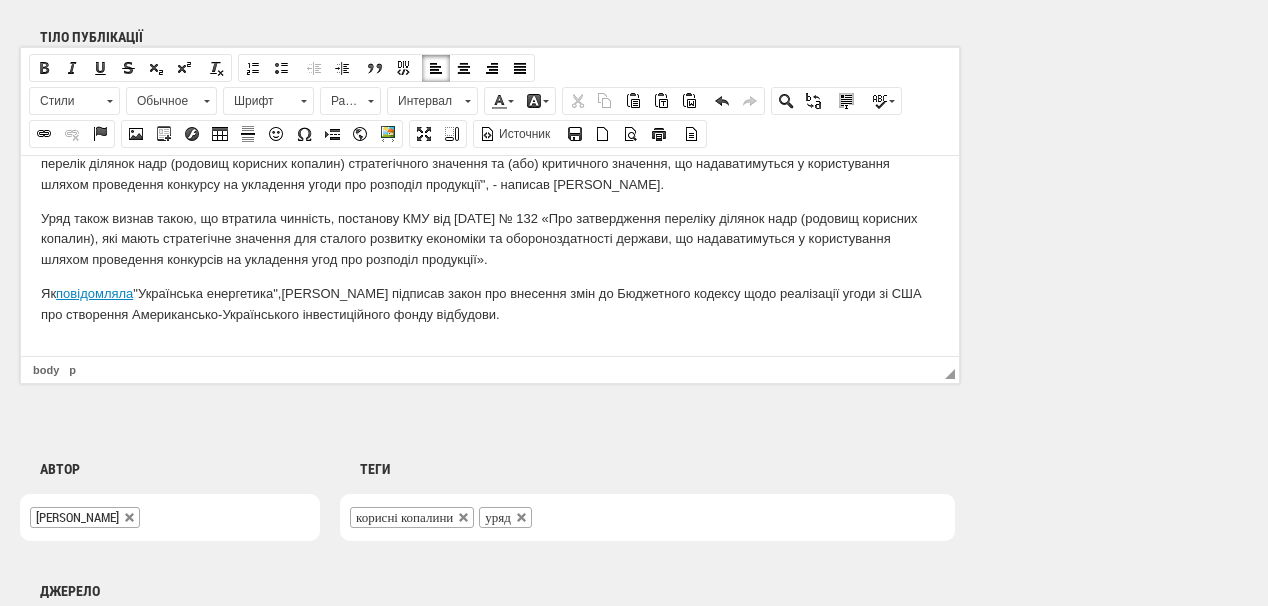 click at bounding box center [490, 348] 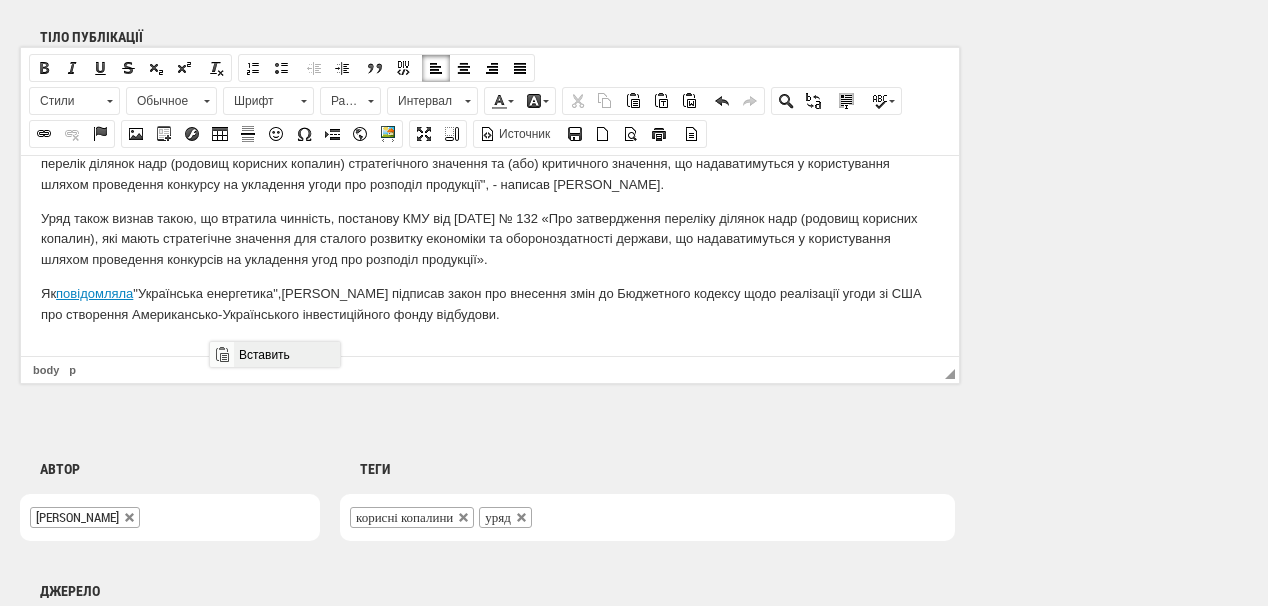 drag, startPoint x: 260, startPoint y: 353, endPoint x: 479, endPoint y: 695, distance: 406.1096 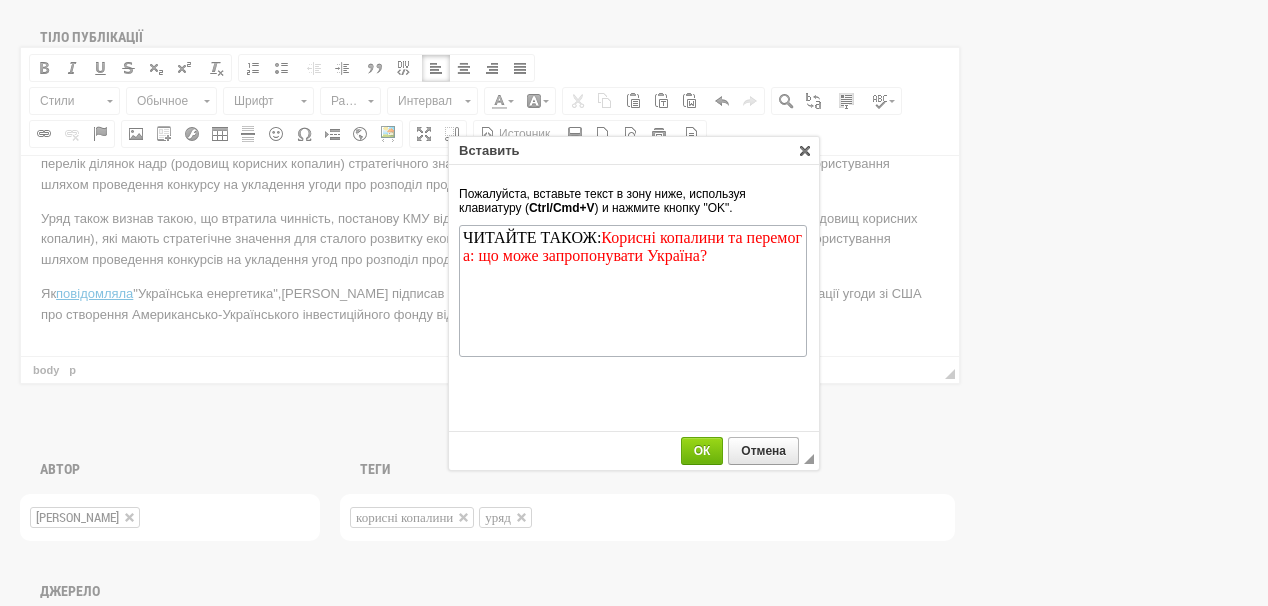 scroll, scrollTop: 0, scrollLeft: 0, axis: both 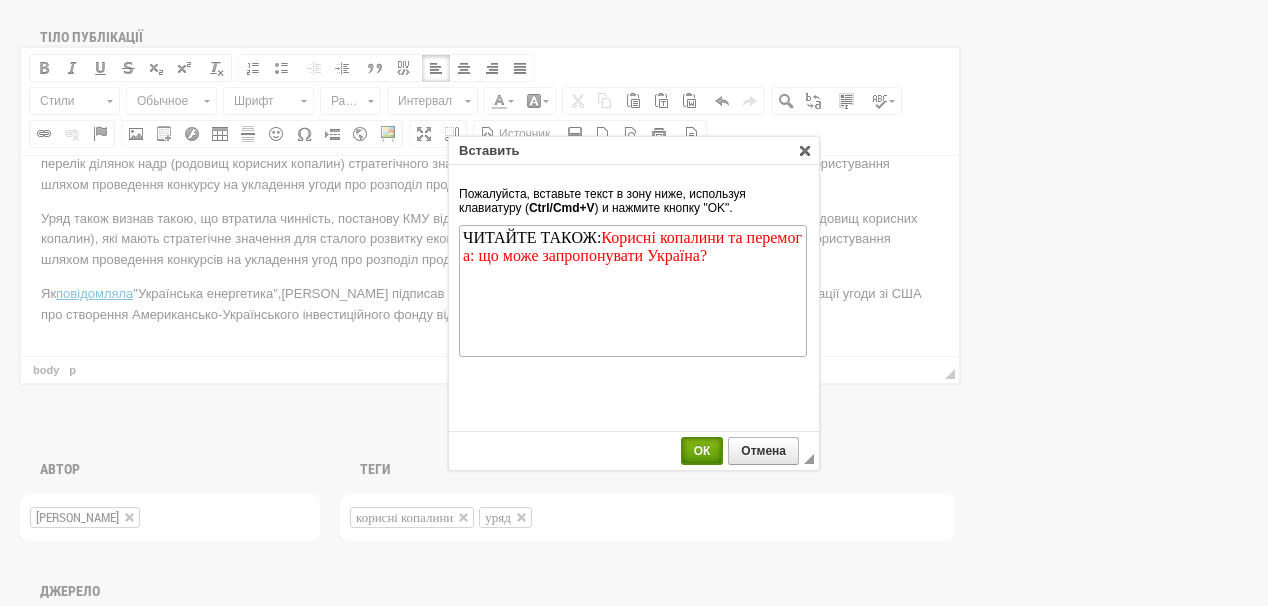 click on "ОК" at bounding box center (702, 451) 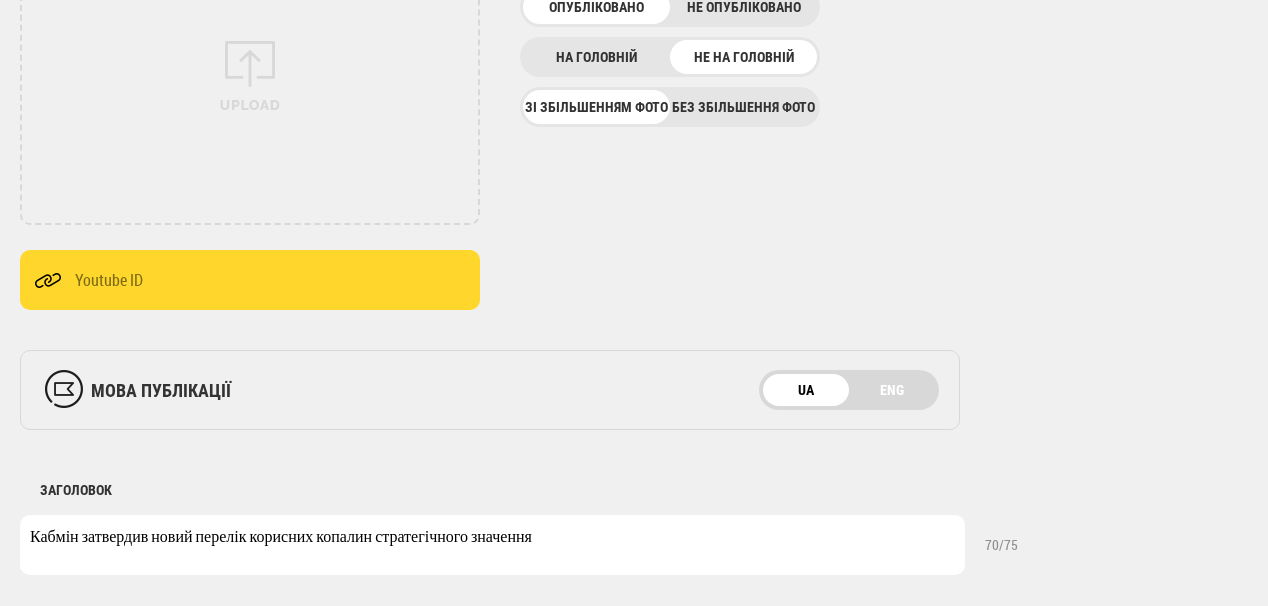 scroll, scrollTop: 400, scrollLeft: 0, axis: vertical 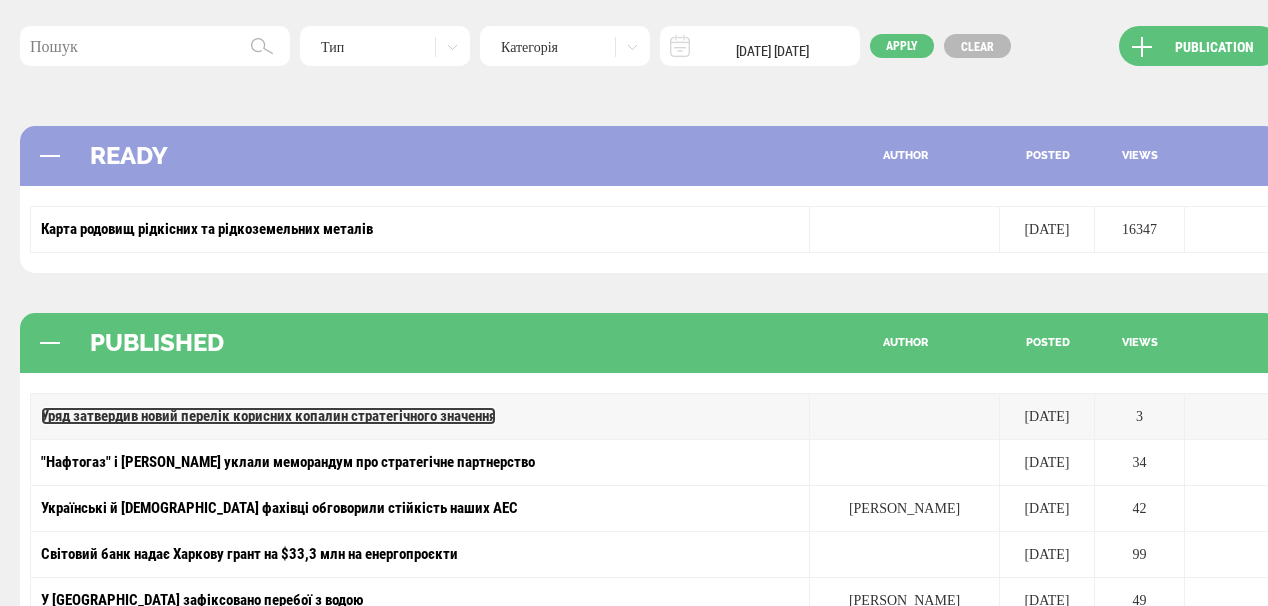 click on "Уряд затвердив новий перелік корисних копалин стратегічного значення" at bounding box center [268, 416] 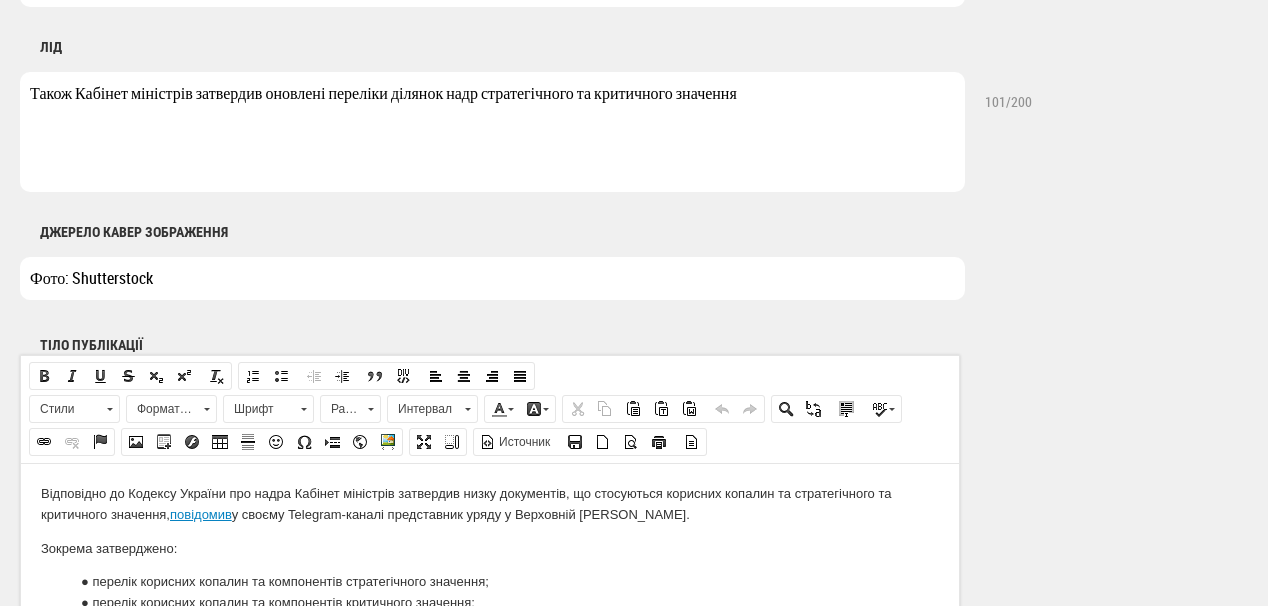 scroll, scrollTop: 1120, scrollLeft: 0, axis: vertical 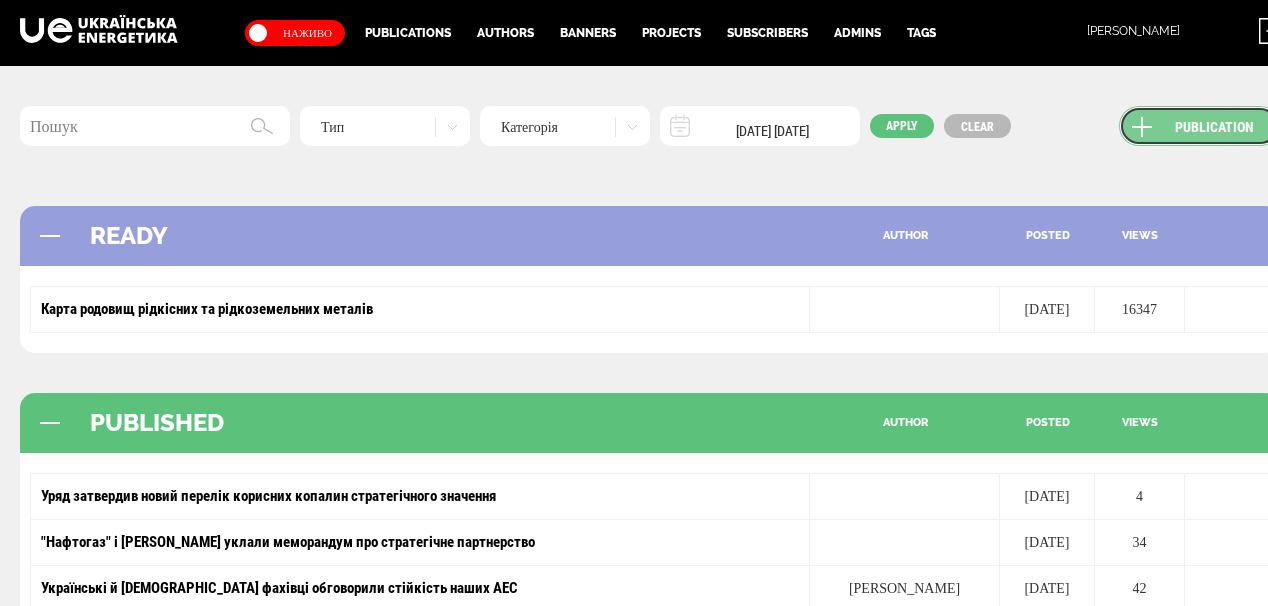 click on "Publication" at bounding box center [1199, 126] 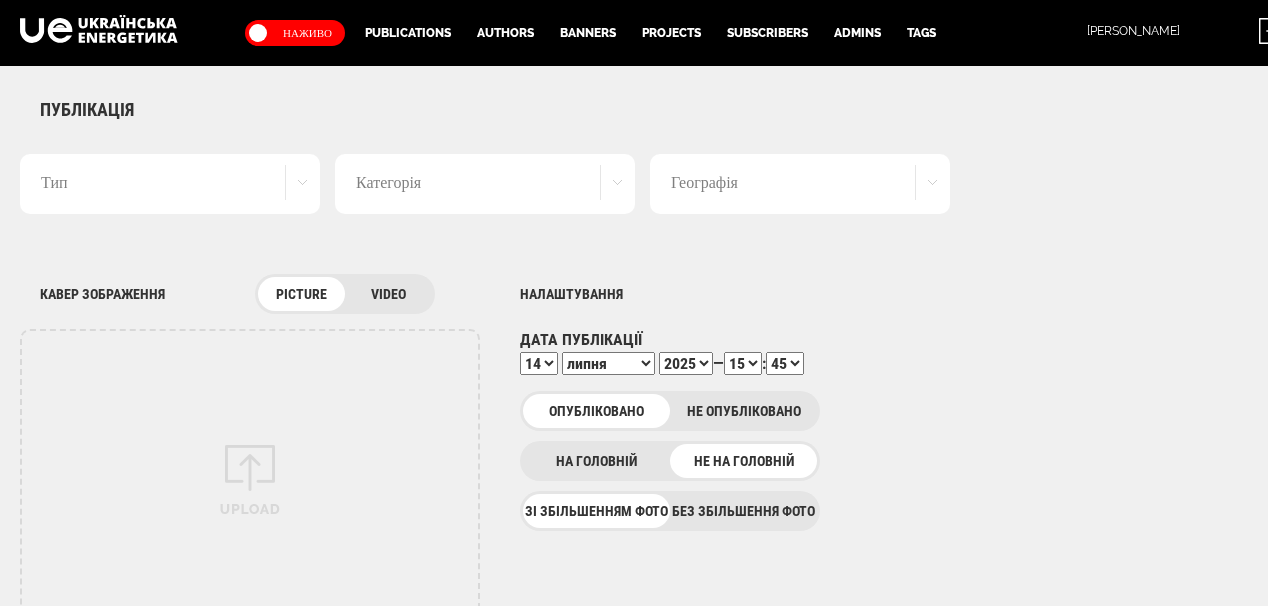 scroll, scrollTop: 0, scrollLeft: 0, axis: both 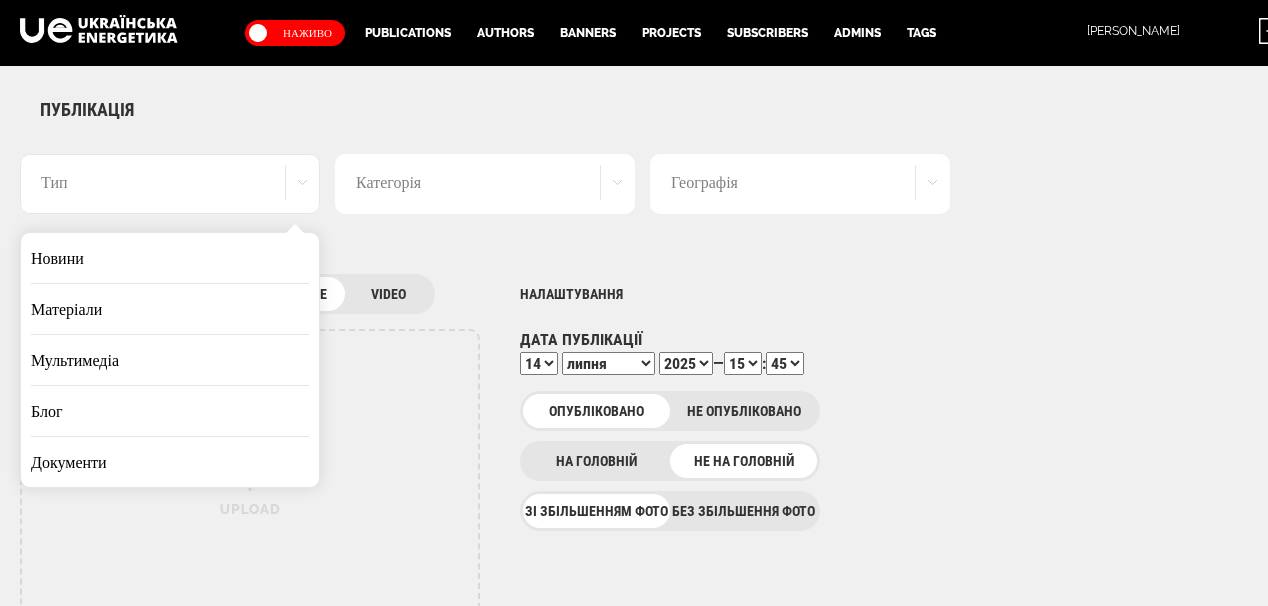 click on "Новини" at bounding box center (170, 258) 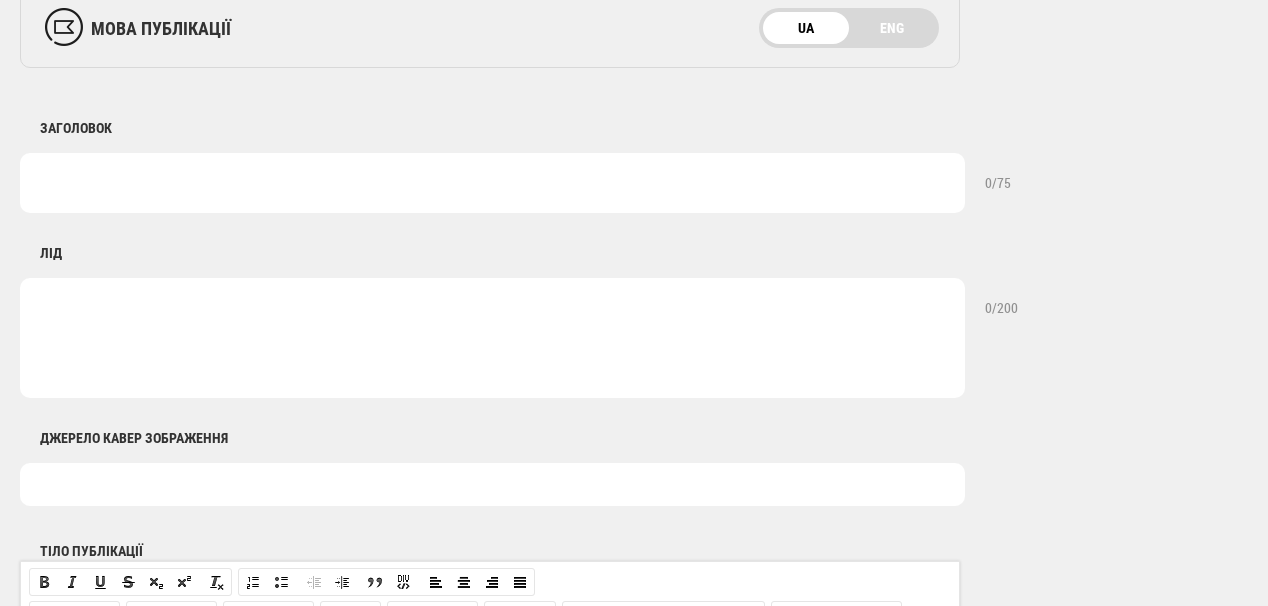 scroll, scrollTop: 800, scrollLeft: 0, axis: vertical 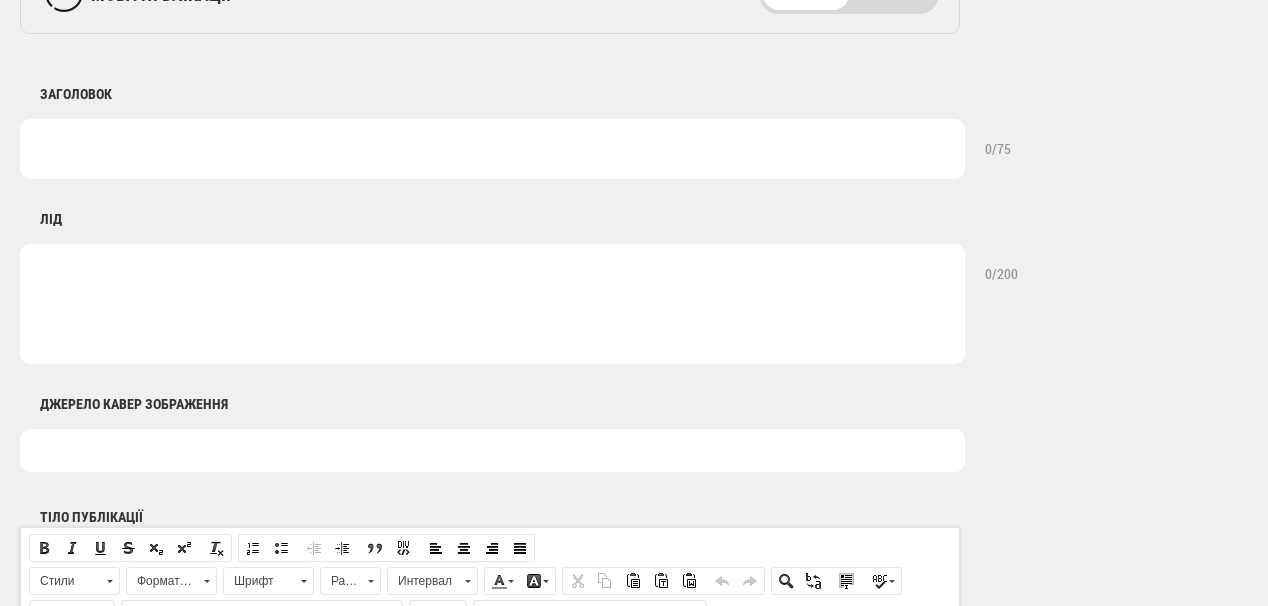 click at bounding box center (492, 149) 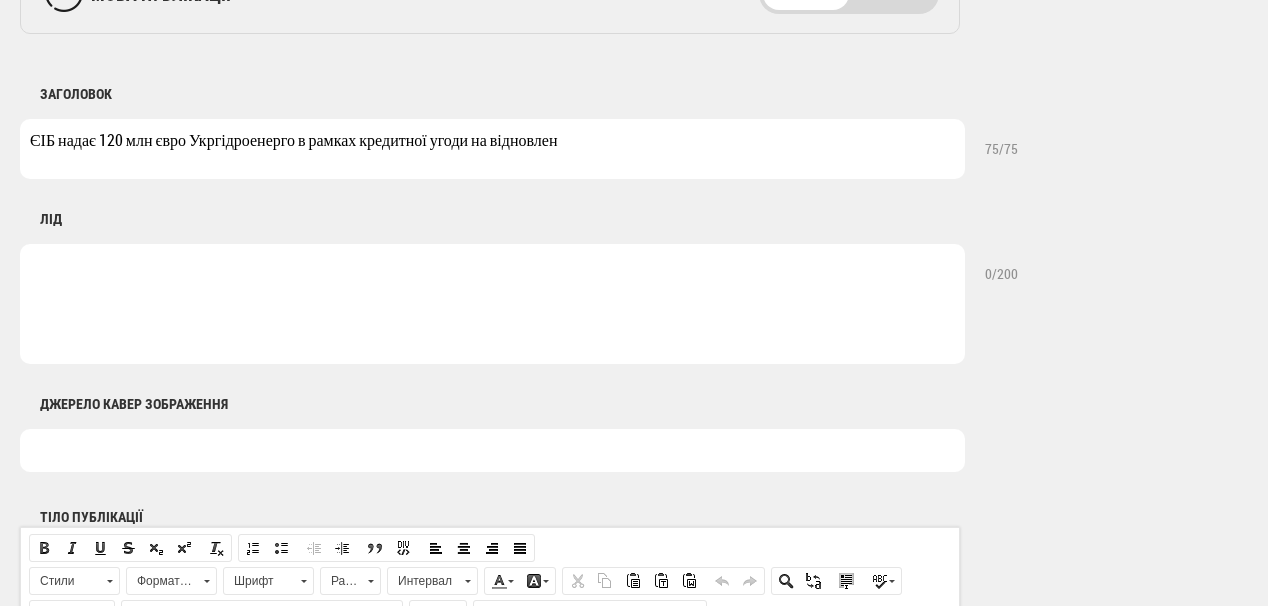 drag, startPoint x: 301, startPoint y: 138, endPoint x: 554, endPoint y: 145, distance: 253.09682 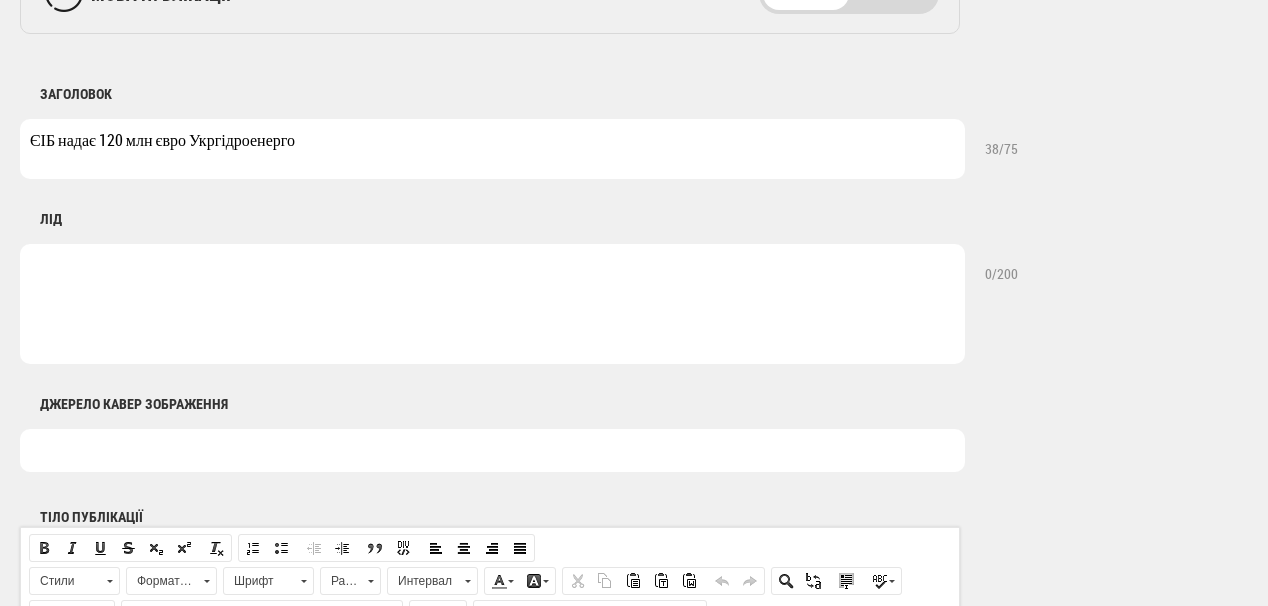 click on "ЄІБ надає 120 млн євро Укргідроенерго" at bounding box center [492, 149] 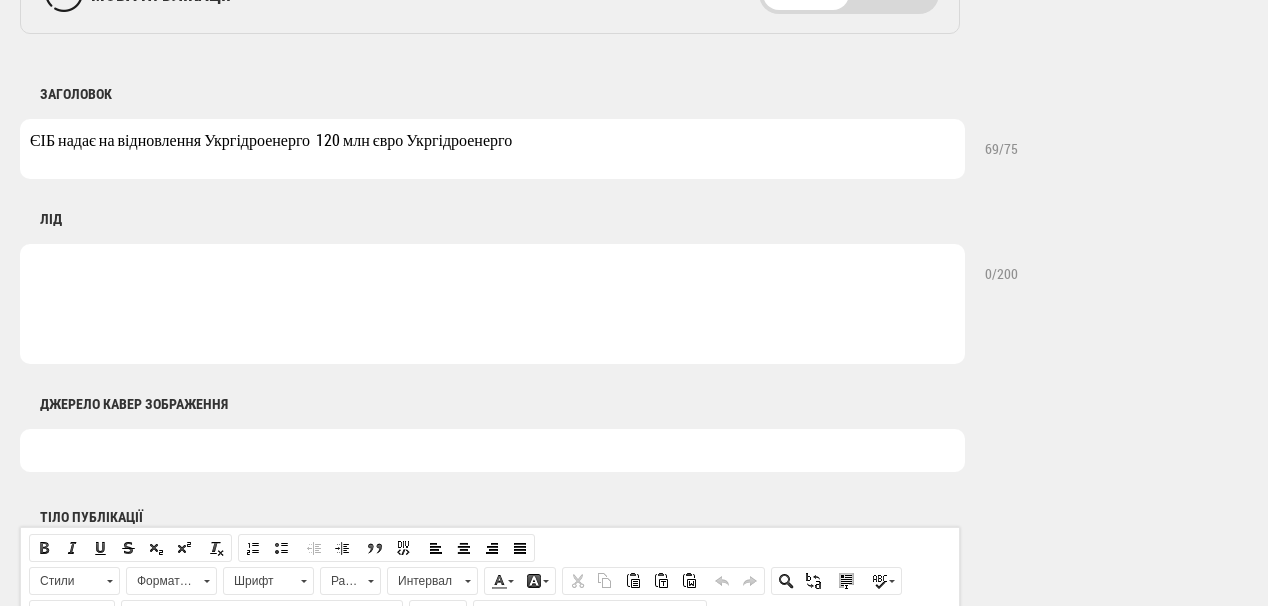 drag, startPoint x: 545, startPoint y: 140, endPoint x: 432, endPoint y: 134, distance: 113.15918 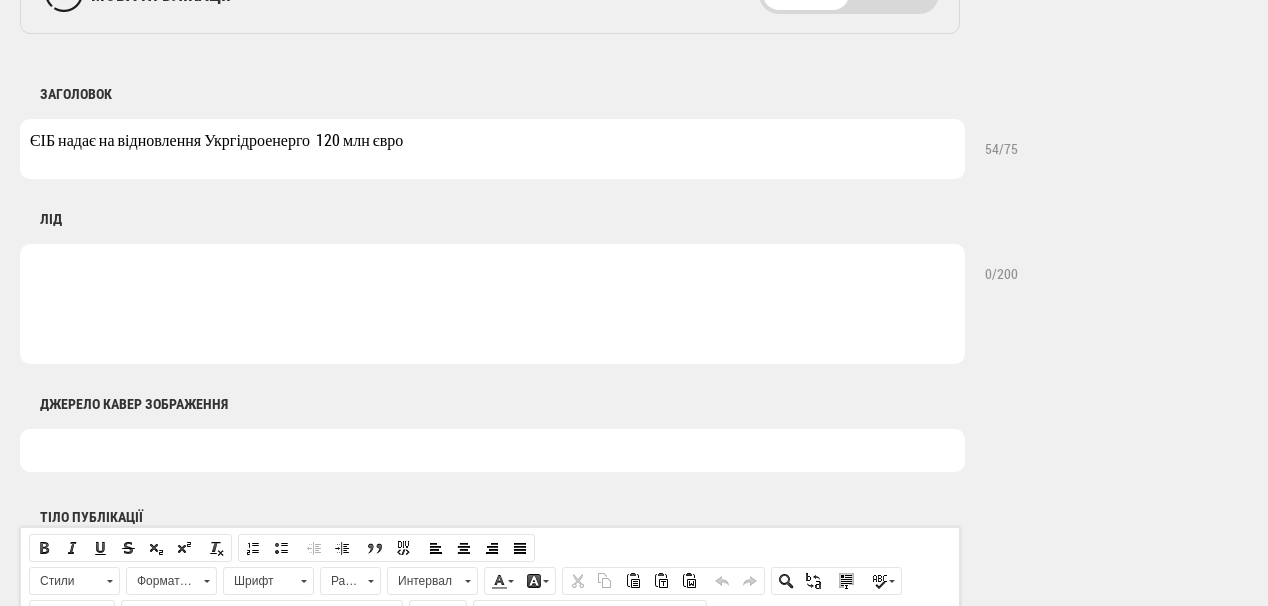 click on "ЄІБ надає на відновлення Укргідроенерго  120 млн євро" at bounding box center [492, 149] 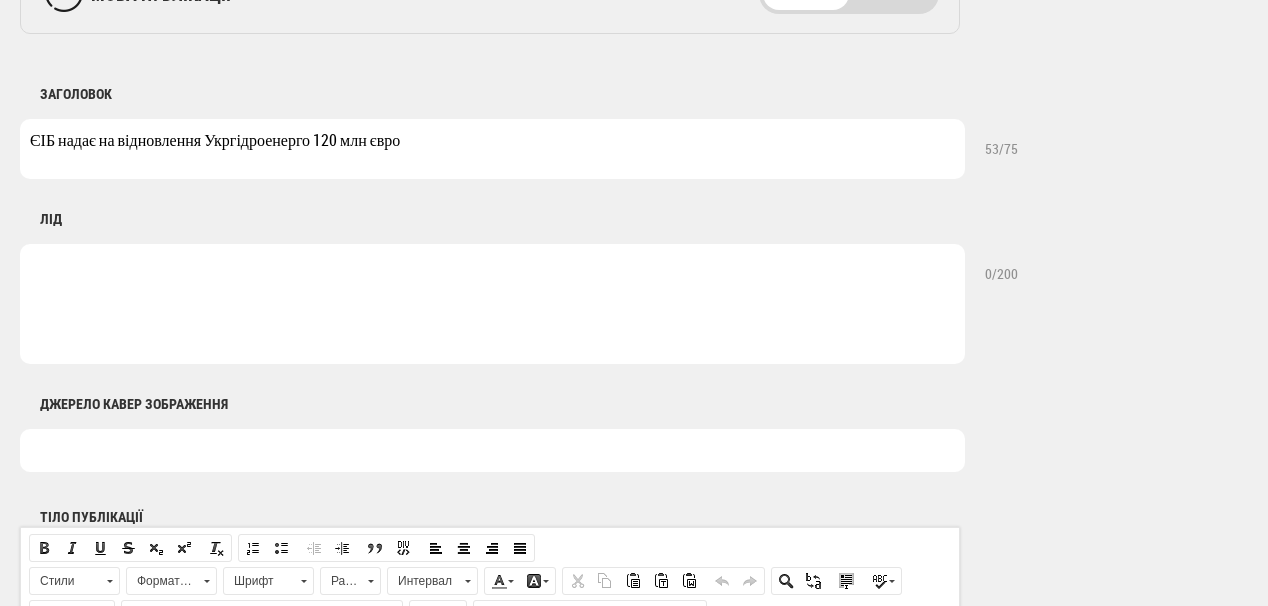type on "ЄІБ надає на відновлення Укргідроенерго 120 млн євро" 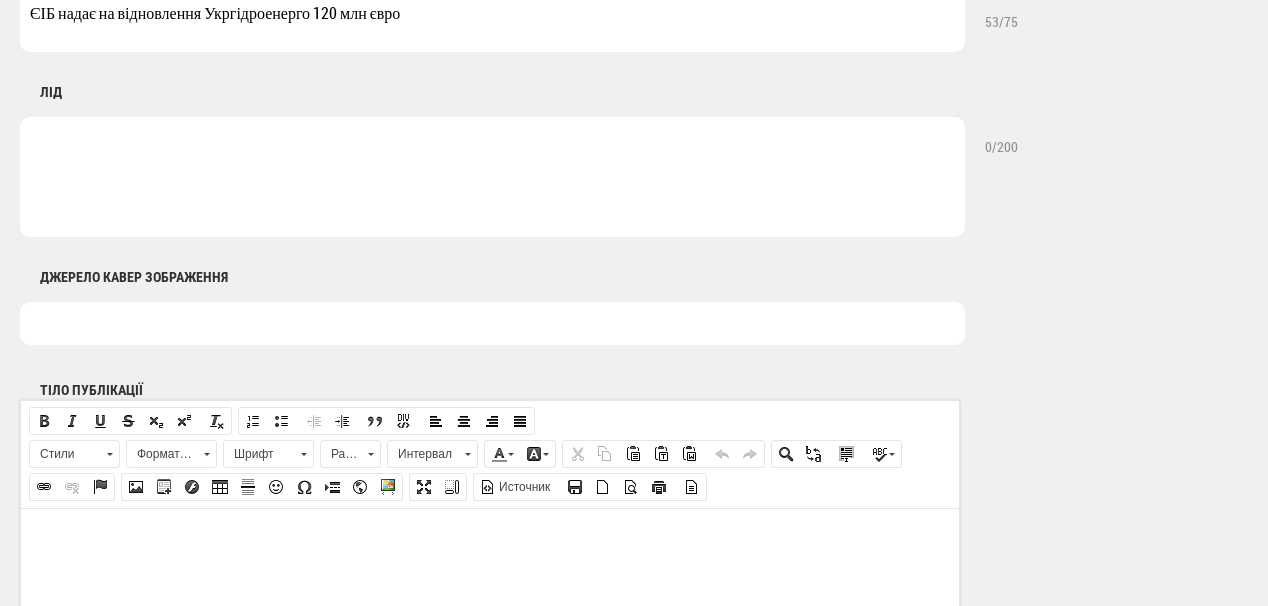 scroll, scrollTop: 1040, scrollLeft: 0, axis: vertical 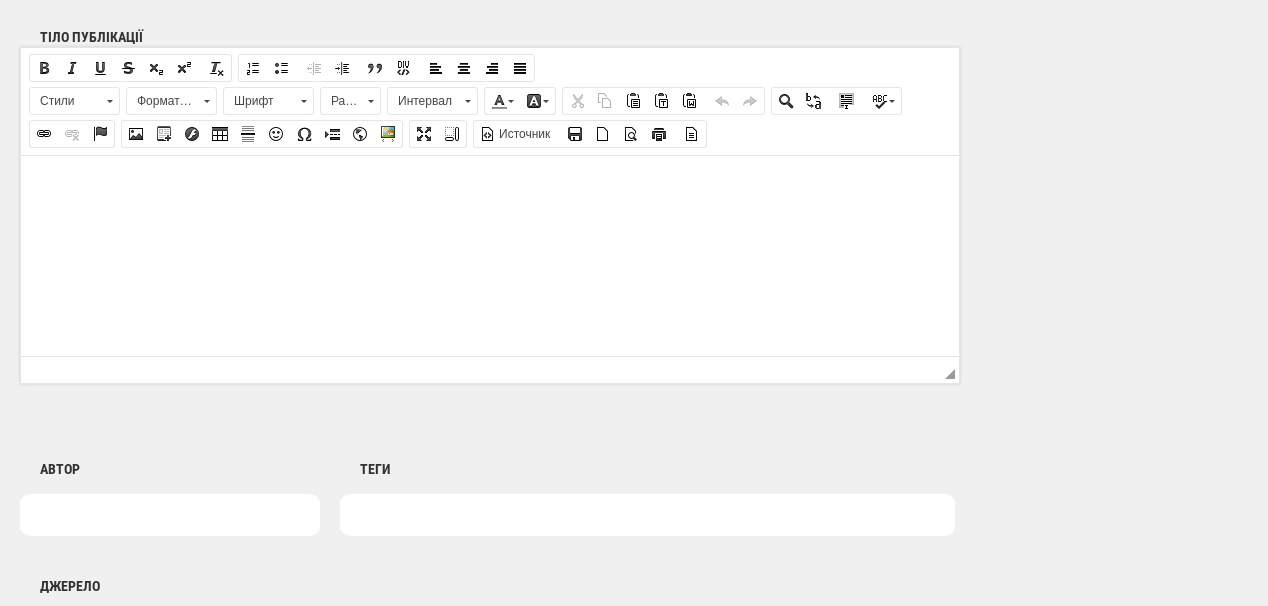 click at bounding box center [490, 185] 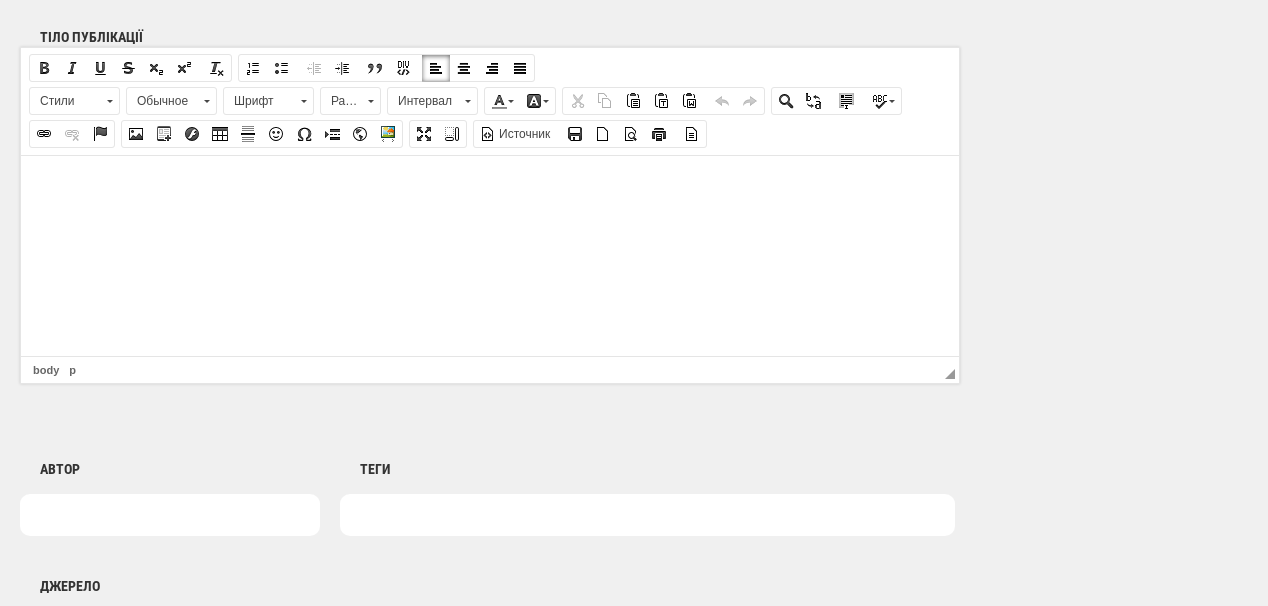 drag, startPoint x: 152, startPoint y: 195, endPoint x: 86, endPoint y: 183, distance: 67.08204 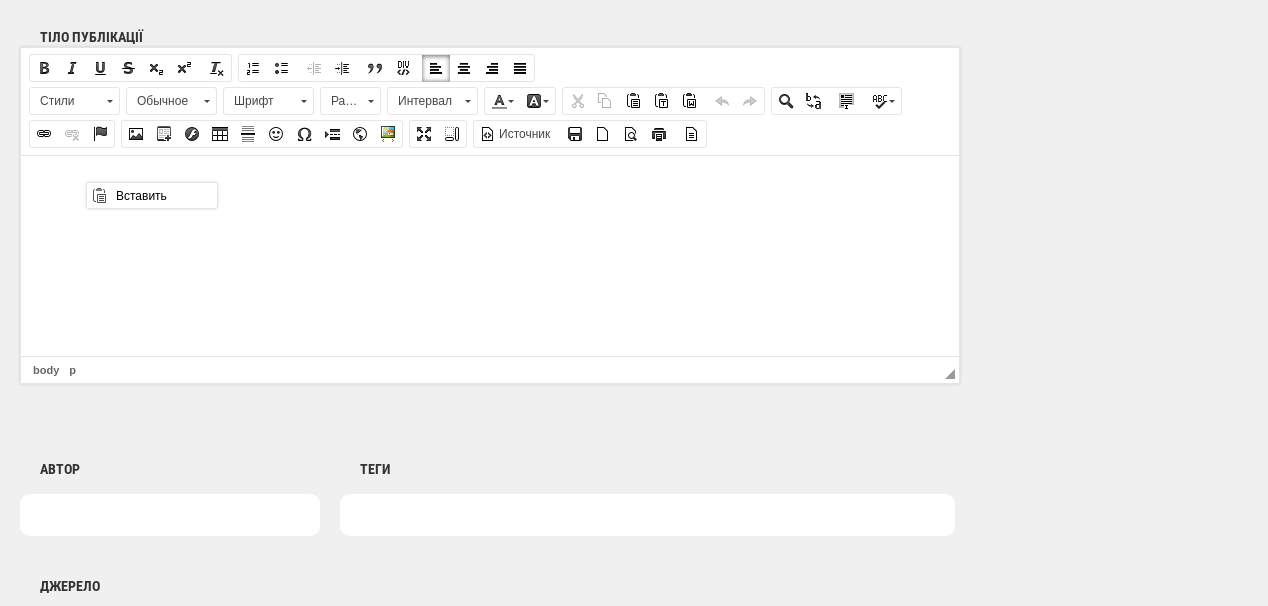 scroll, scrollTop: 0, scrollLeft: 0, axis: both 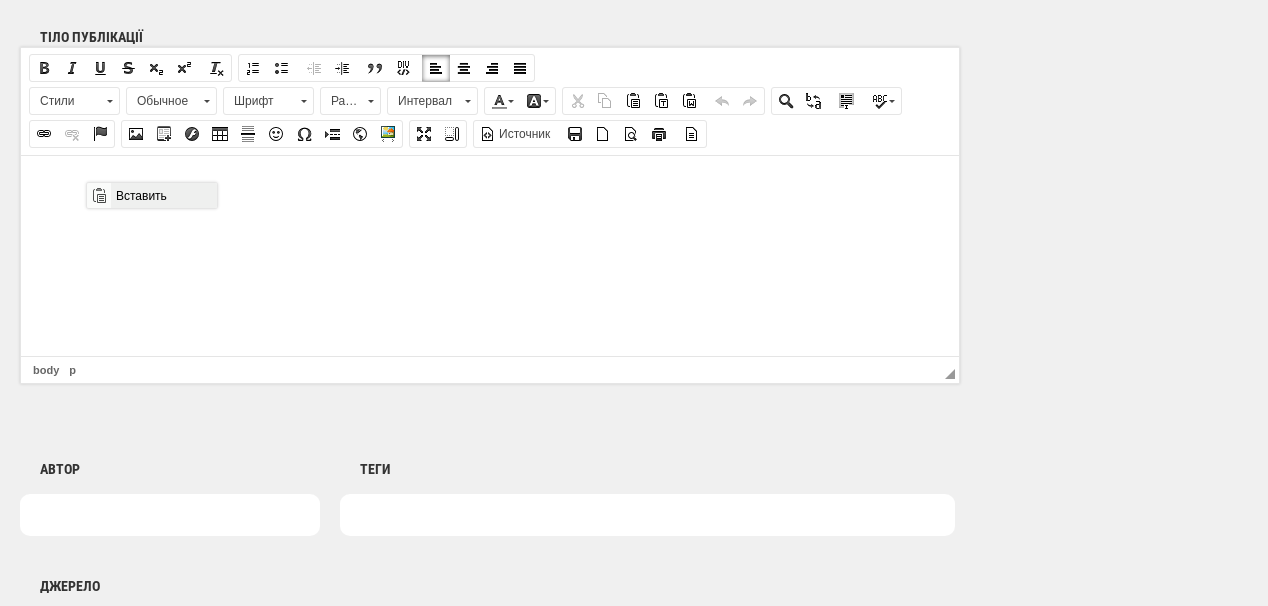 click on "Вставить" at bounding box center [163, 195] 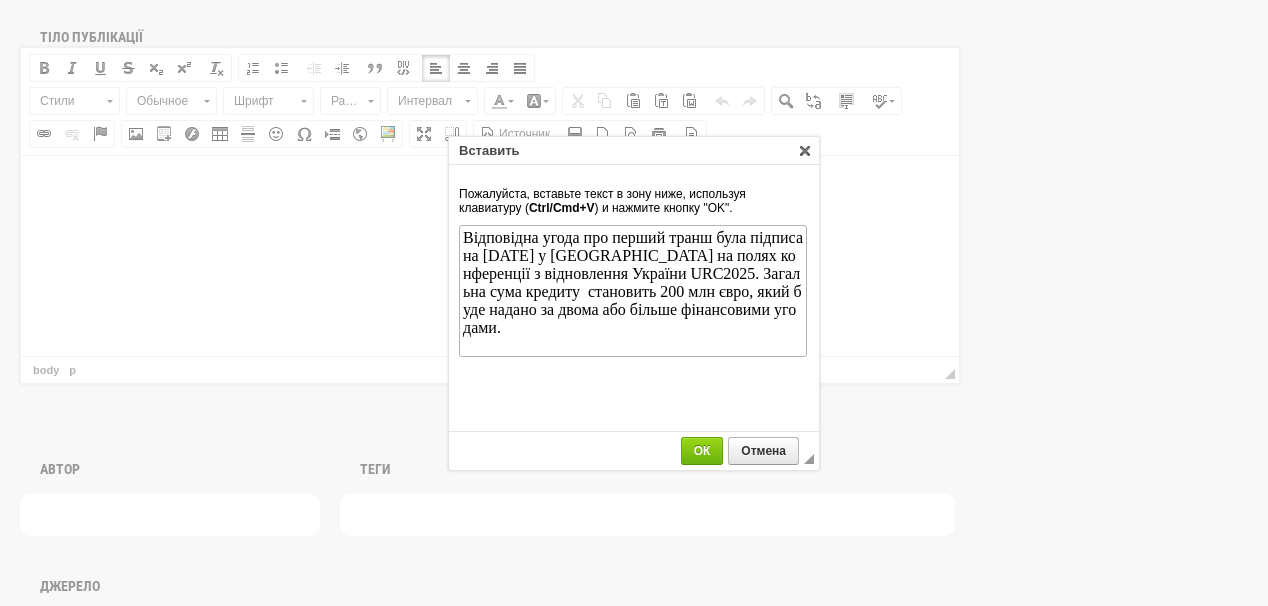 scroll, scrollTop: 1288, scrollLeft: 0, axis: vertical 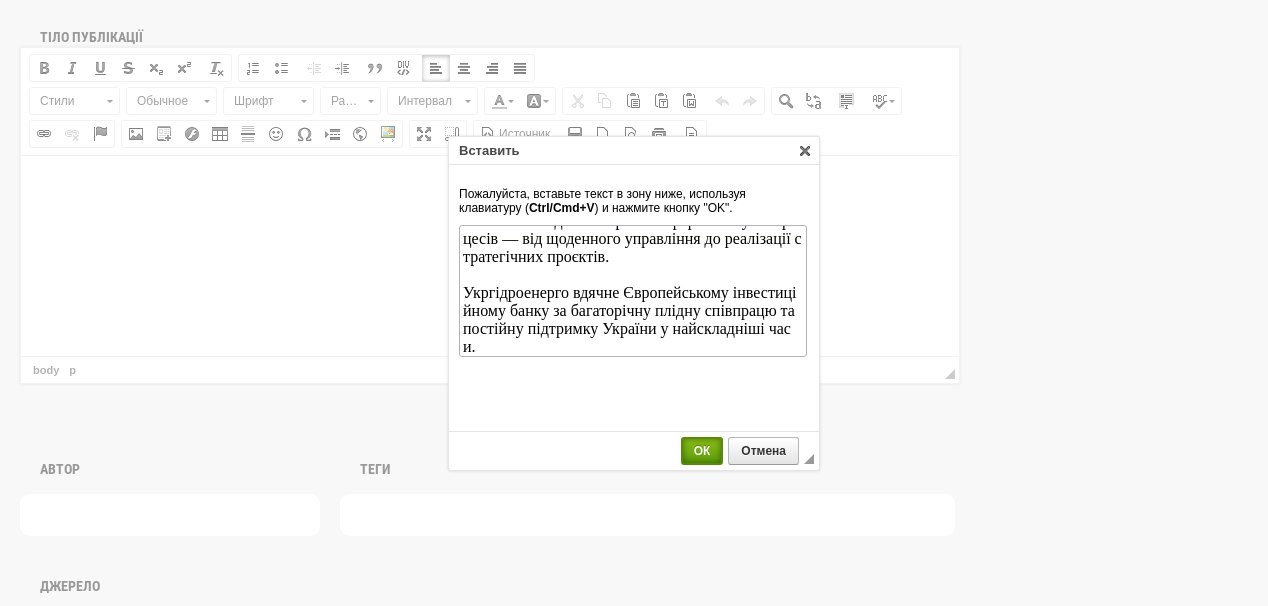 click on "ОК" at bounding box center [702, 451] 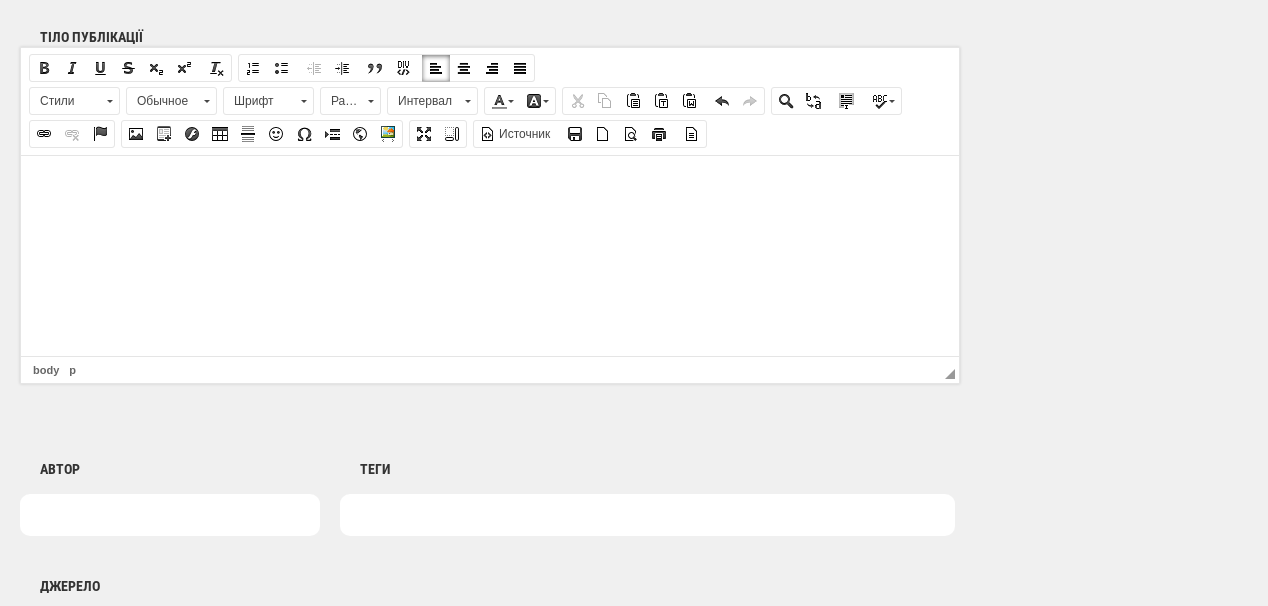 scroll, scrollTop: 0, scrollLeft: 0, axis: both 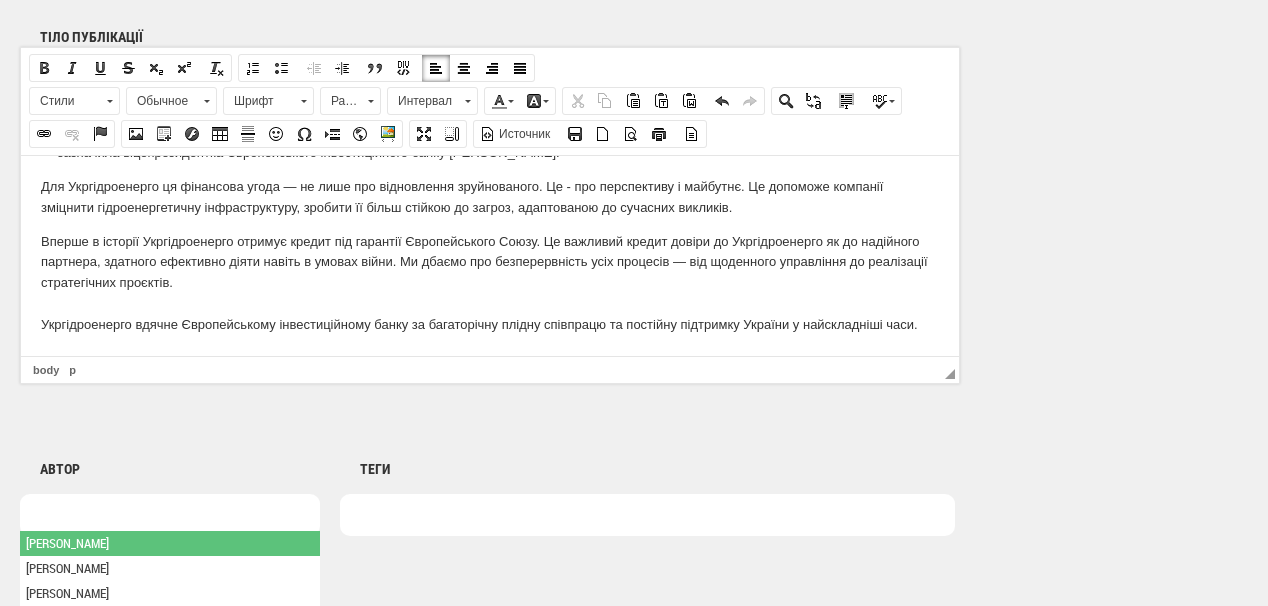 click at bounding box center (170, 515) 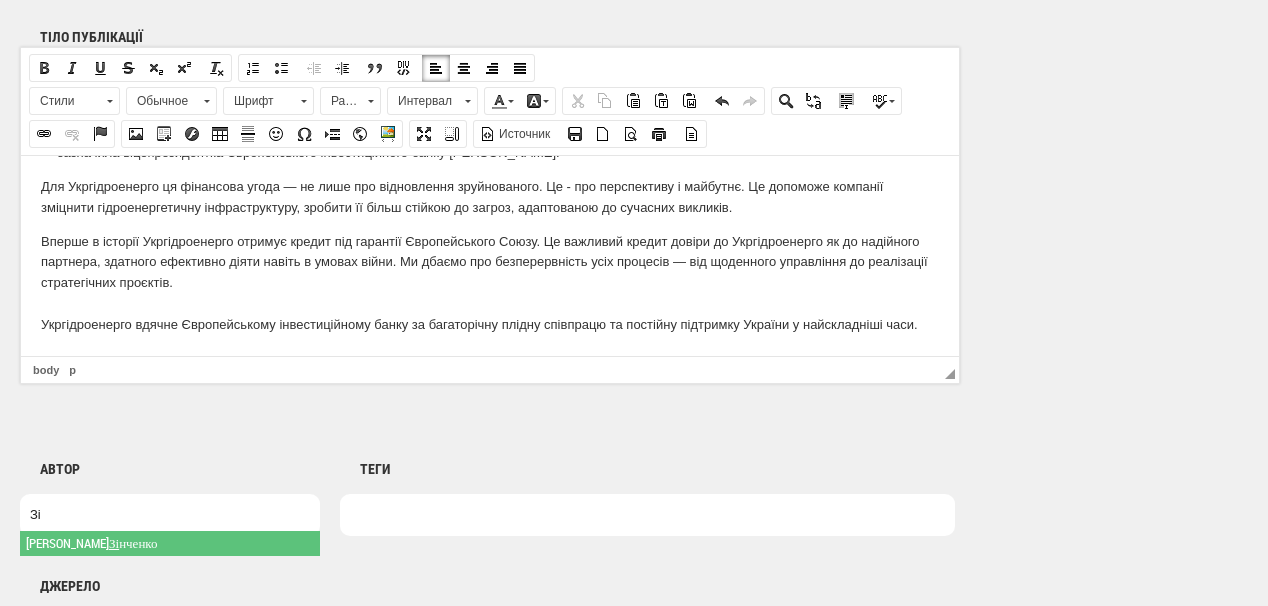 type on "Зі" 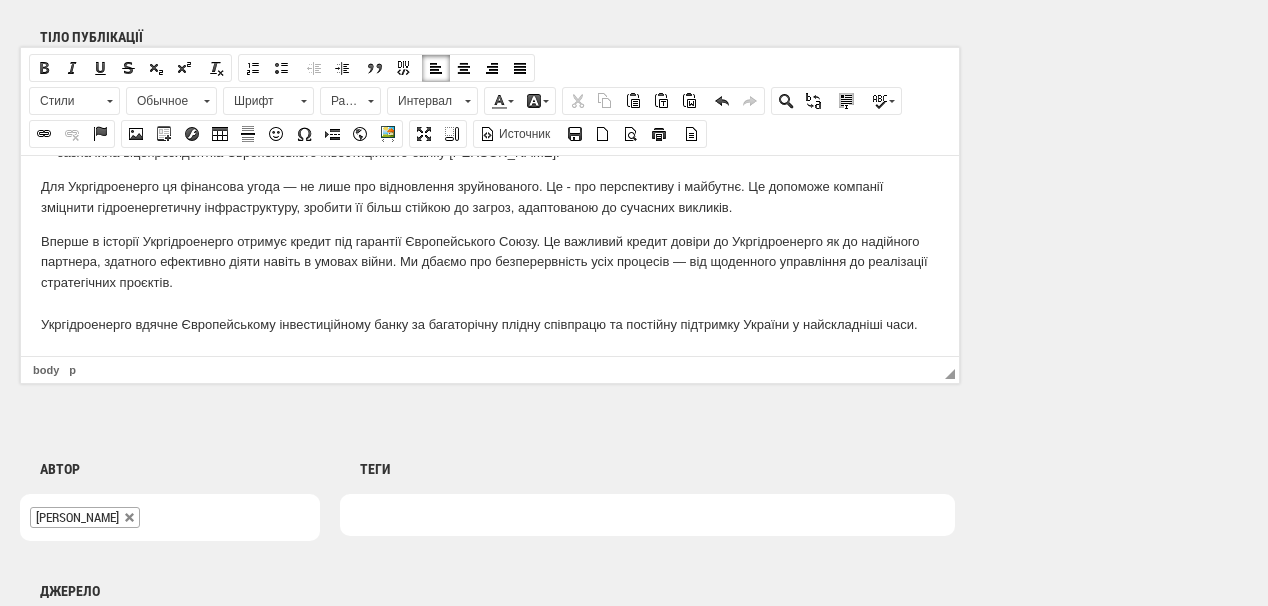 click at bounding box center (647, 515) 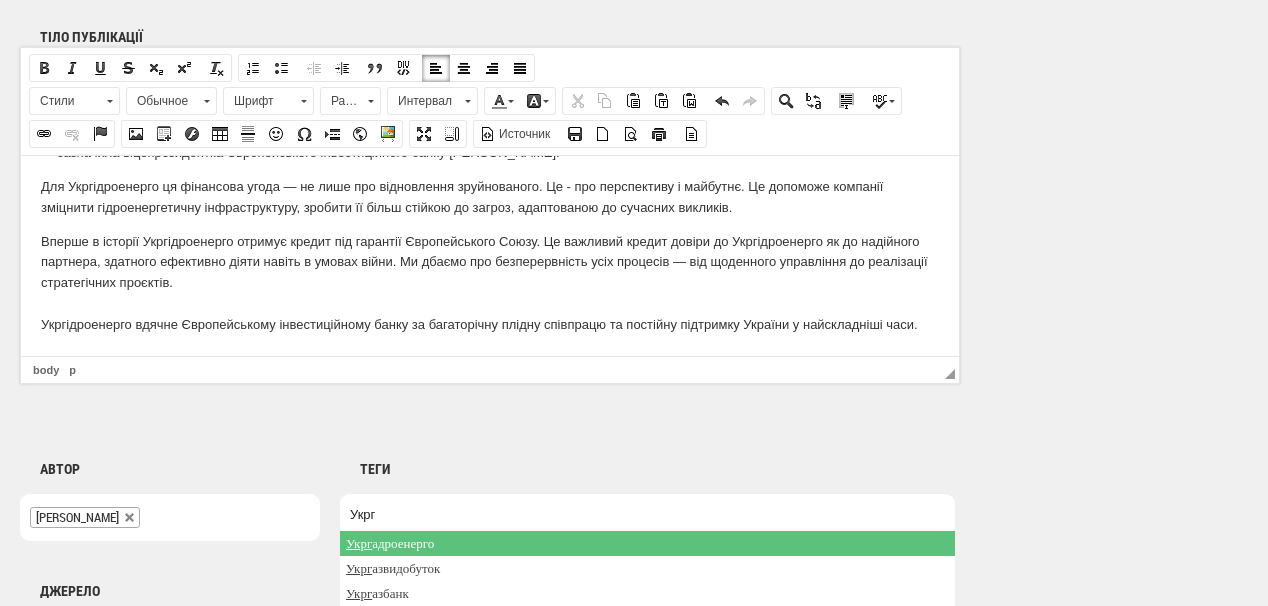 scroll, scrollTop: 1360, scrollLeft: 0, axis: vertical 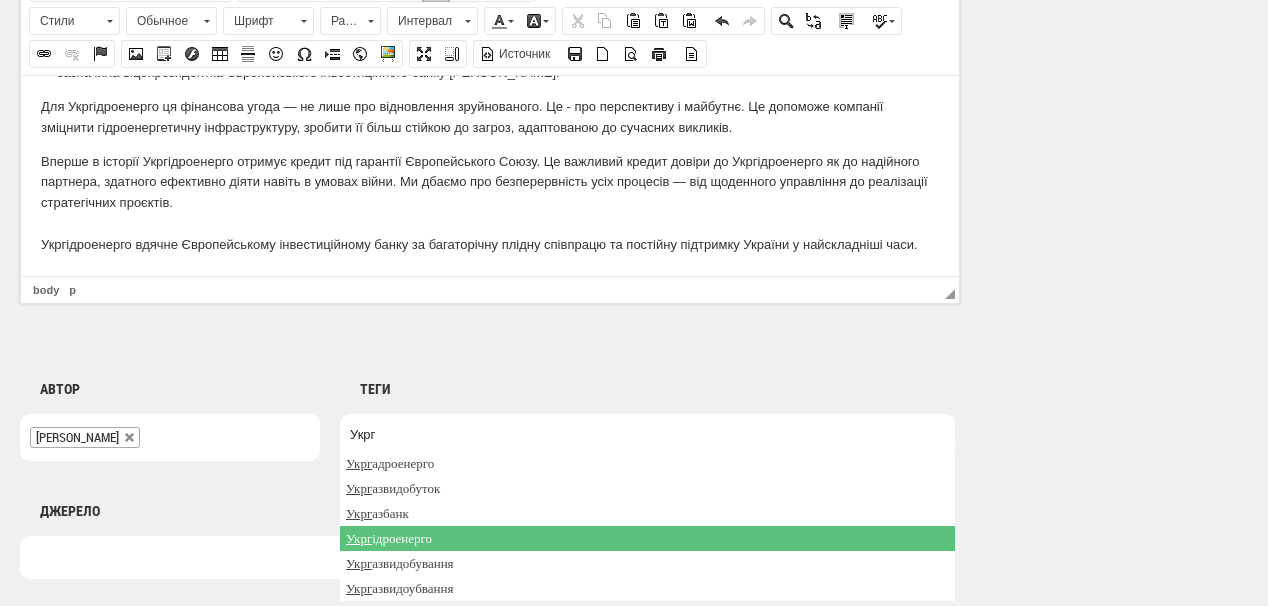 type on "Укрг" 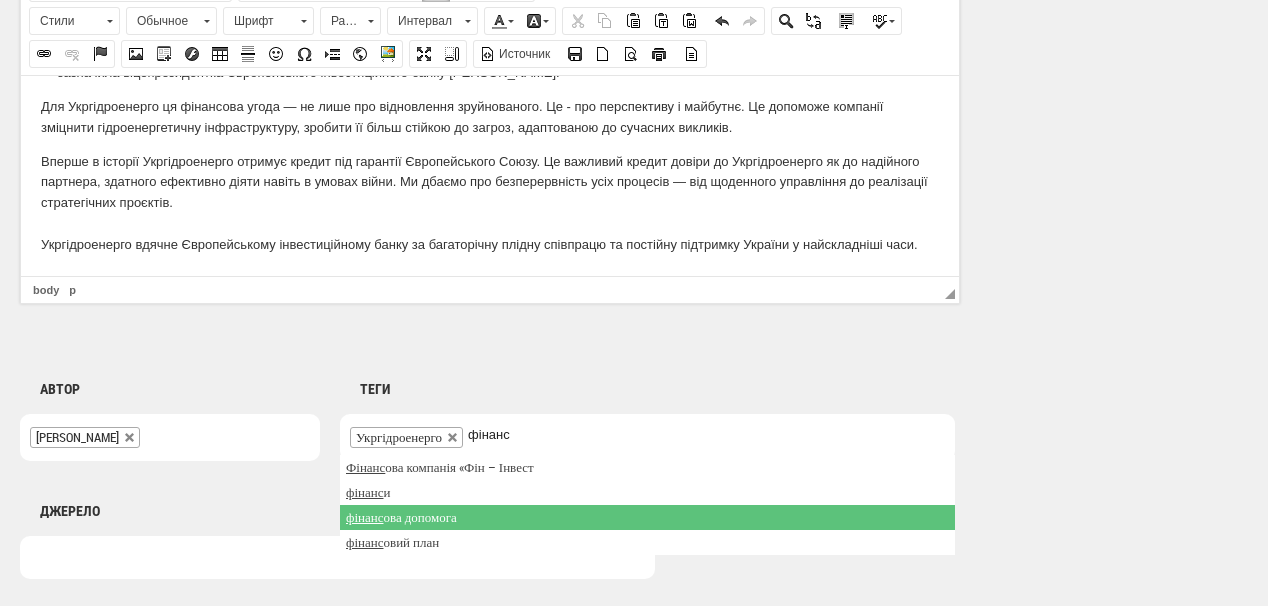 type on "фінанс" 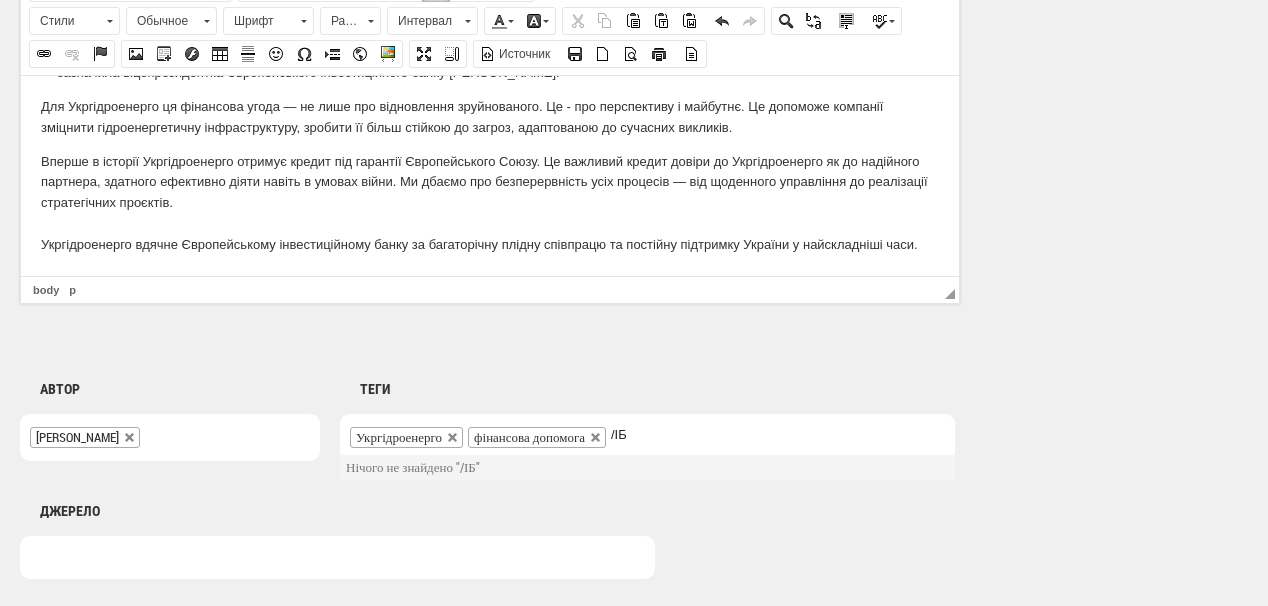 type on "/ІБ" 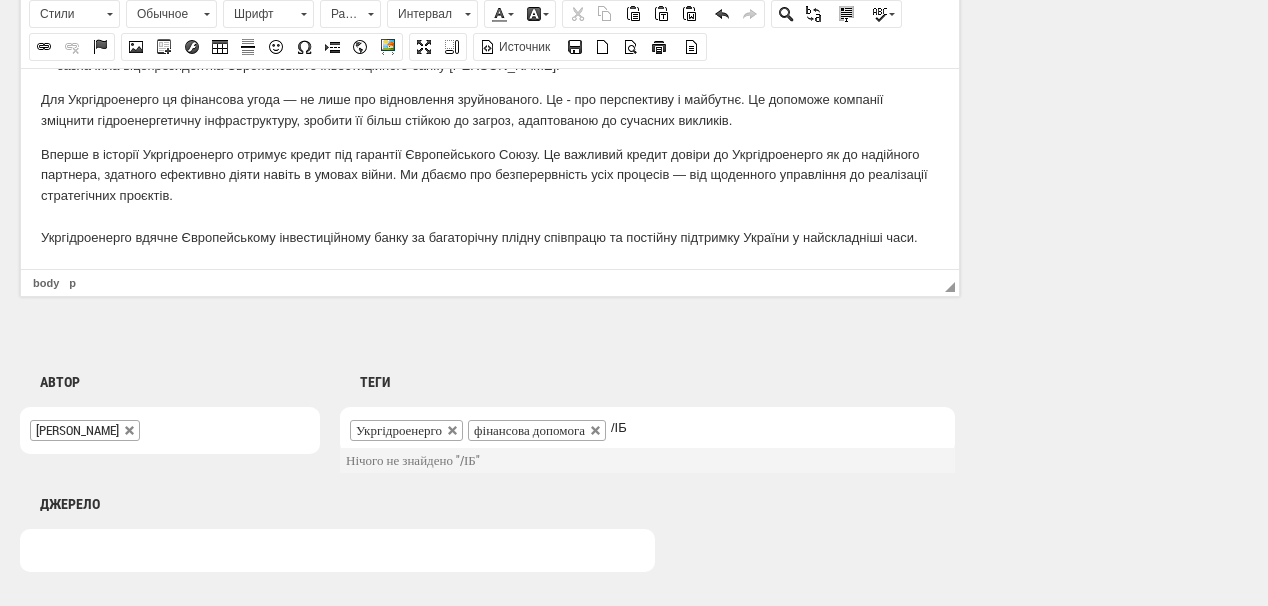 scroll, scrollTop: 1360, scrollLeft: 0, axis: vertical 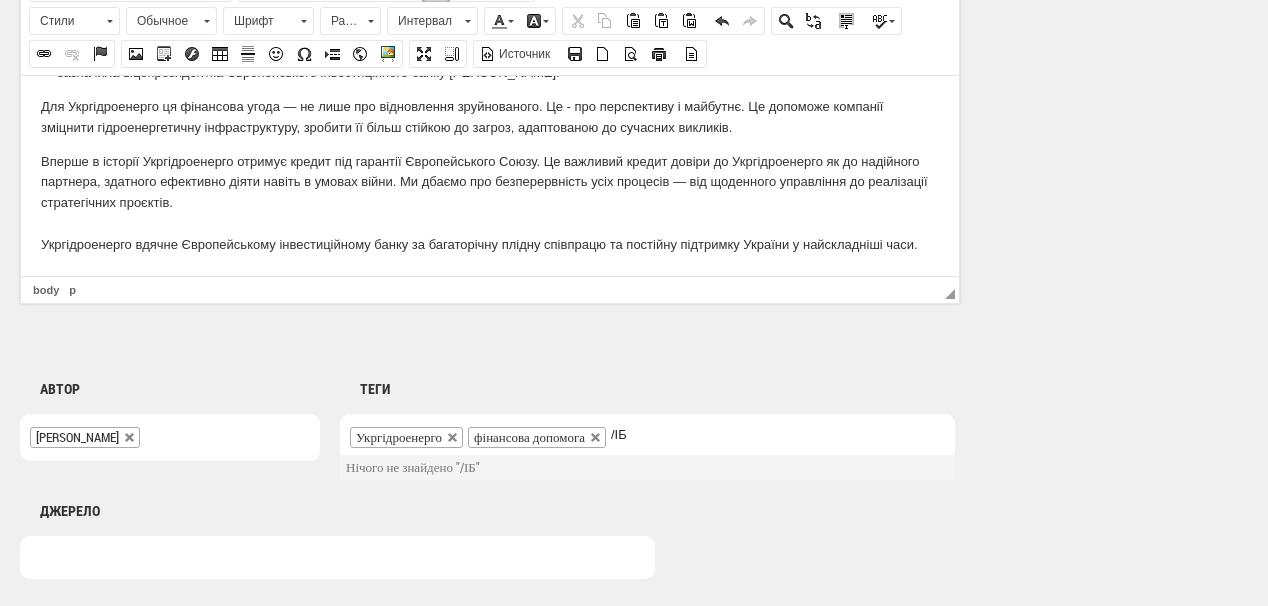 click on "Укргідроенерго фінансова допомога /ІБ" at bounding box center [647, 437] 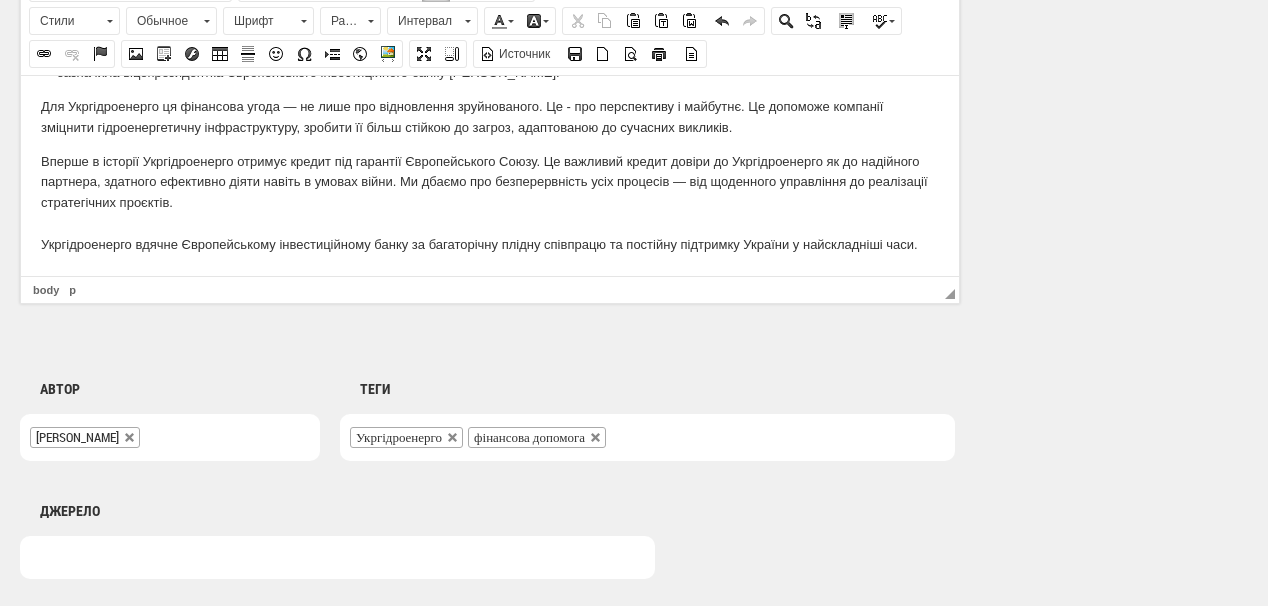 click on "Укргідроенерго фінансова допомога" at bounding box center (647, 437) 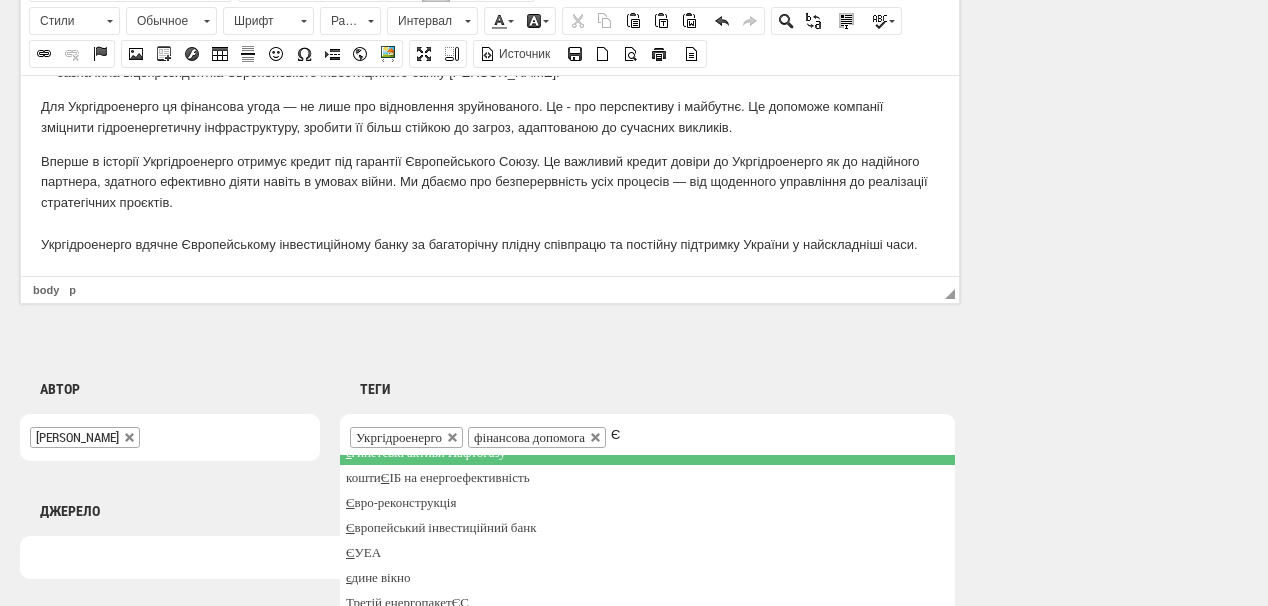 scroll, scrollTop: 224, scrollLeft: 0, axis: vertical 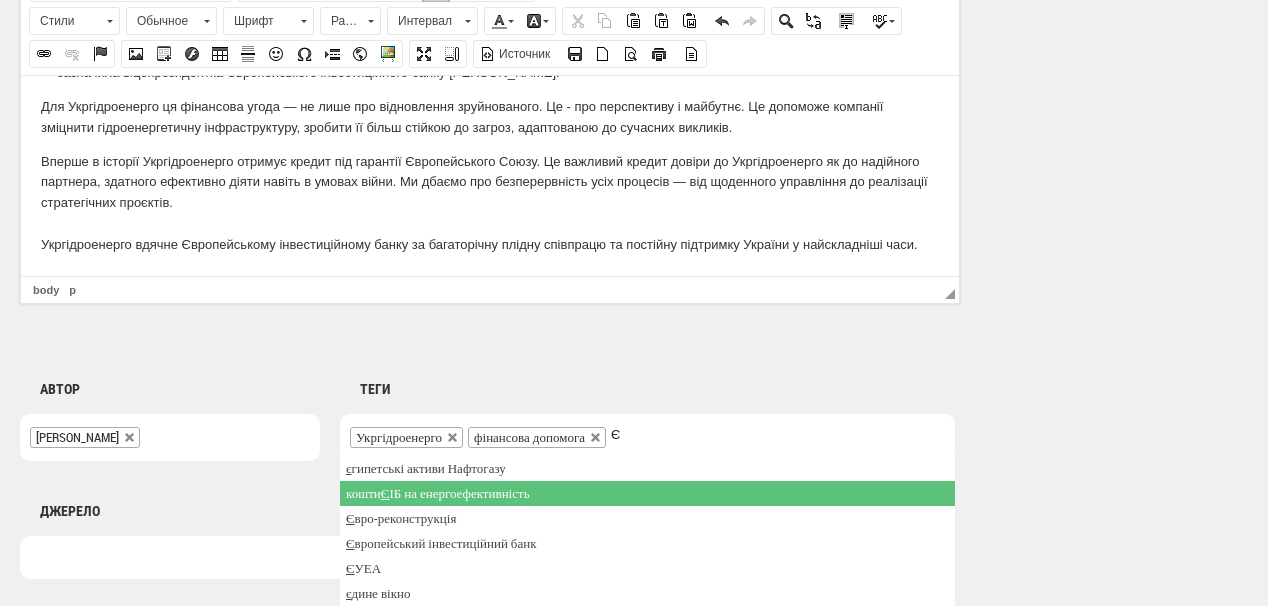 type on "Є" 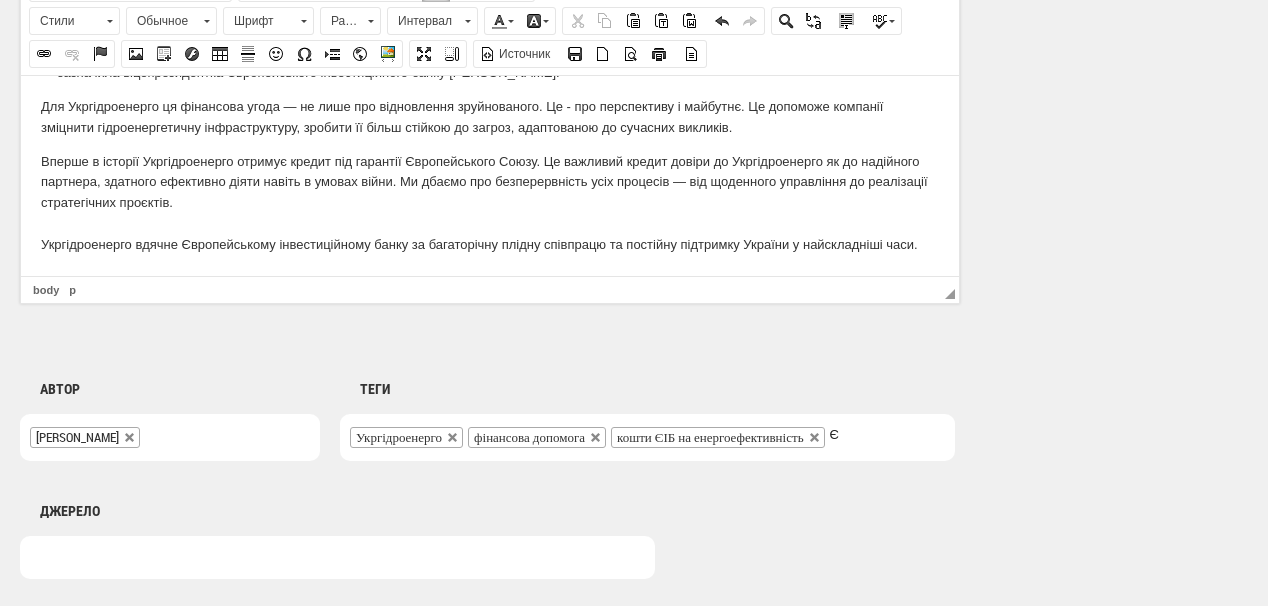scroll, scrollTop: 0, scrollLeft: 0, axis: both 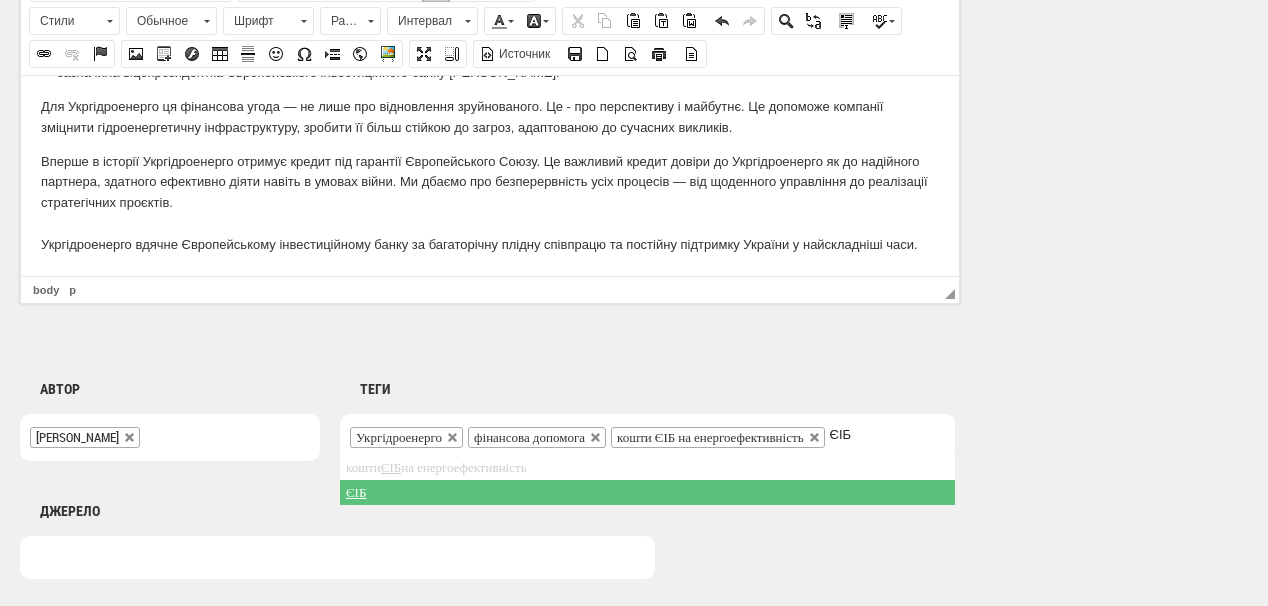 type on "ЄІБ" 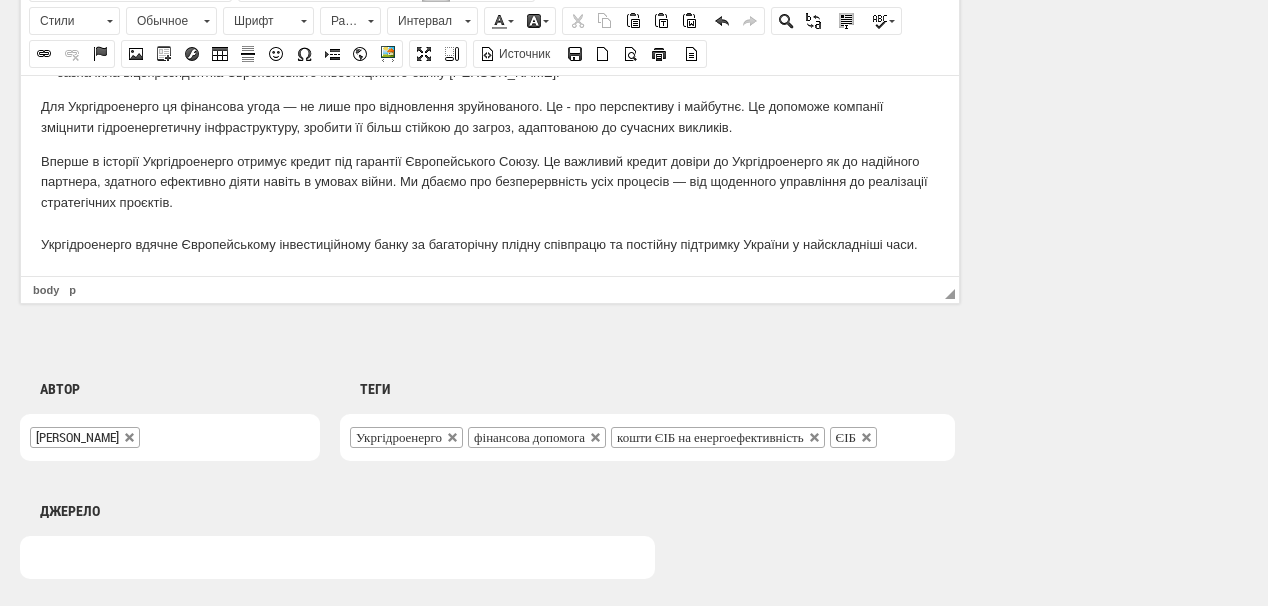 scroll, scrollTop: 508, scrollLeft: 0, axis: vertical 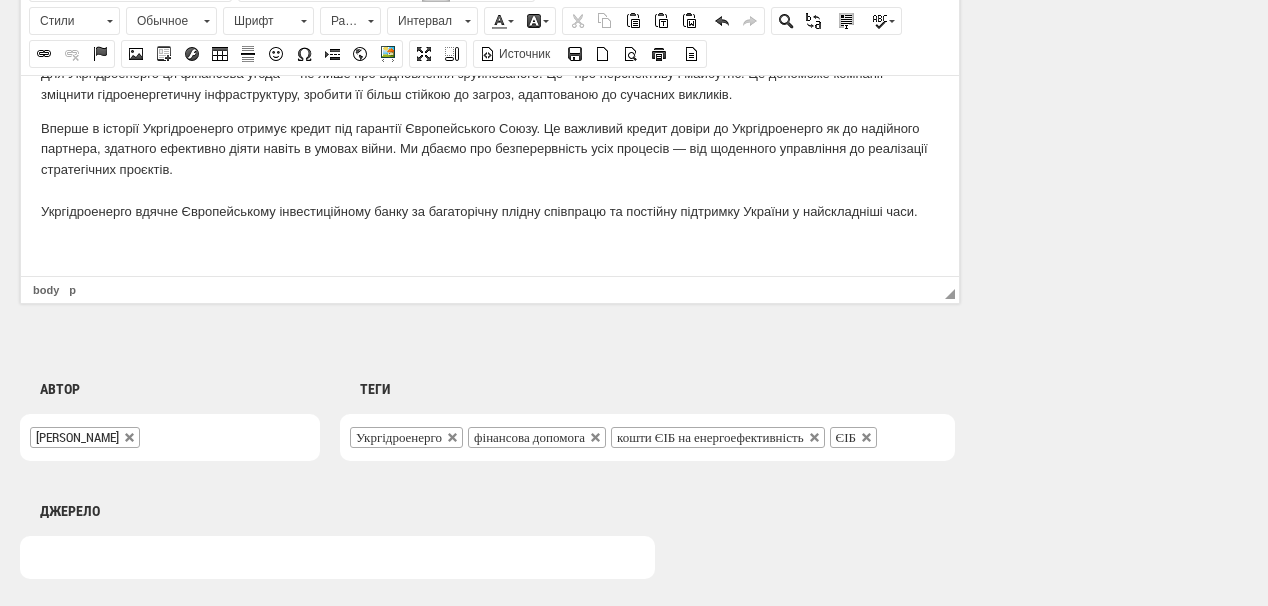 type 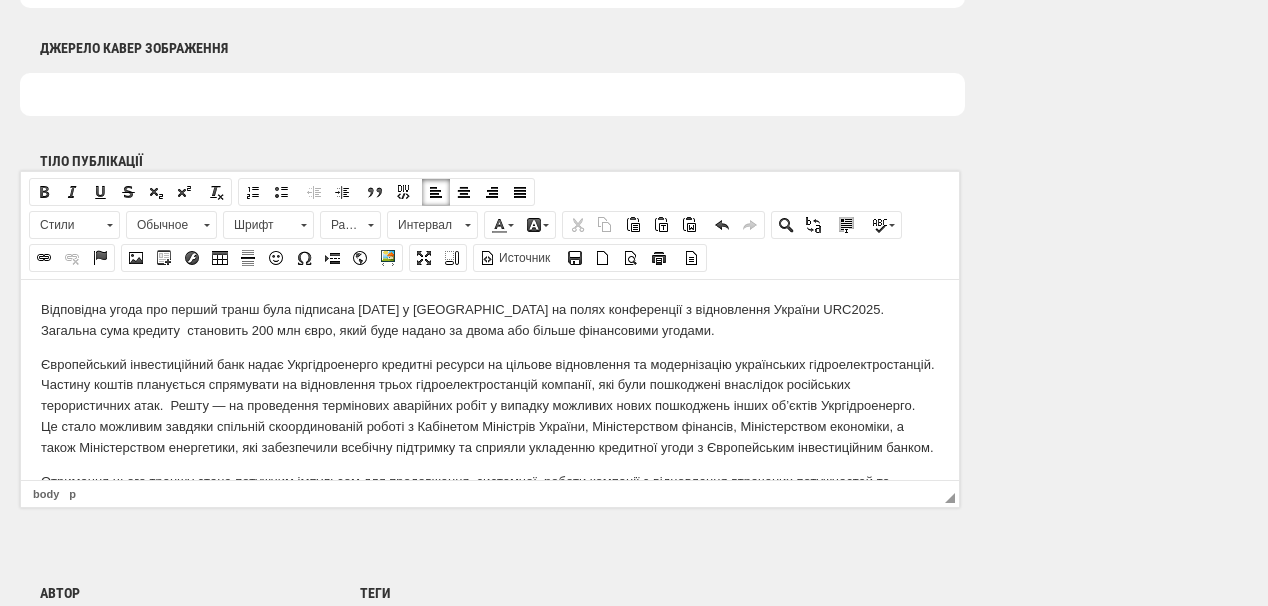 scroll, scrollTop: 1120, scrollLeft: 0, axis: vertical 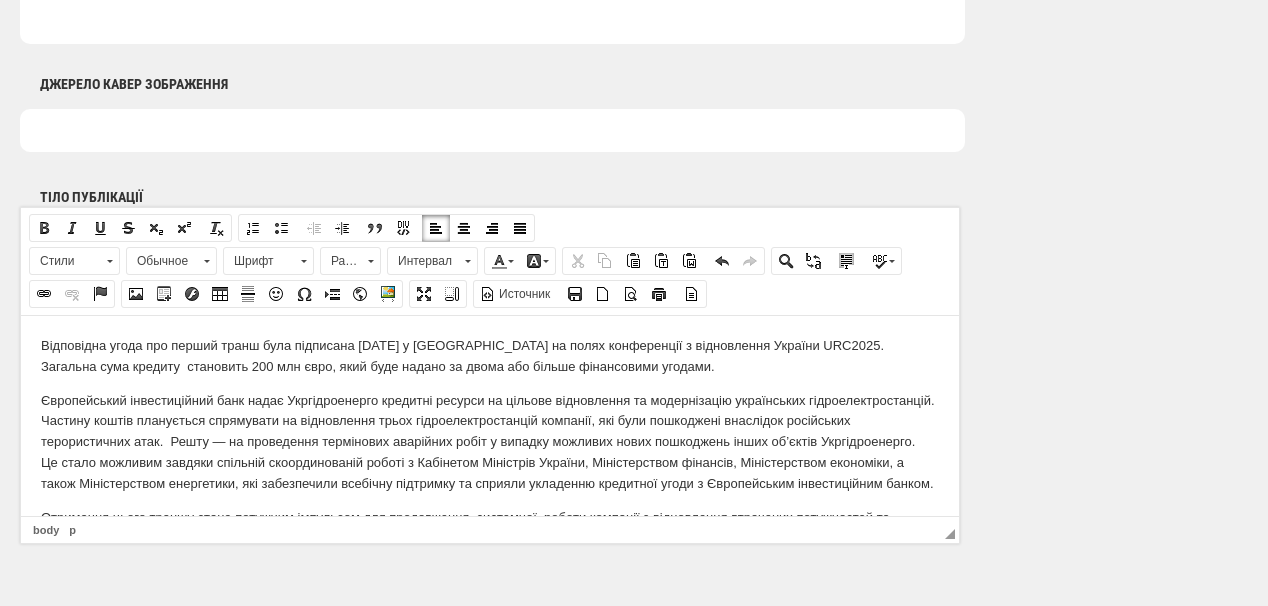 click on "Відповідна угода про перший транш була підписана 10 липня у Римі на полях конференції з відновлення України URC2025. Загальна сума кредиту  становить 200 млн євро, який буде надано за двома або більше фінансовими угодами.  Це стало можливим завдяки спільній скоординованій роботі з Кабінетом Міністрів України, Міністерством фінансів, Міністерством економіки, а також Міністерством енергетики, які забезпечили всебічну підтримку та сприяли укладенню кредитної угоди з Європейським інвестиційним банком.    Як повідомляла "Українська енергетика"," at bounding box center (490, 665) 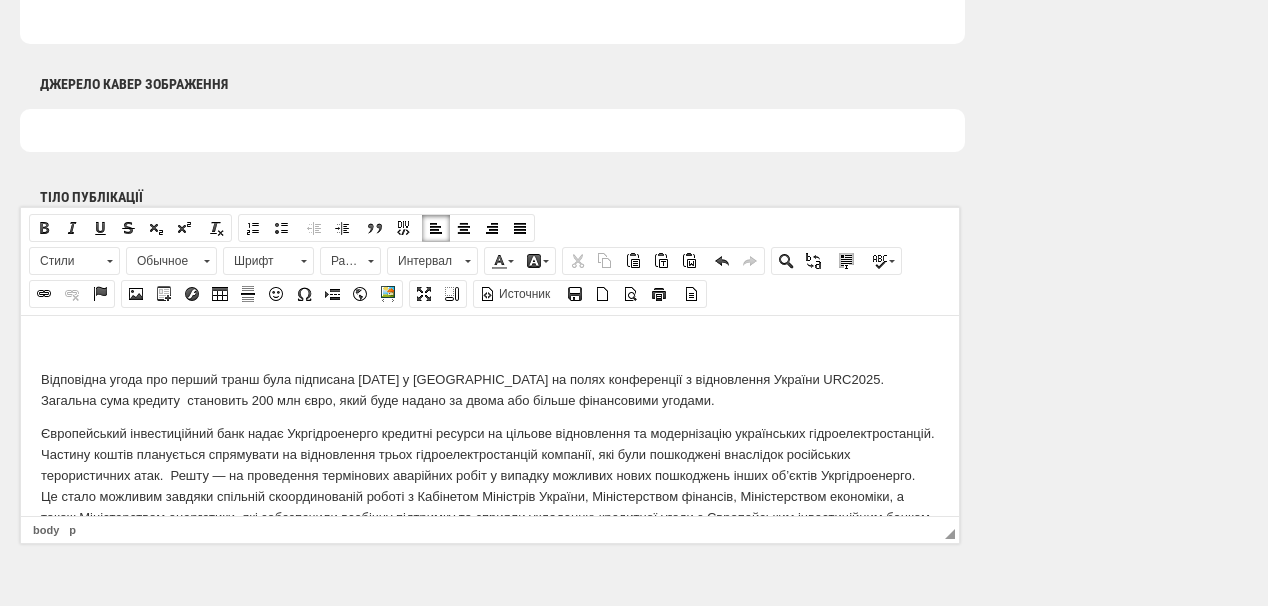 click at bounding box center [490, 345] 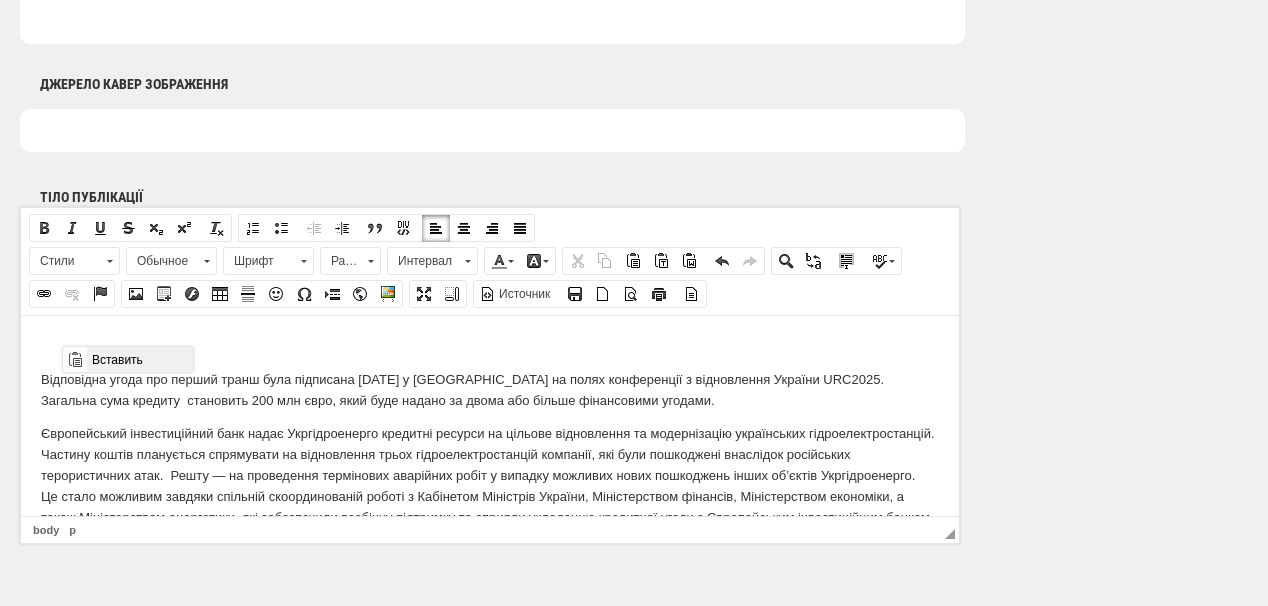 click on "Вставить" at bounding box center (139, 359) 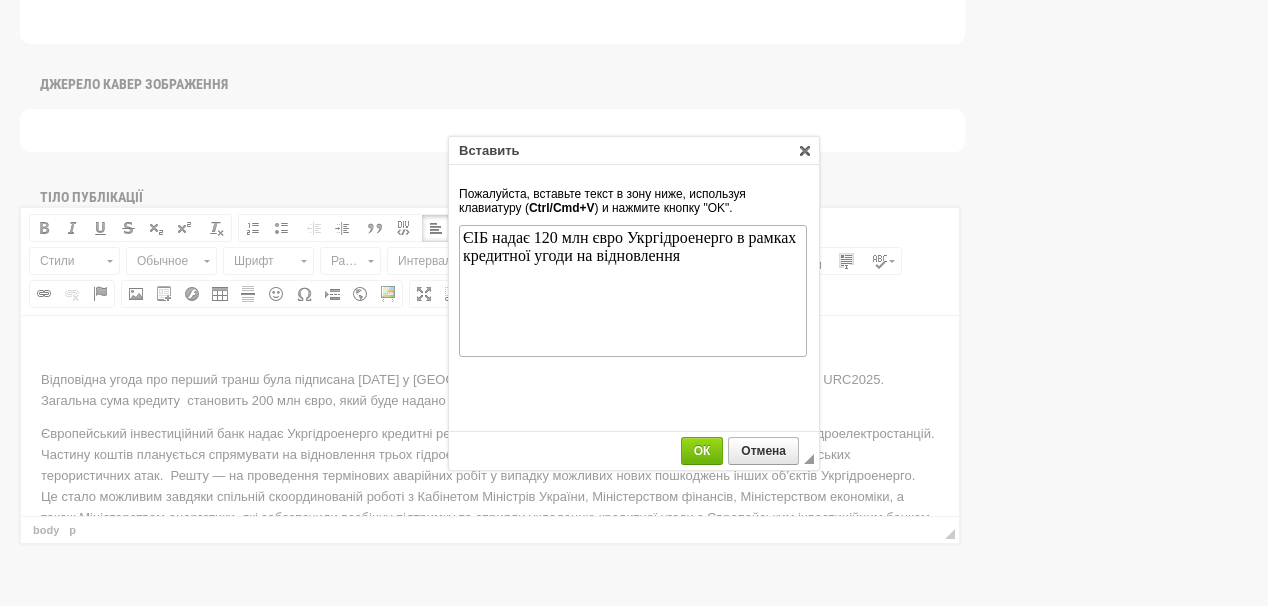 scroll, scrollTop: 0, scrollLeft: 0, axis: both 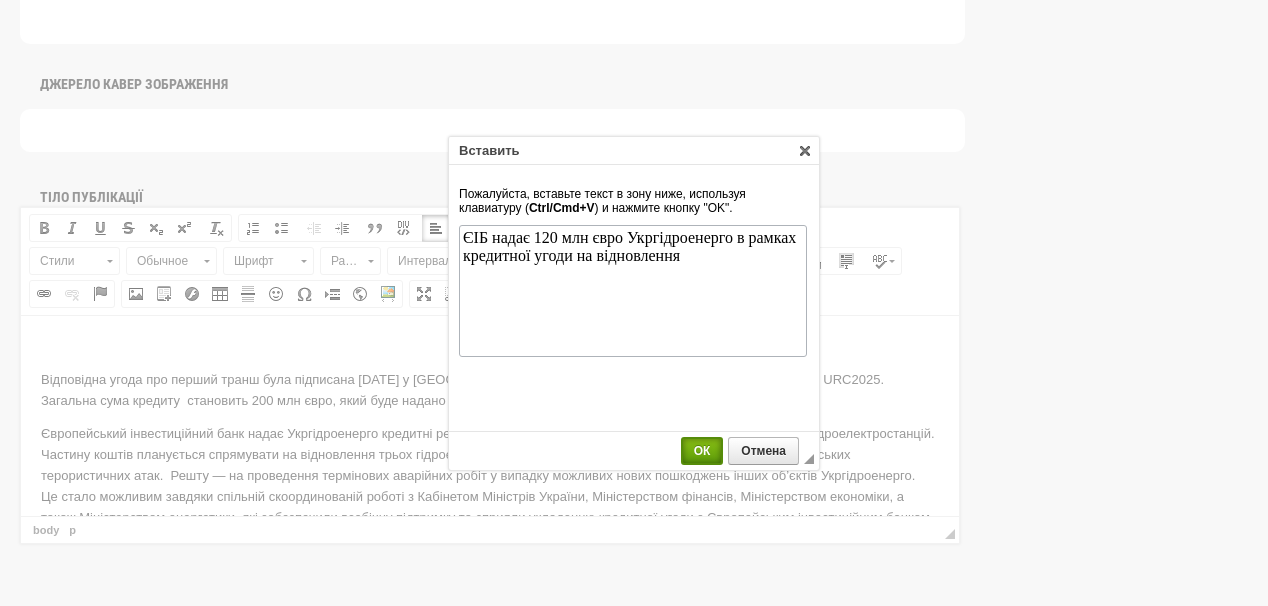 drag, startPoint x: 709, startPoint y: 450, endPoint x: 484, endPoint y: 72, distance: 439.89658 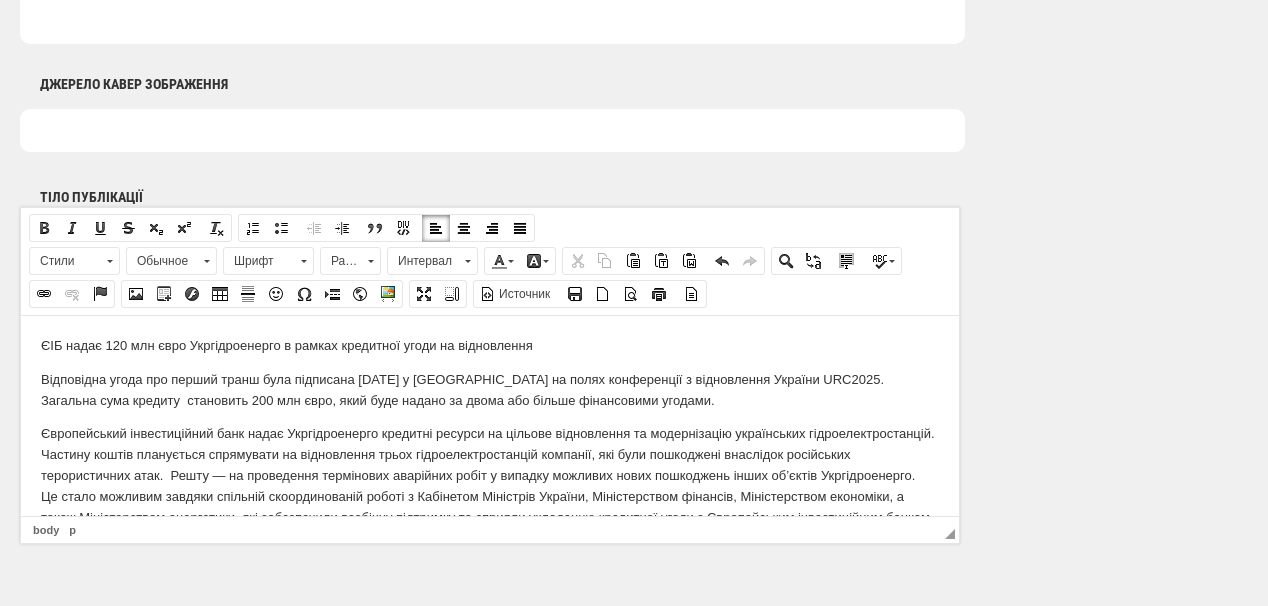 click on "ЄІБ надає 120 млн євро Укргідроенерго в рамках кредитної угоди на відновлення" at bounding box center [490, 345] 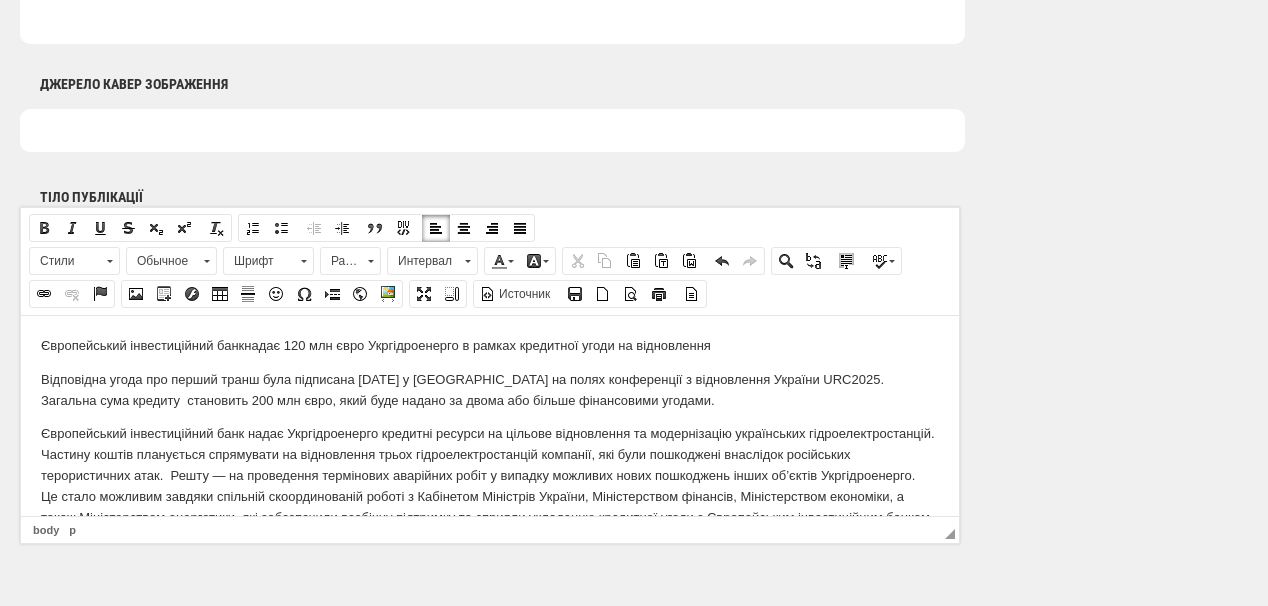click on "Європейський інвестиційний банк  надає 120 млн євро Укргідроенерго в рамках кредитної угоди на відновлення" at bounding box center [490, 345] 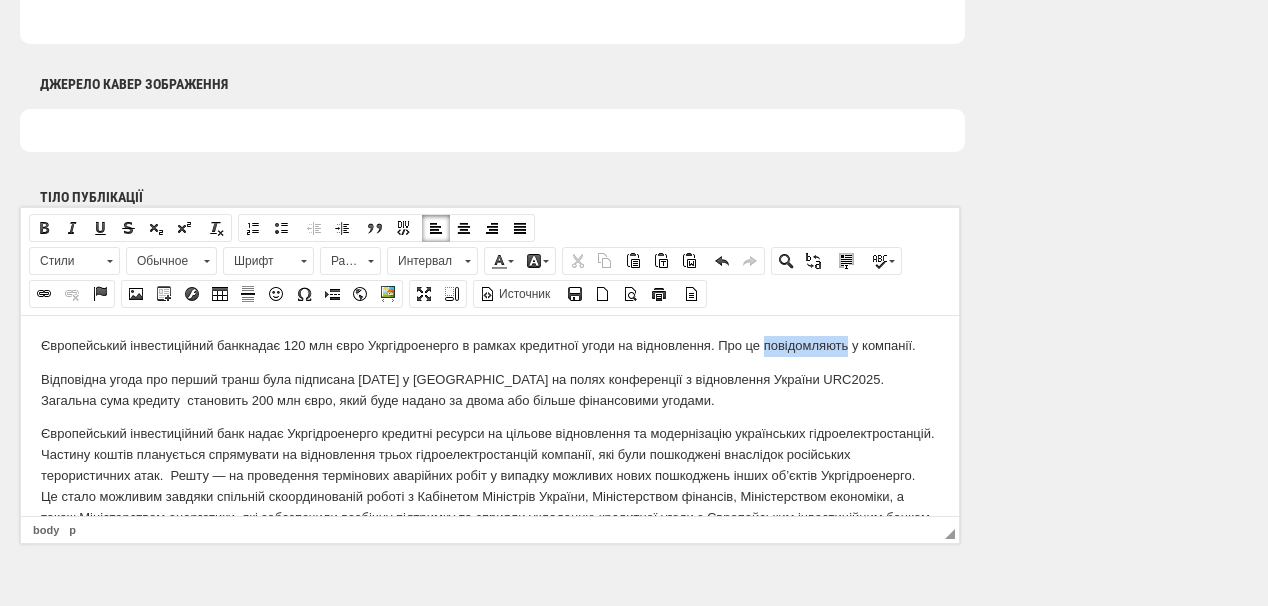 drag, startPoint x: 767, startPoint y: 347, endPoint x: 558, endPoint y: 332, distance: 209.53758 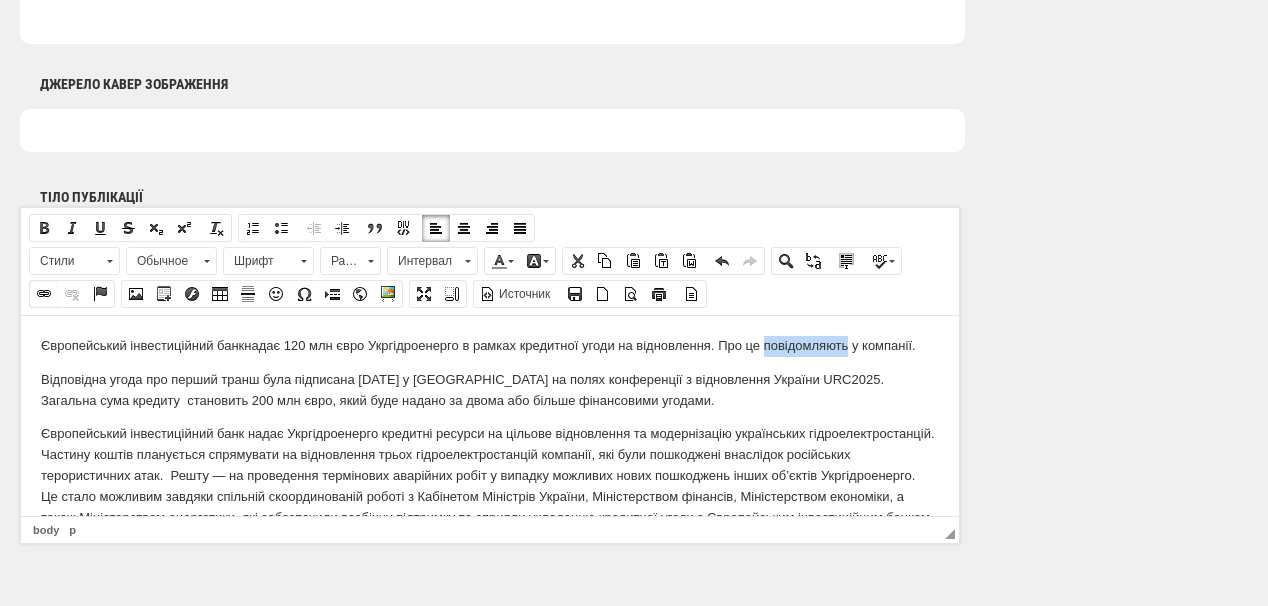 click at bounding box center [44, 294] 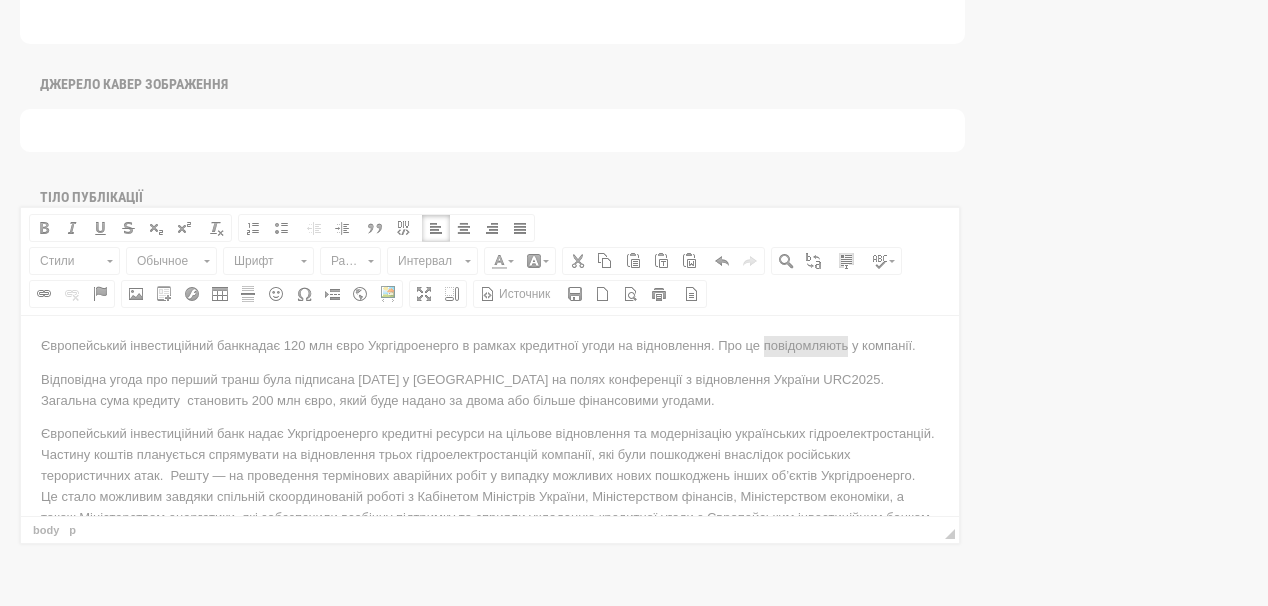 scroll, scrollTop: 0, scrollLeft: 0, axis: both 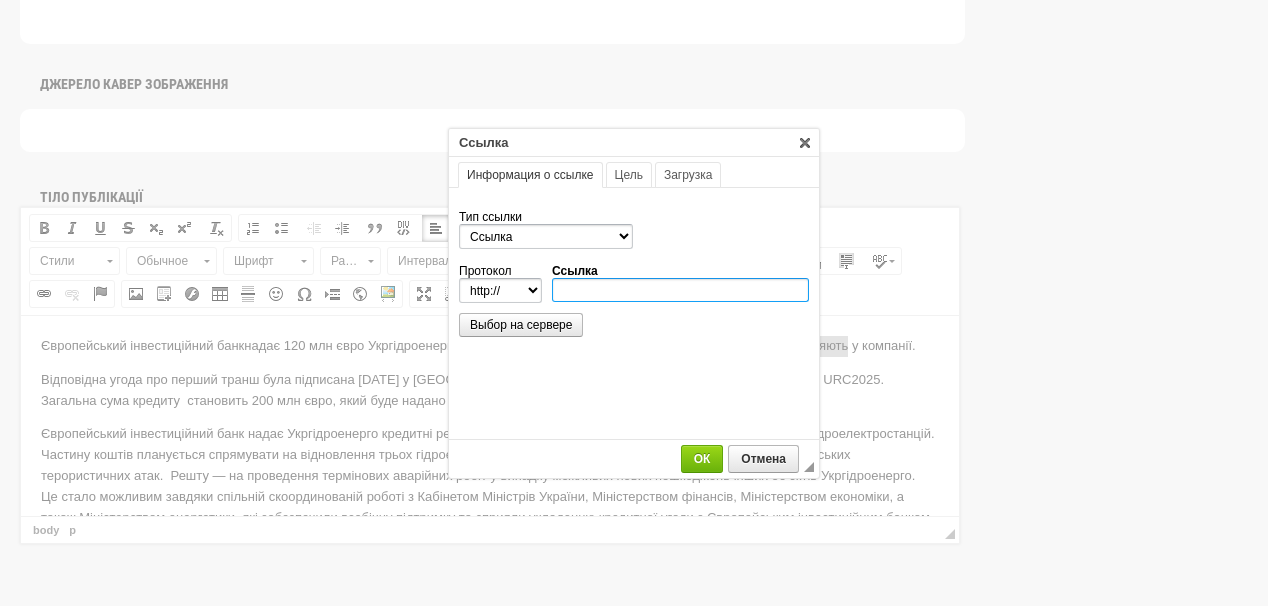 click on "Ссылка" at bounding box center [680, 290] 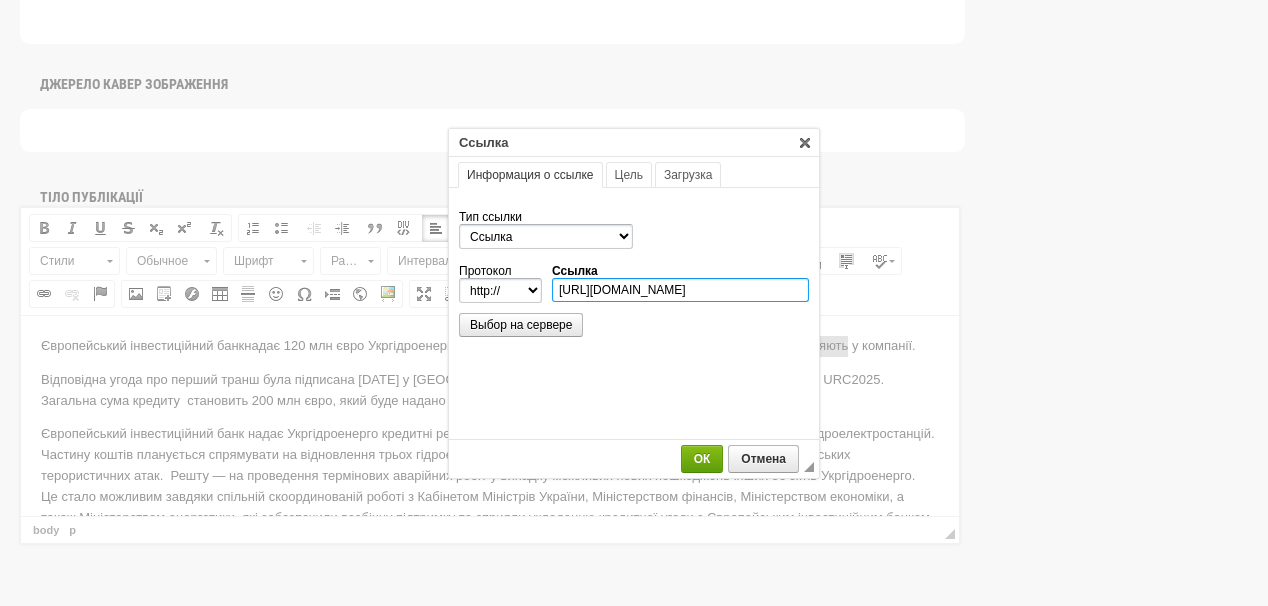 type on "https://t.me/ukrhydroenergo/6012" 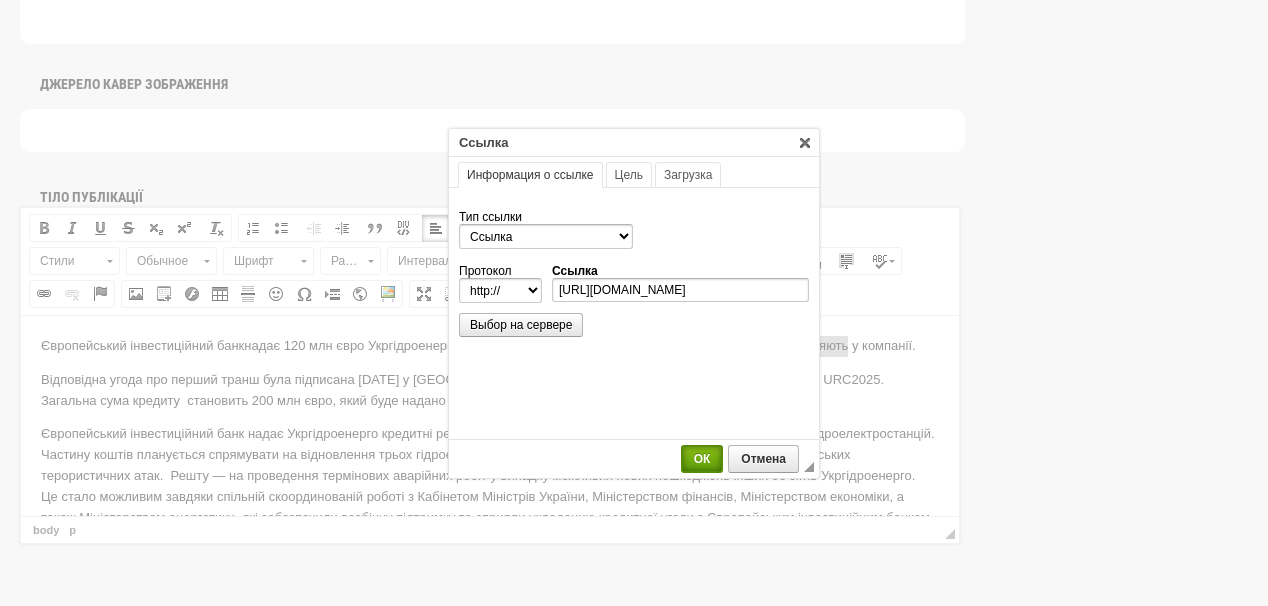 select on "https://" 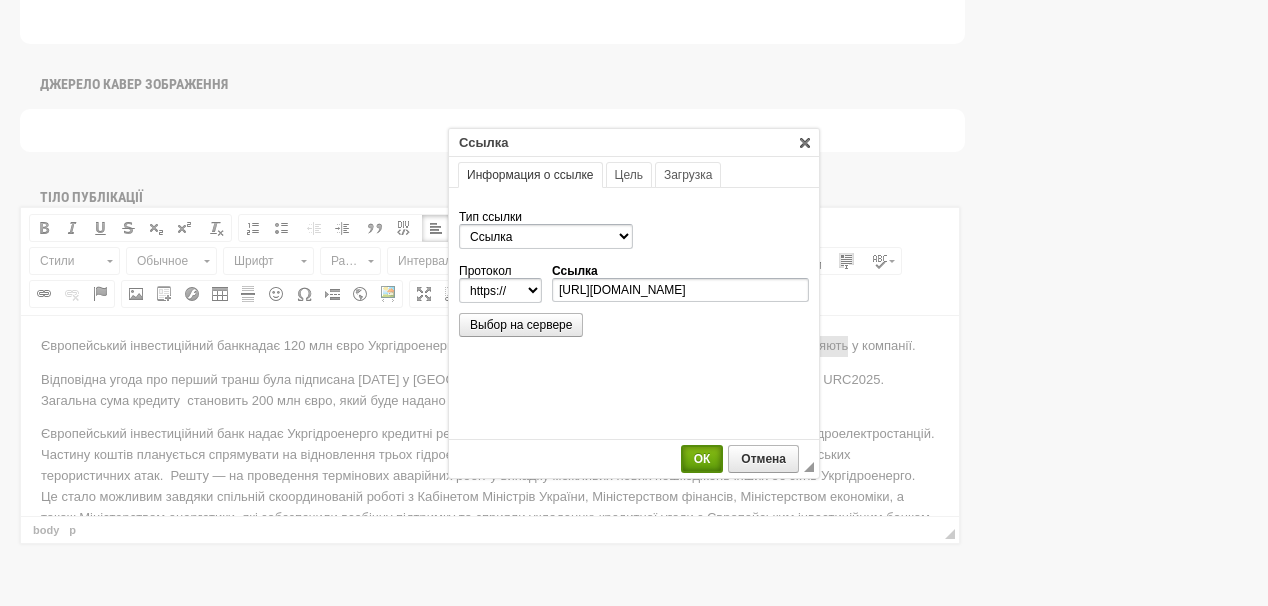 type on "t.me/ukrhydroenergo/6012" 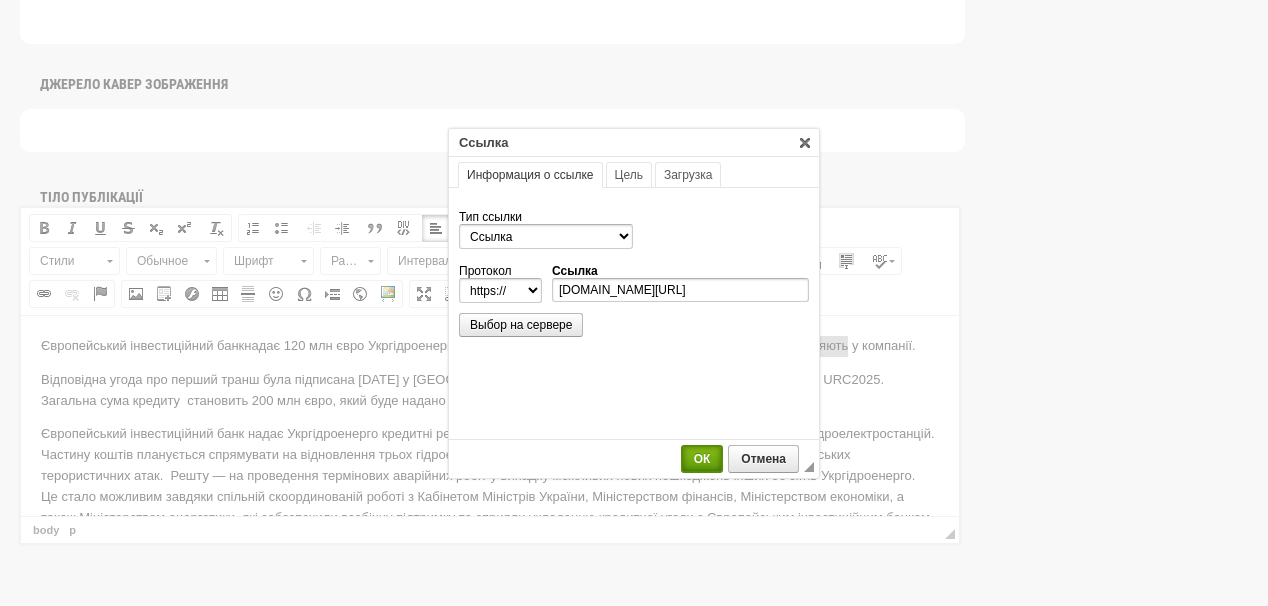click on "ОК" at bounding box center (702, 459) 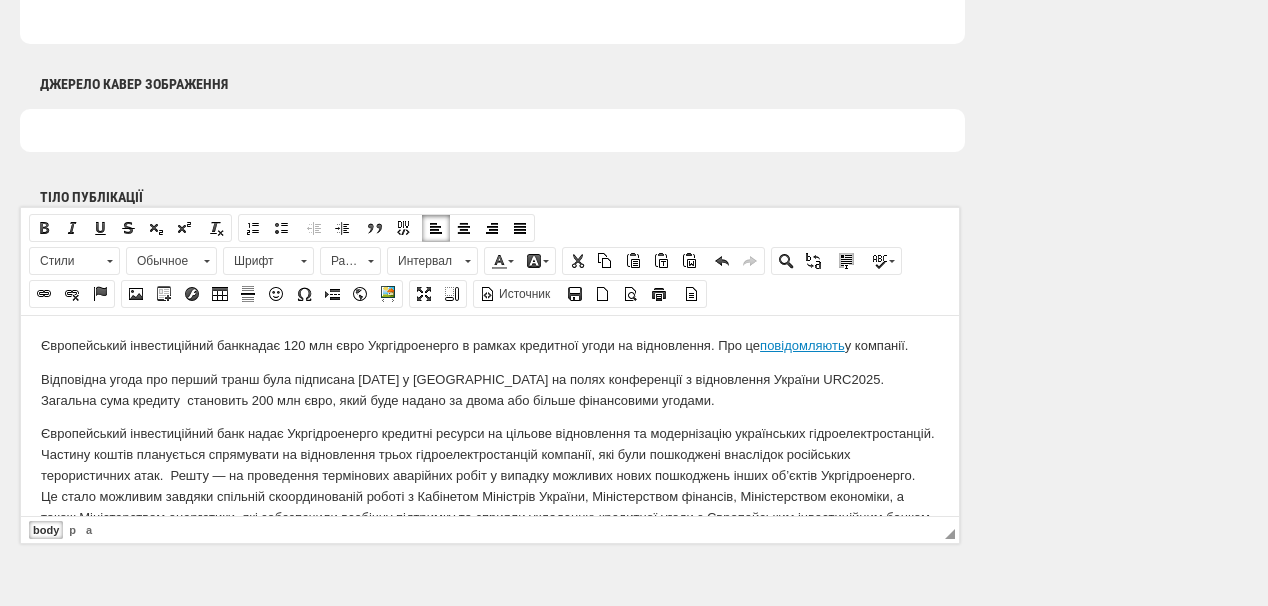 drag, startPoint x: 20, startPoint y: 532, endPoint x: 39, endPoint y: 518, distance: 23.600847 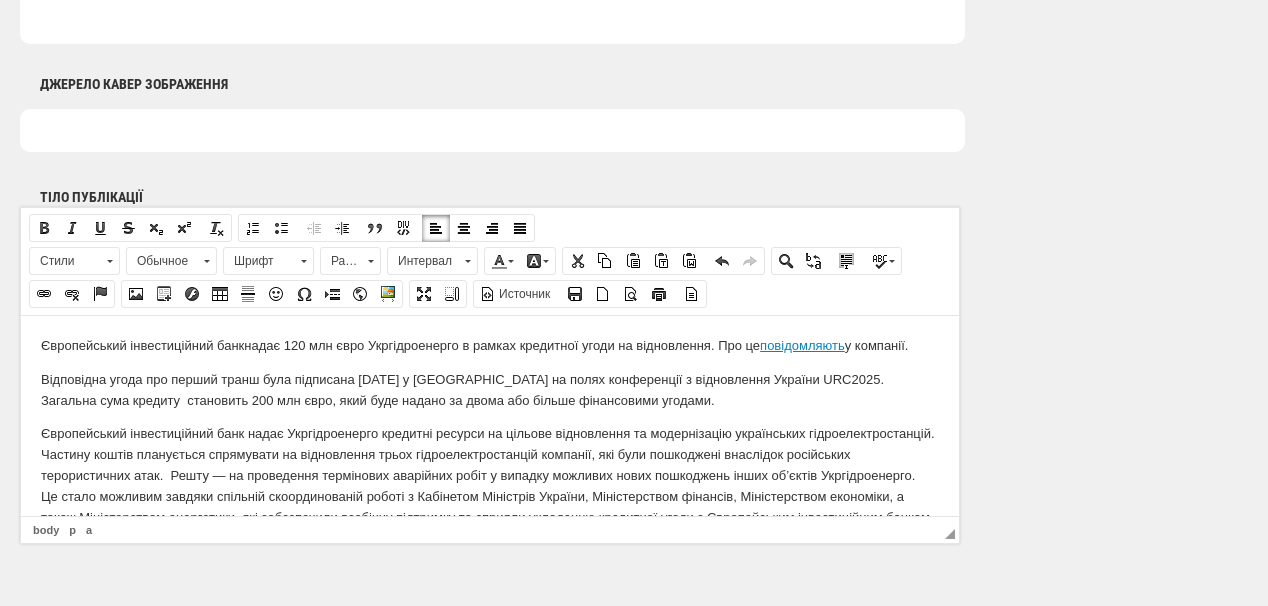 click on "Відповідна угода про перший транш була підписана 10 липня у Римі на полях конференції з відновлення України URC2025. Загальна сума кредиту  становить 200 млн євро, який буде надано за двома або більше фінансовими угодами." at bounding box center (490, 390) 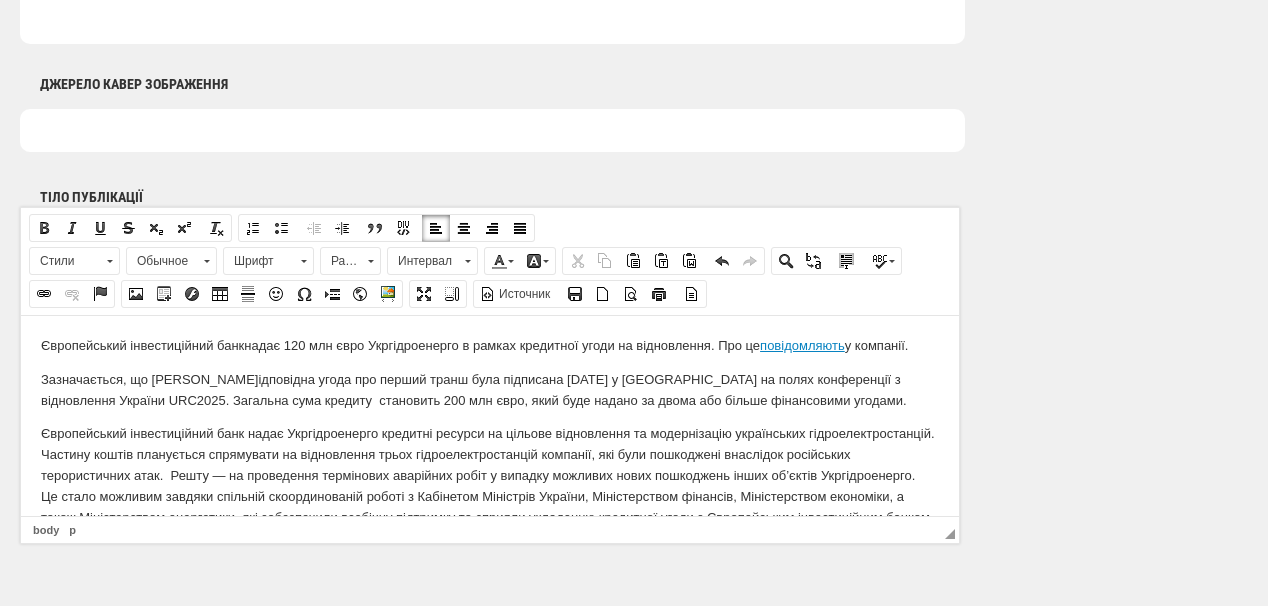 scroll, scrollTop: 80, scrollLeft: 0, axis: vertical 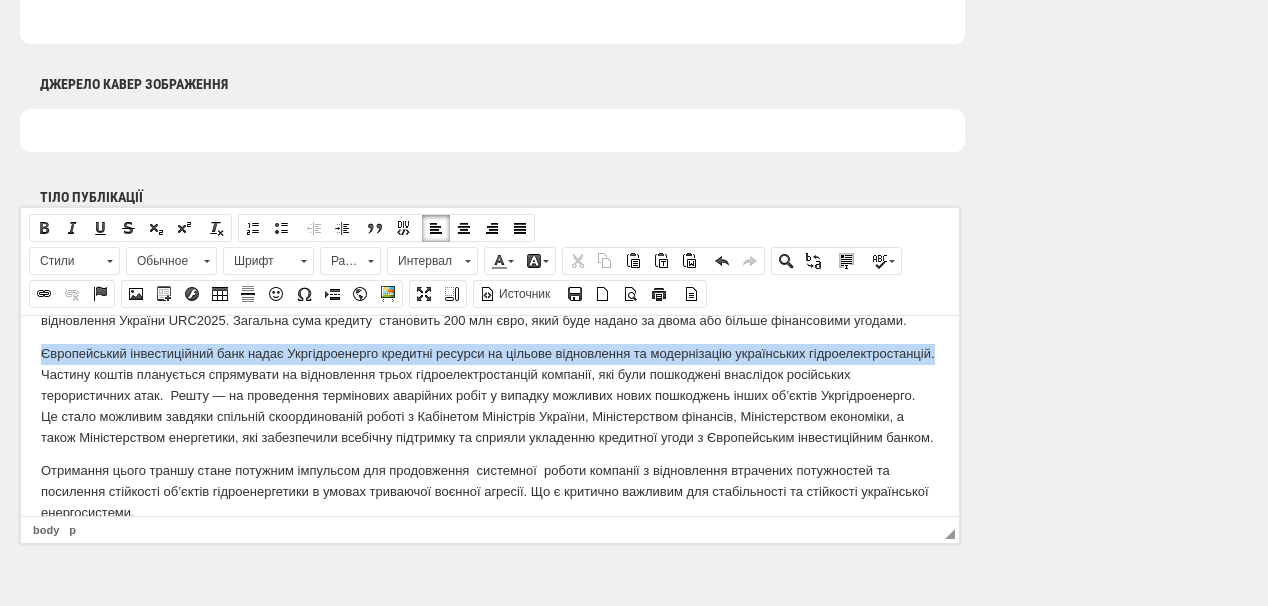 drag, startPoint x: 41, startPoint y: 354, endPoint x: 165, endPoint y: 367, distance: 124.67959 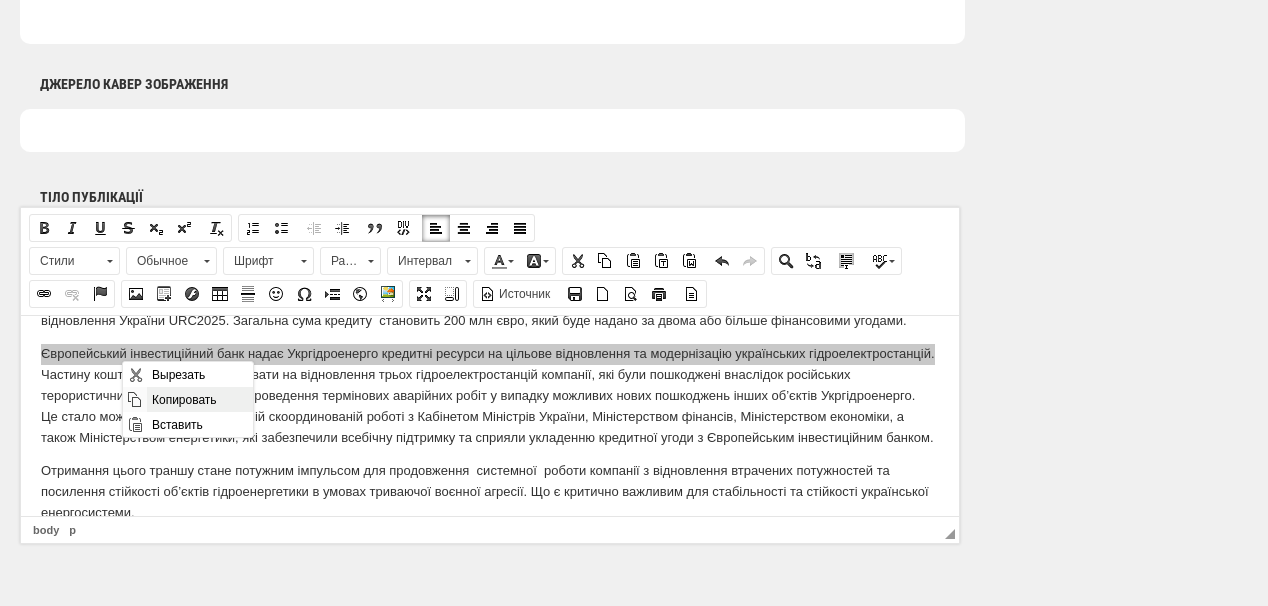 click on "Копировать" at bounding box center (199, 399) 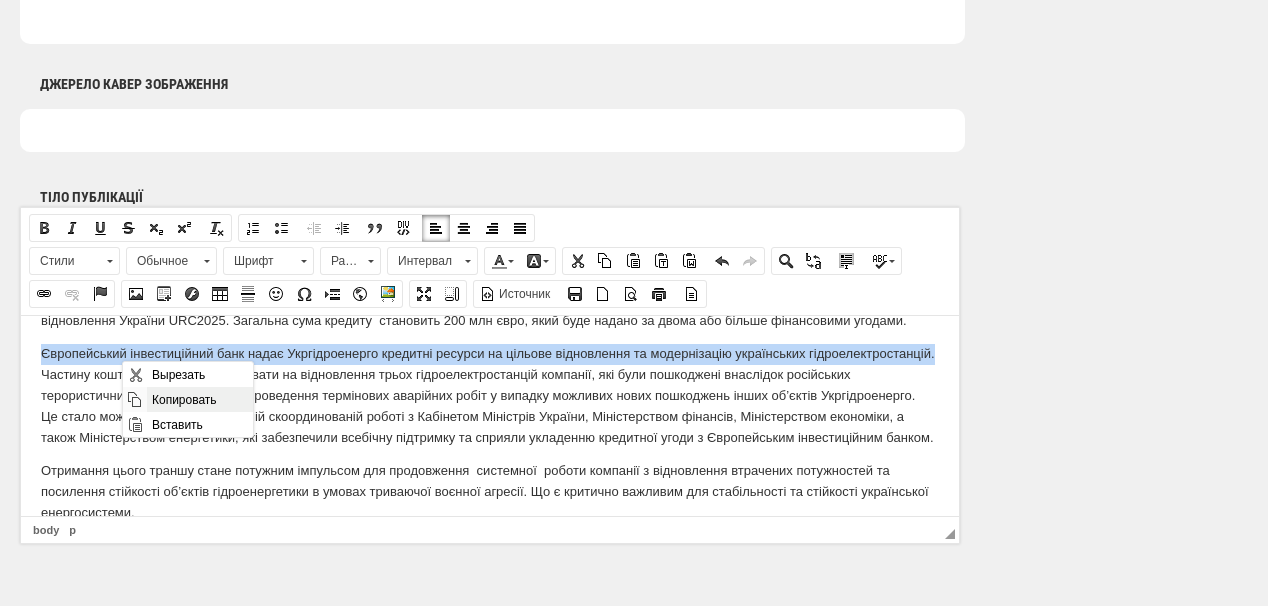 copy on "Європейський інвестиційний банк надає Укргідроенерго кредитні ресурси на цільове відновлення та модернізацію українських гідроелектростанцій." 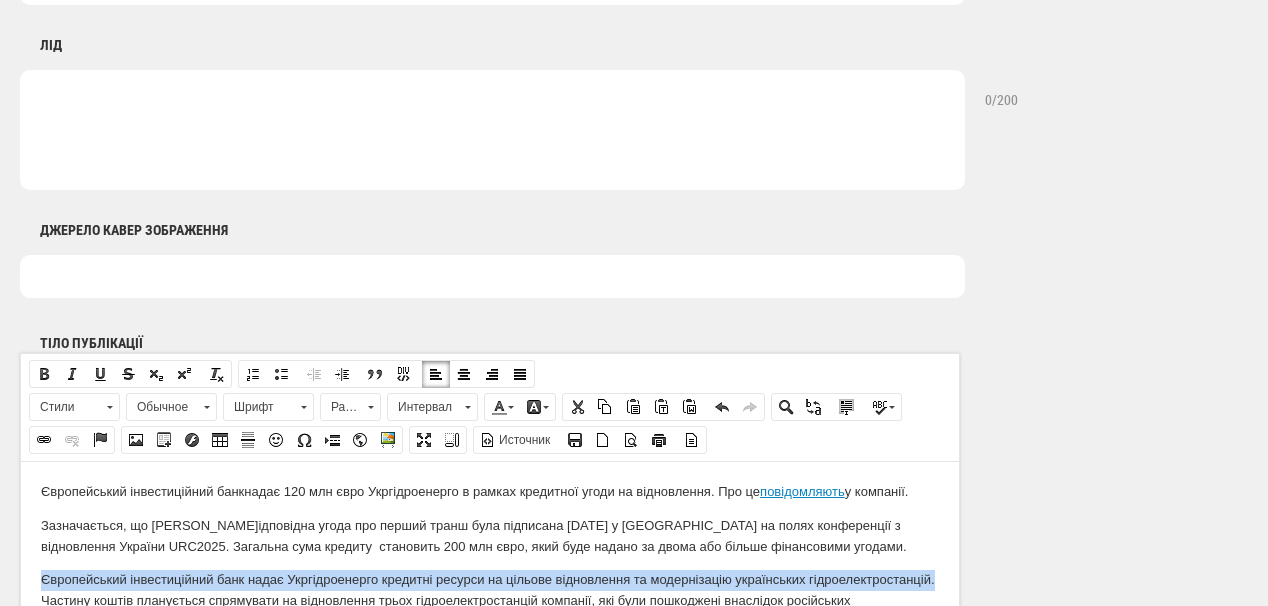 scroll, scrollTop: 960, scrollLeft: 0, axis: vertical 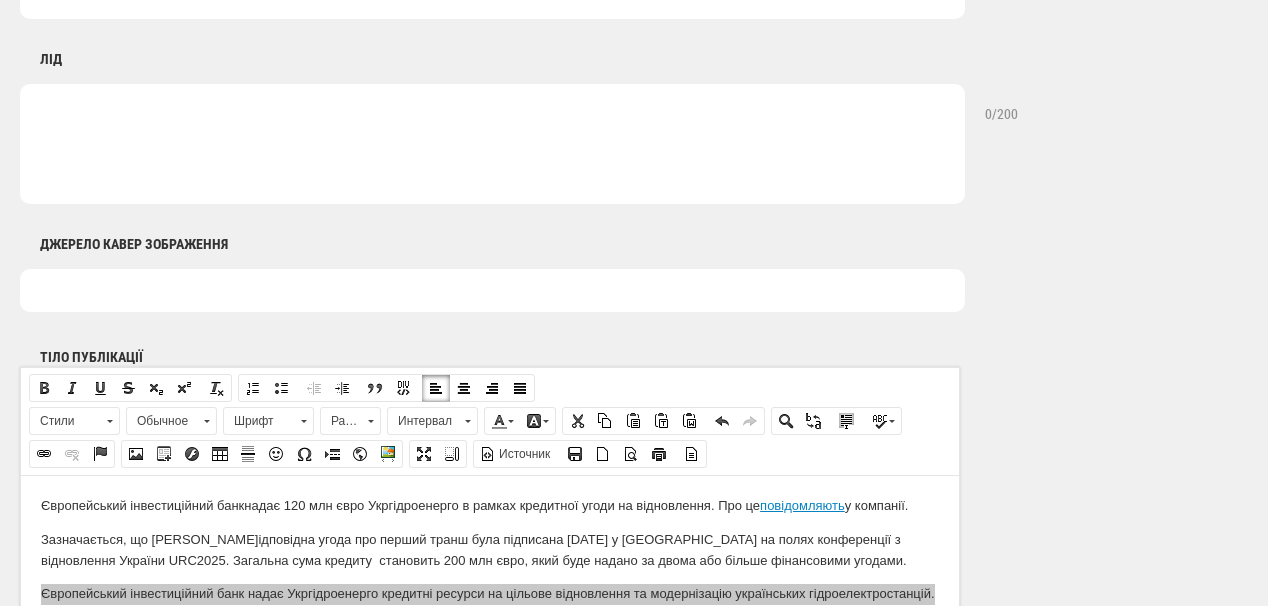 click at bounding box center (492, 144) 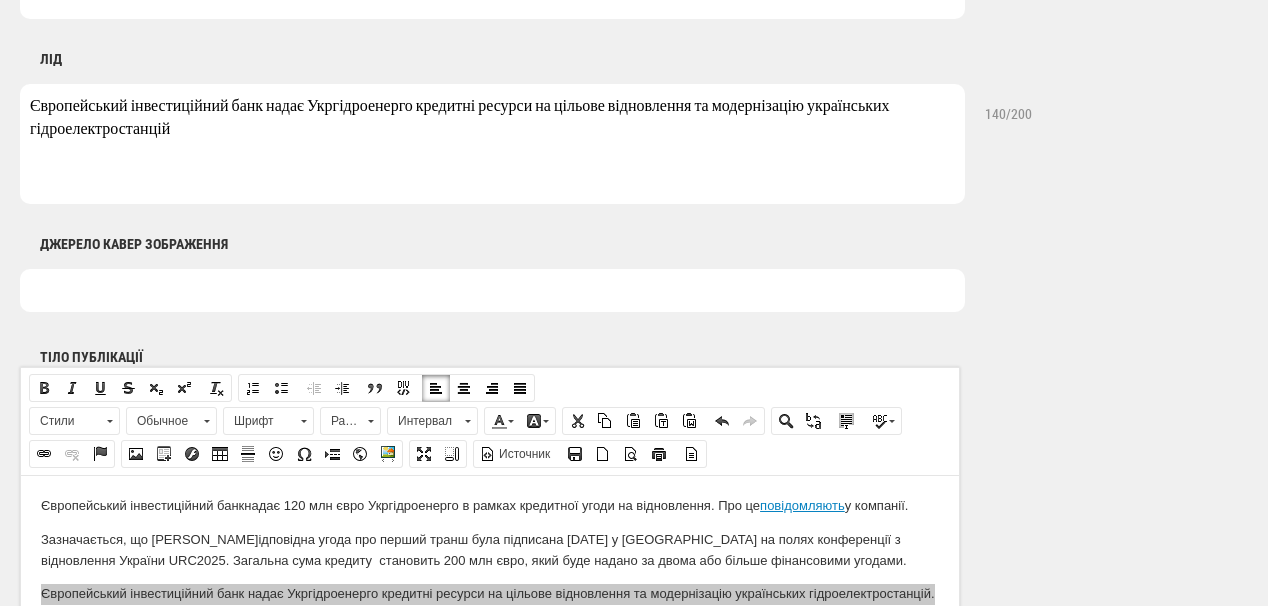 scroll, scrollTop: 1120, scrollLeft: 0, axis: vertical 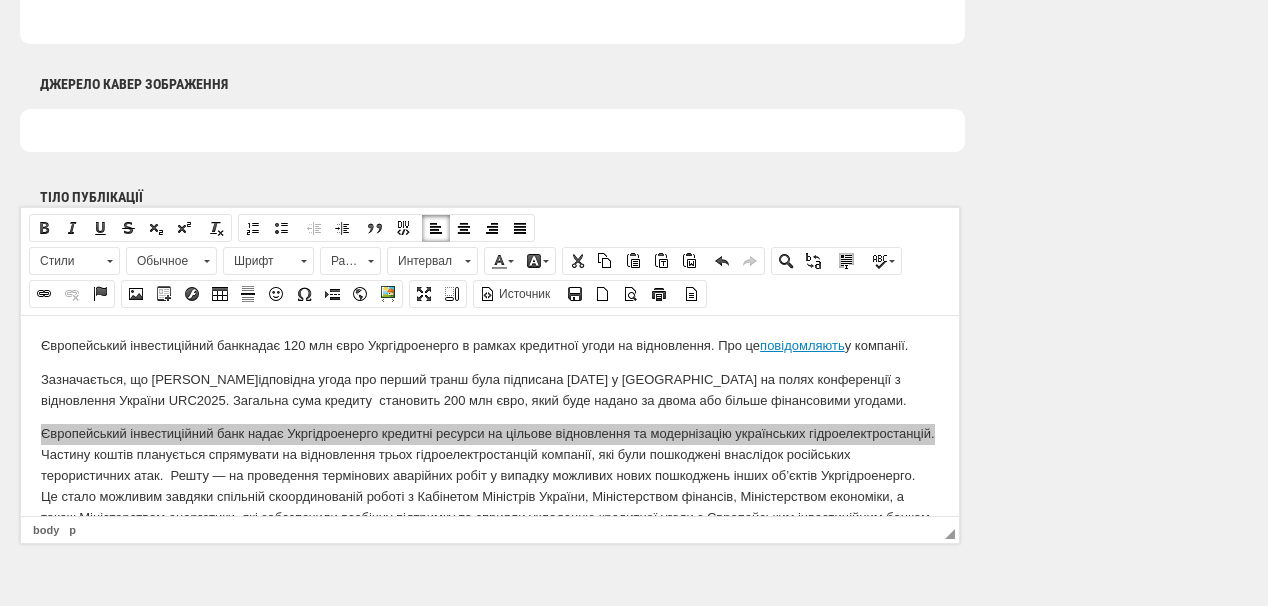 type on "Європейський інвестиційний банк надає Укргідроенерго кредитні ресурси на цільове відновлення та модернізацію українських гідроелектростанцій" 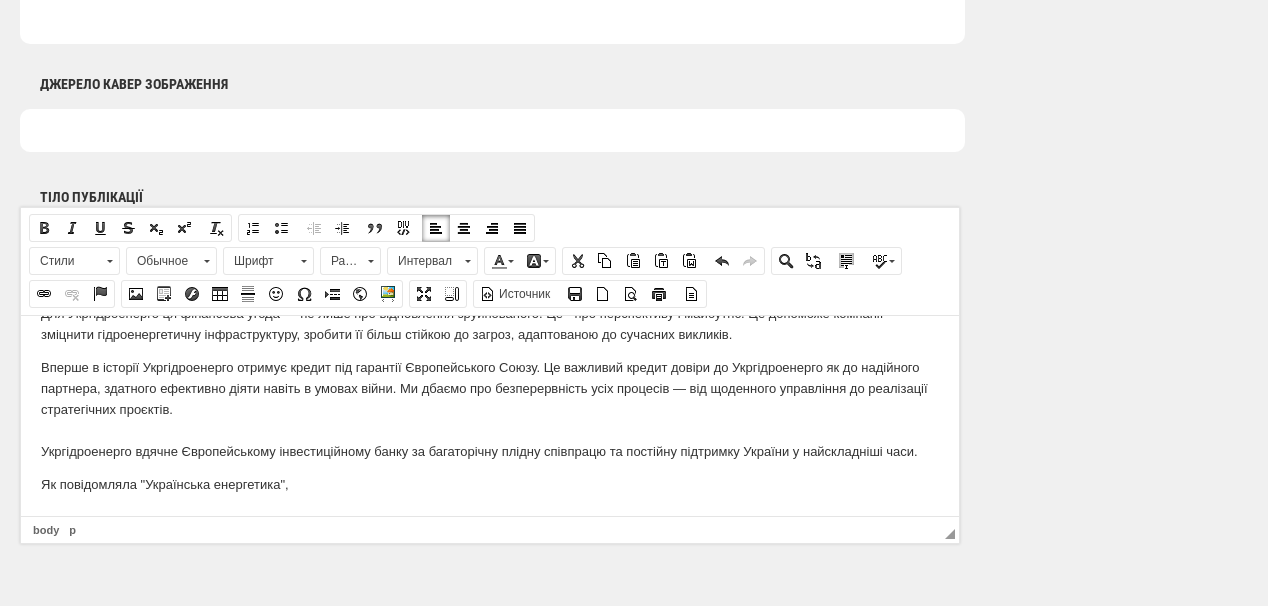 scroll, scrollTop: 576, scrollLeft: 0, axis: vertical 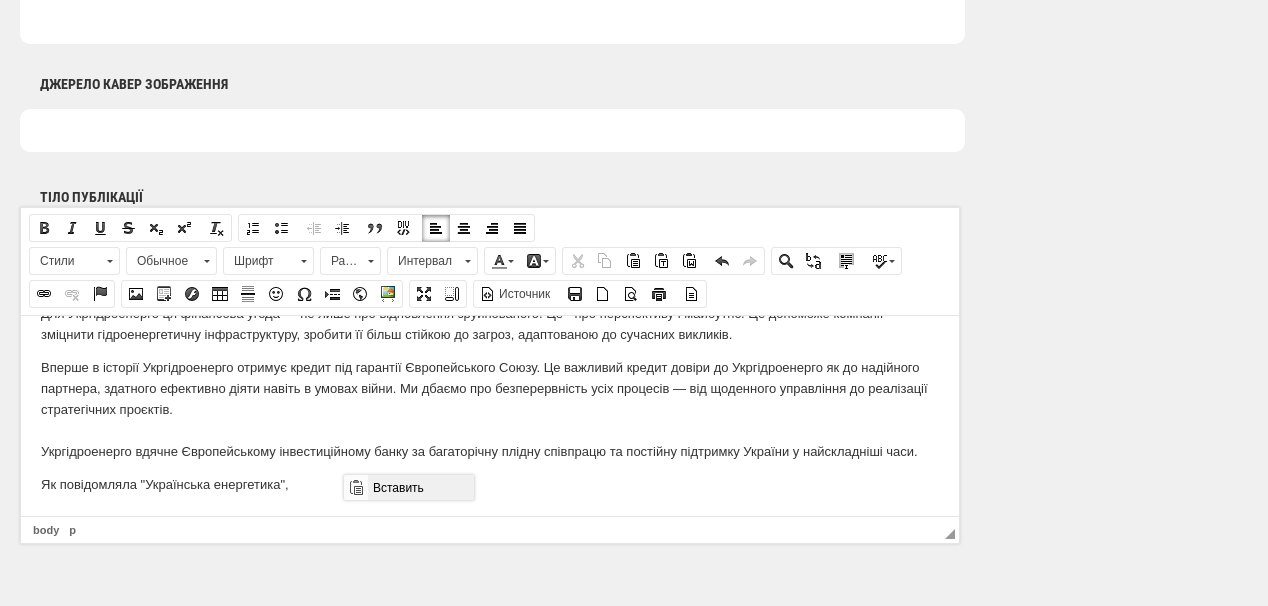 drag, startPoint x: 401, startPoint y: 488, endPoint x: 839, endPoint y: 899, distance: 600.63715 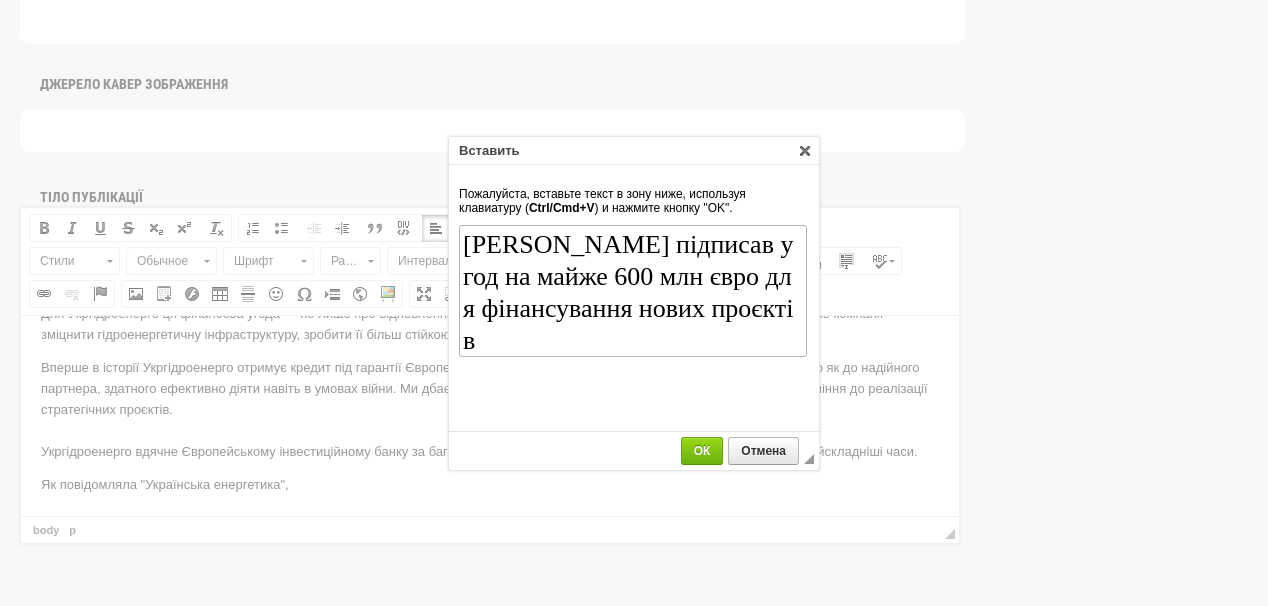 scroll, scrollTop: 150, scrollLeft: 0, axis: vertical 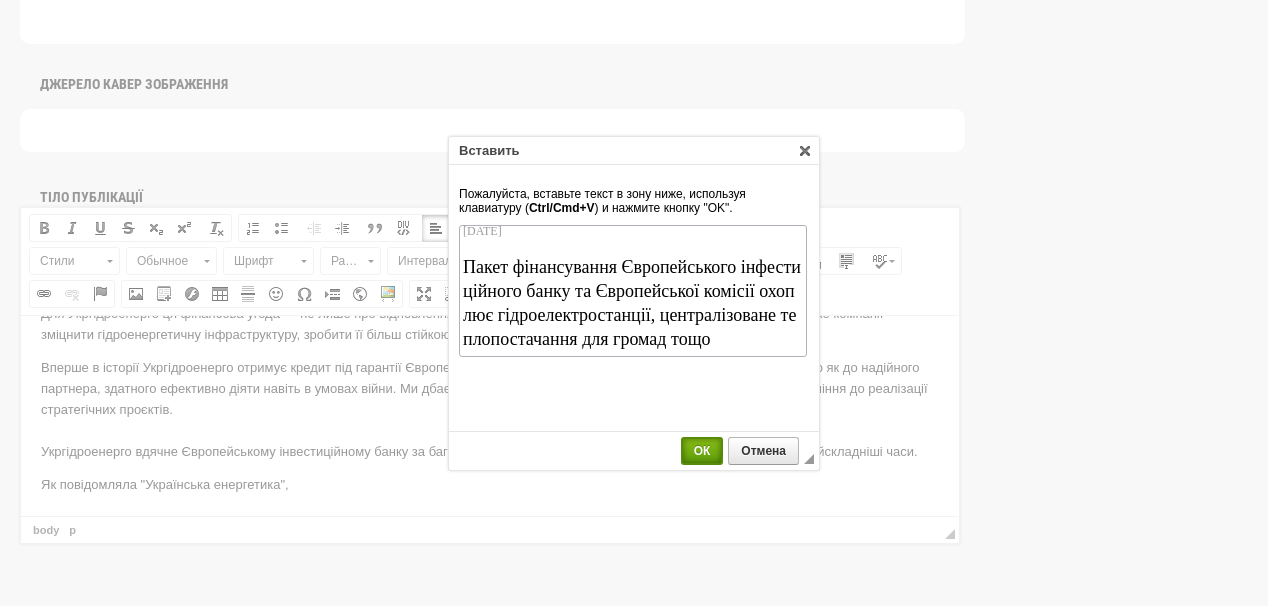 click on "ОК" at bounding box center (702, 451) 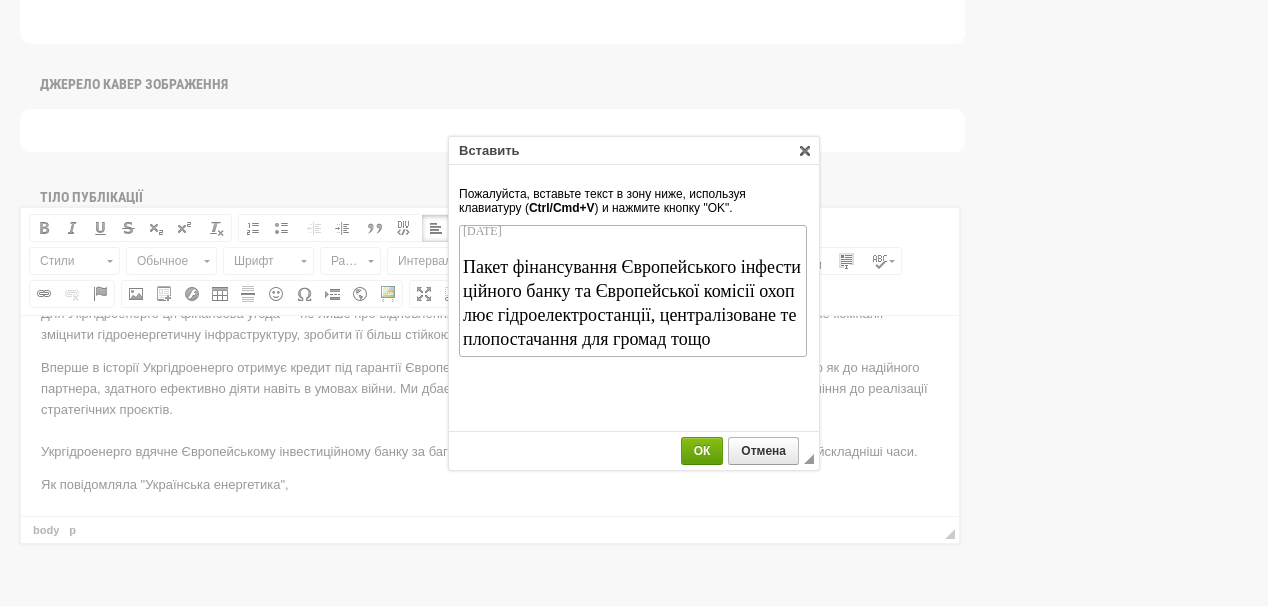 scroll, scrollTop: 758, scrollLeft: 0, axis: vertical 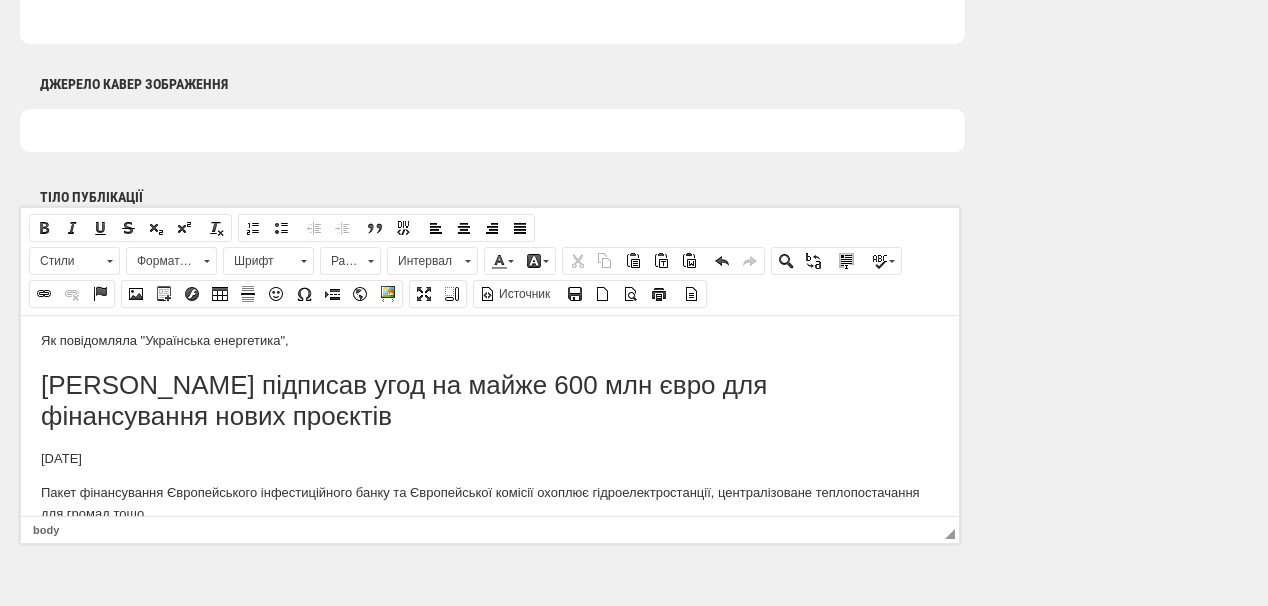 click on "Як повідомляла "Українська енергетика"," at bounding box center [490, 340] 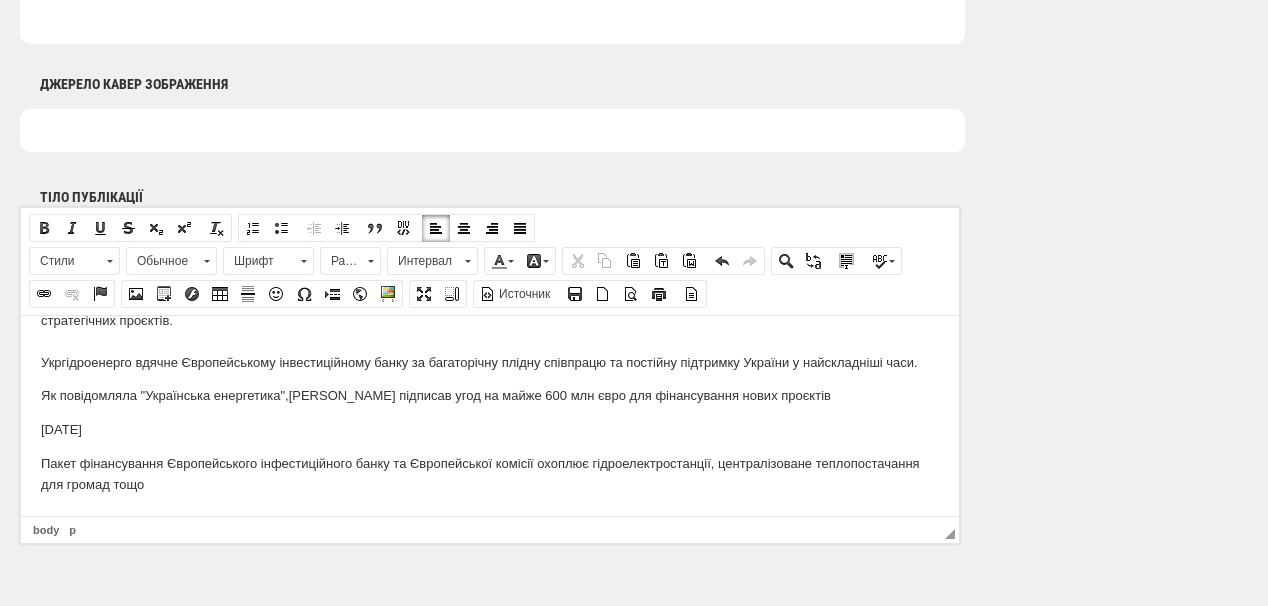 scroll, scrollTop: 664, scrollLeft: 0, axis: vertical 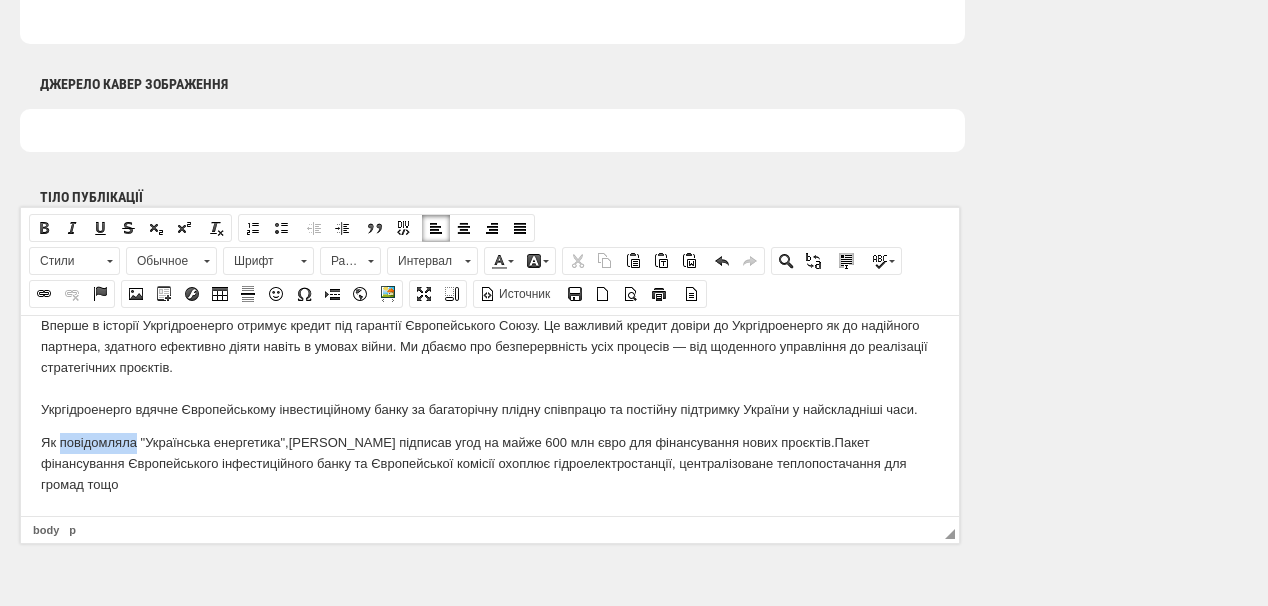 drag, startPoint x: 61, startPoint y: 461, endPoint x: 133, endPoint y: 453, distance: 72.443085 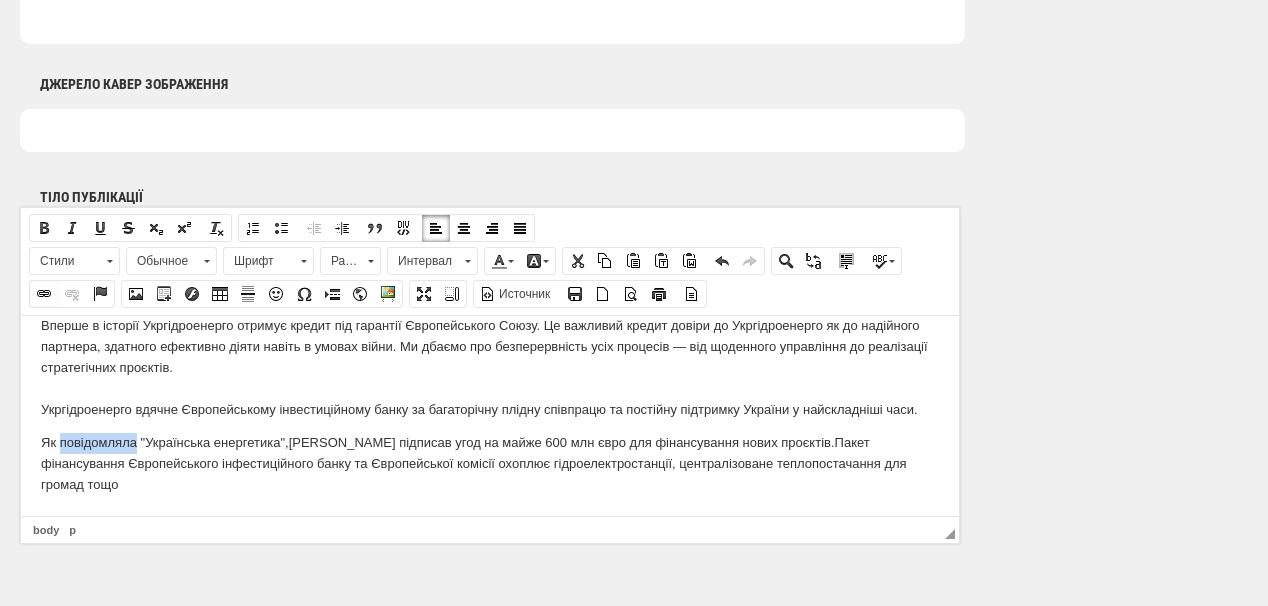 click at bounding box center [44, 294] 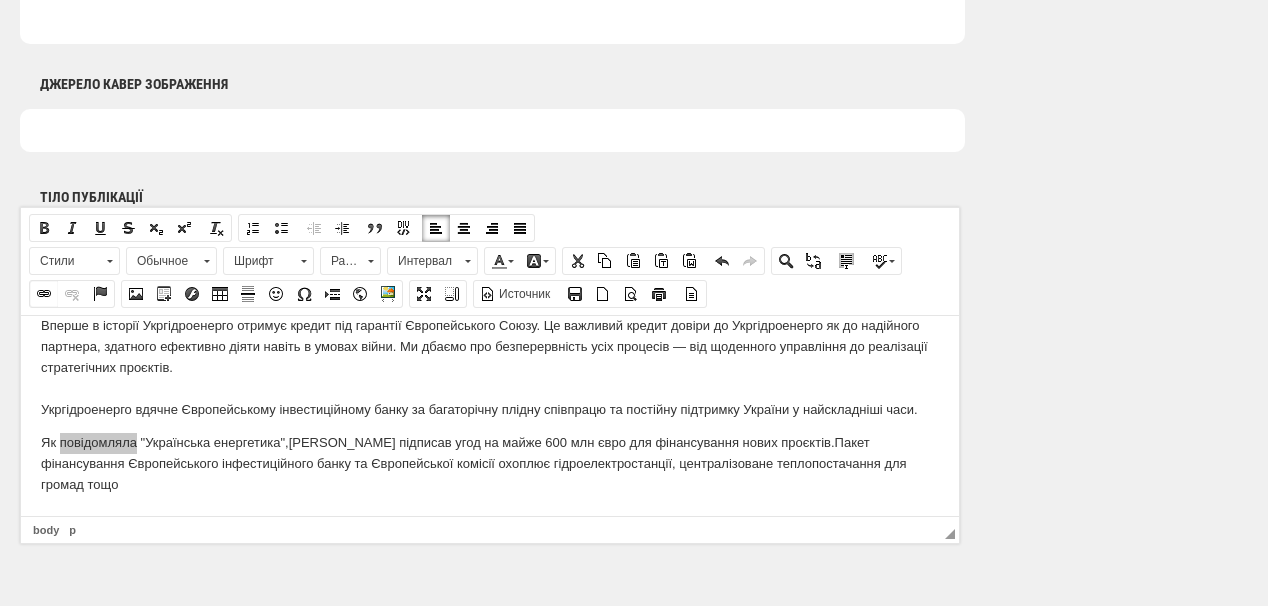 select on "http://" 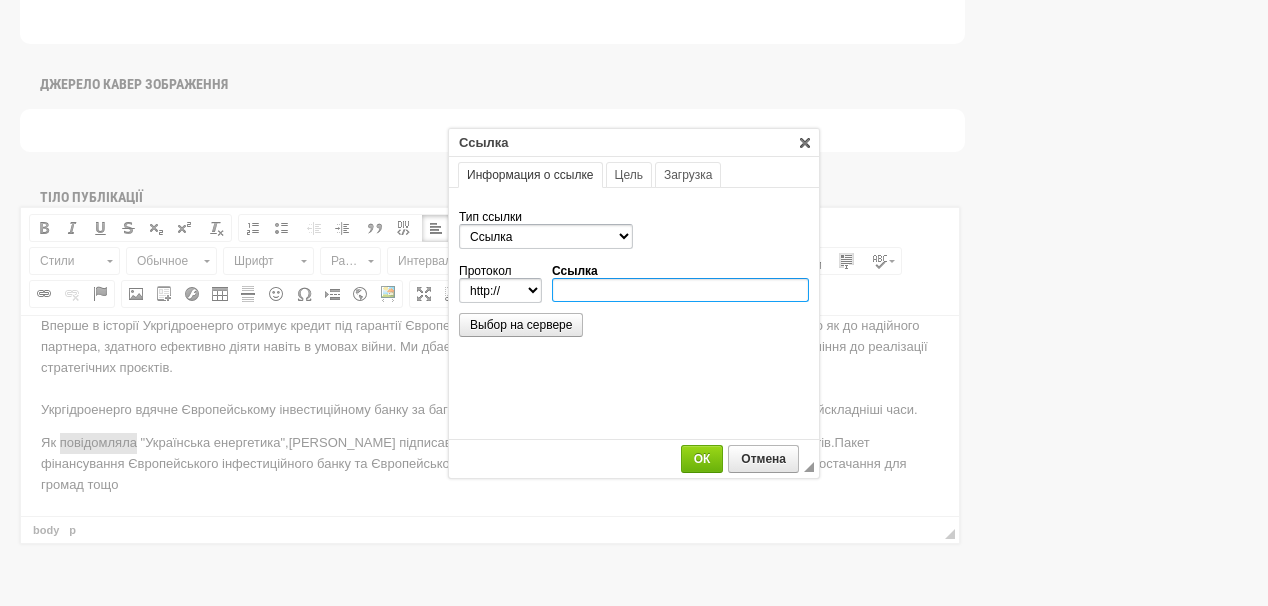 click on "Ссылка" at bounding box center (680, 290) 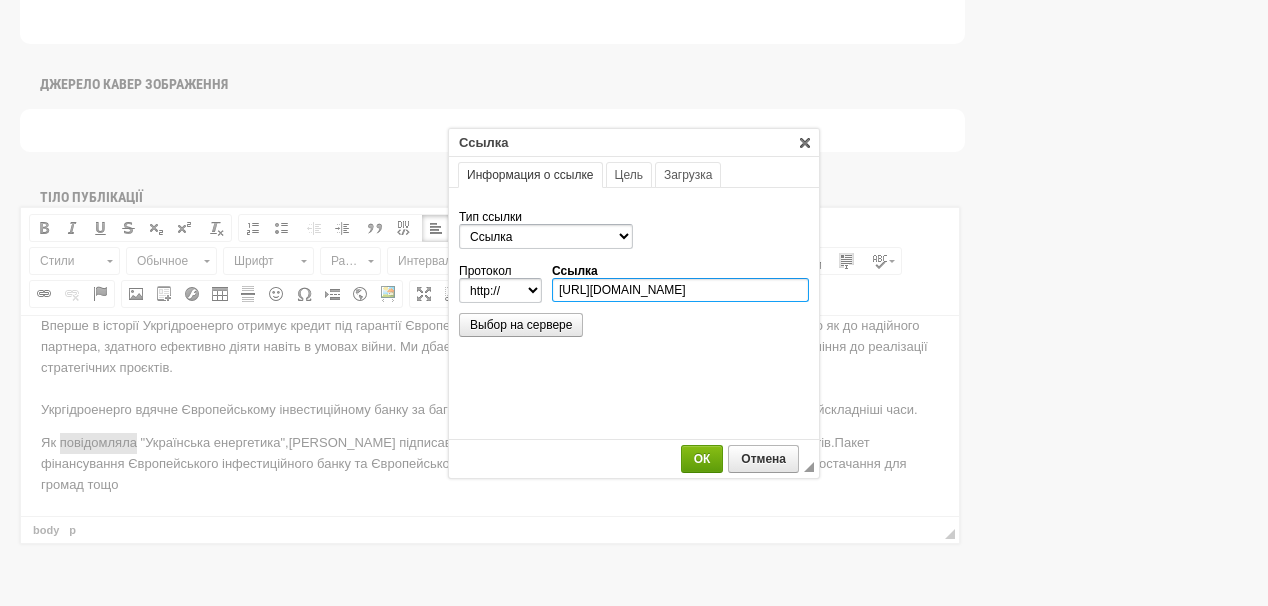 scroll, scrollTop: 0, scrollLeft: 349, axis: horizontal 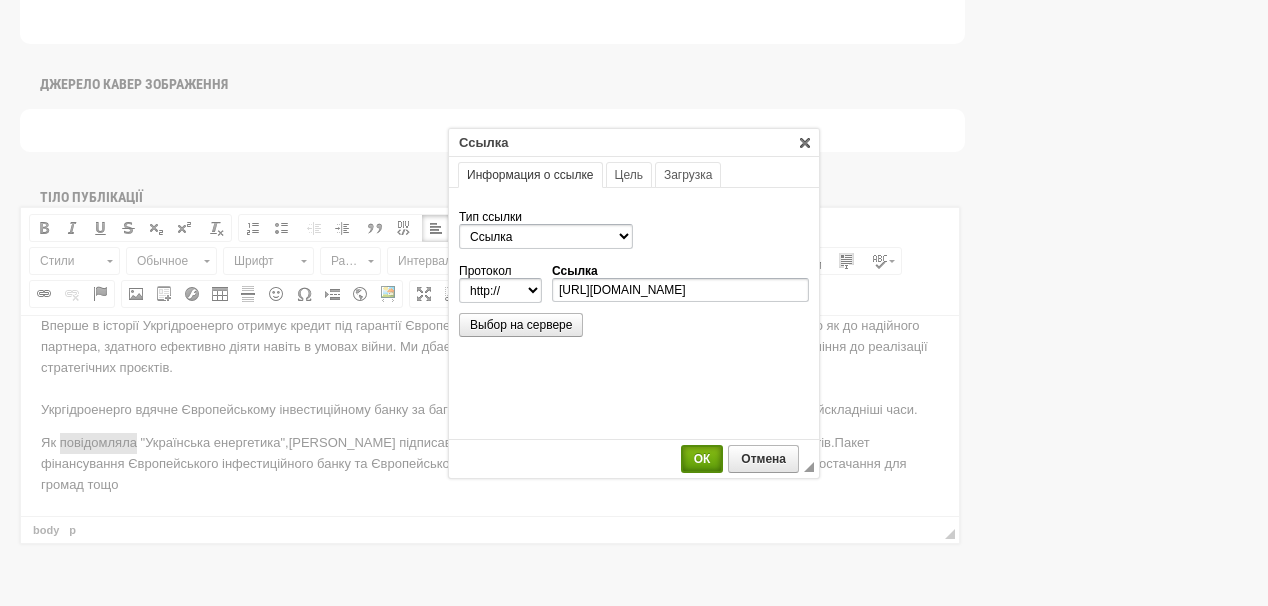 select on "https://" 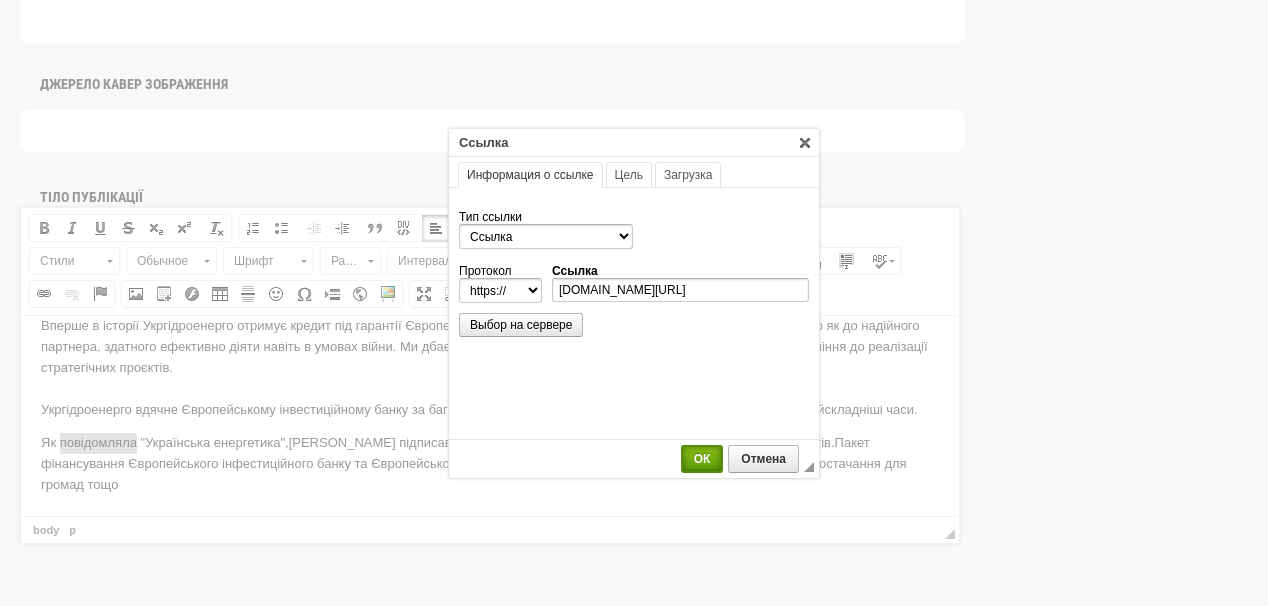 click on "ОК" at bounding box center [702, 459] 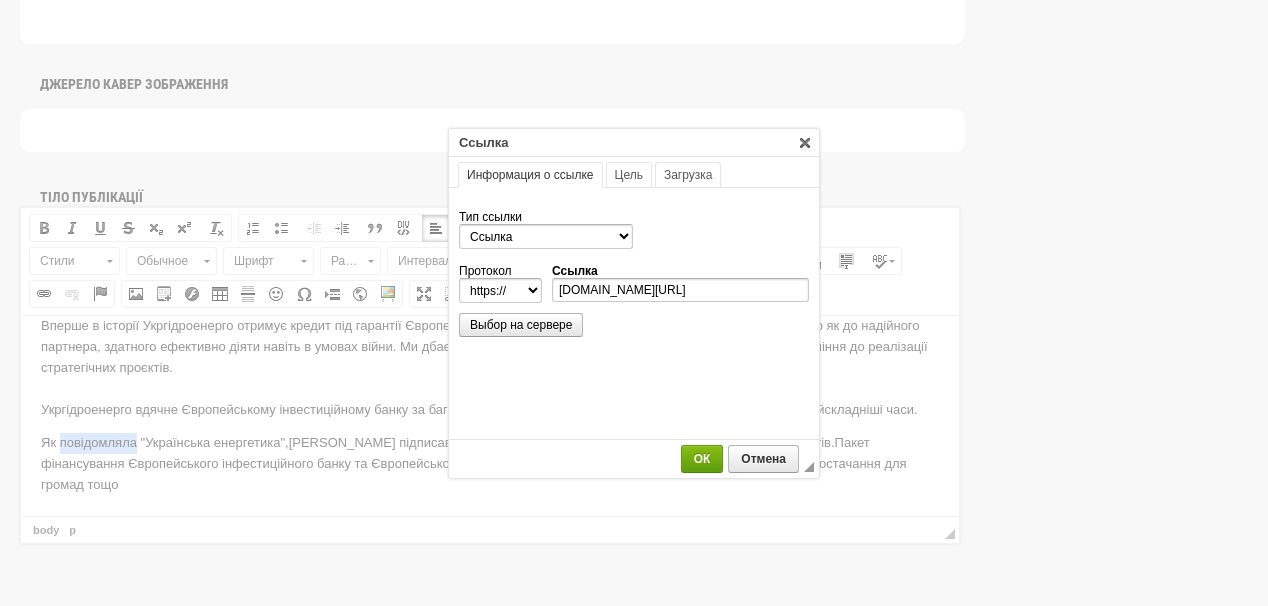 scroll, scrollTop: 0, scrollLeft: 0, axis: both 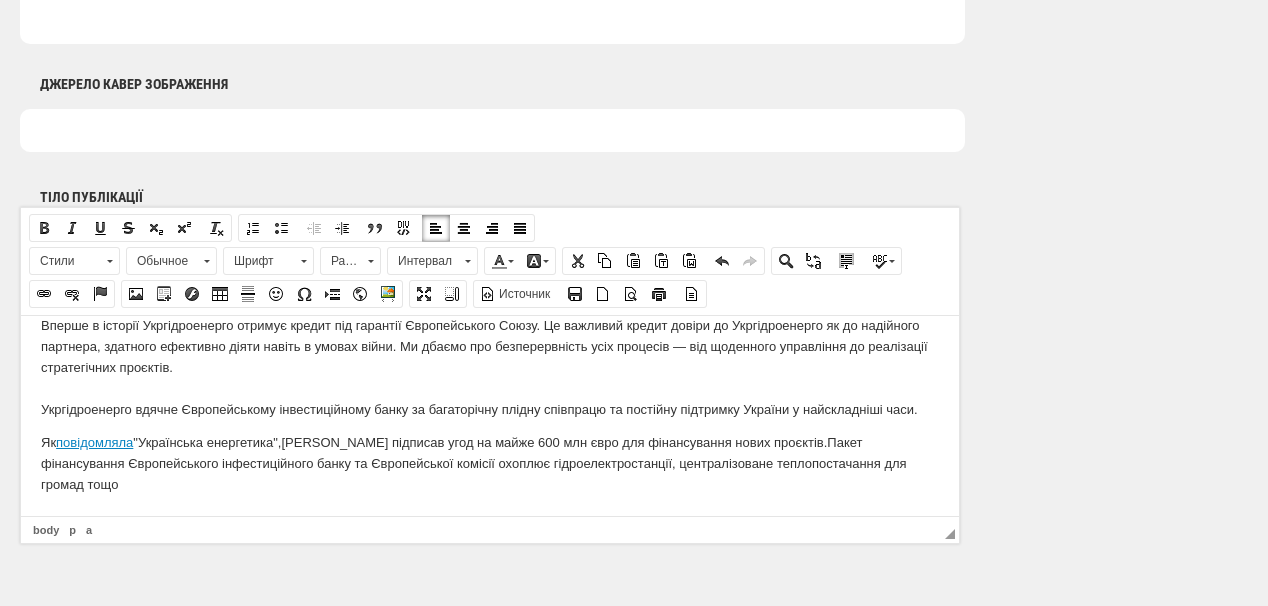 click on "Як  повідомляла  "Українська енергетика",  ЄІБ підписав угод на майже 600 млн євро для фінансування нових проєктів.  Пакет фінансування Європейського інфестиційного банку та Європейської комісії охоплює гідроелектростанції, централізоване теплопостачання для громад тощо" at bounding box center (490, 463) 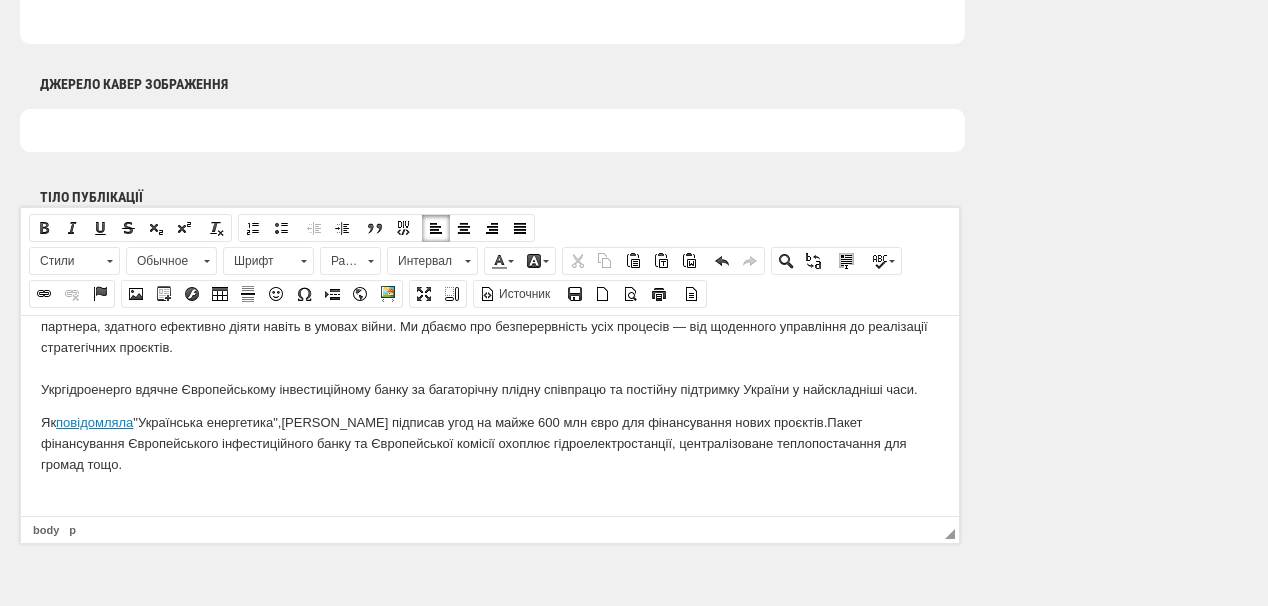scroll, scrollTop: 607, scrollLeft: 0, axis: vertical 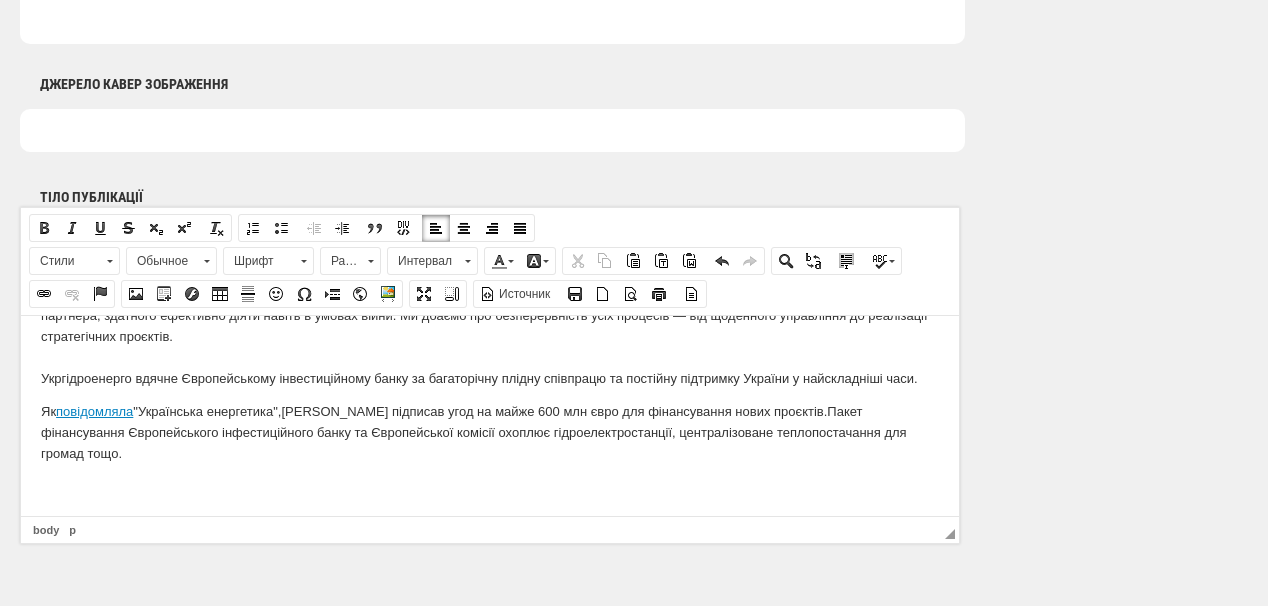 click at bounding box center [490, 487] 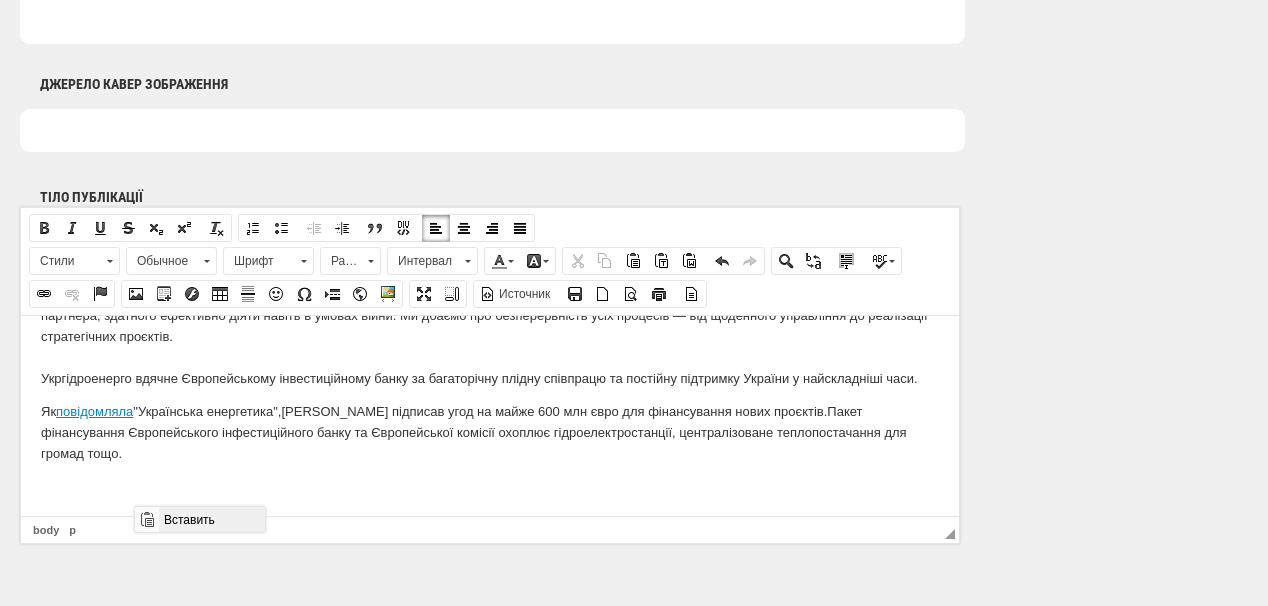click on "Вставить" at bounding box center (211, 519) 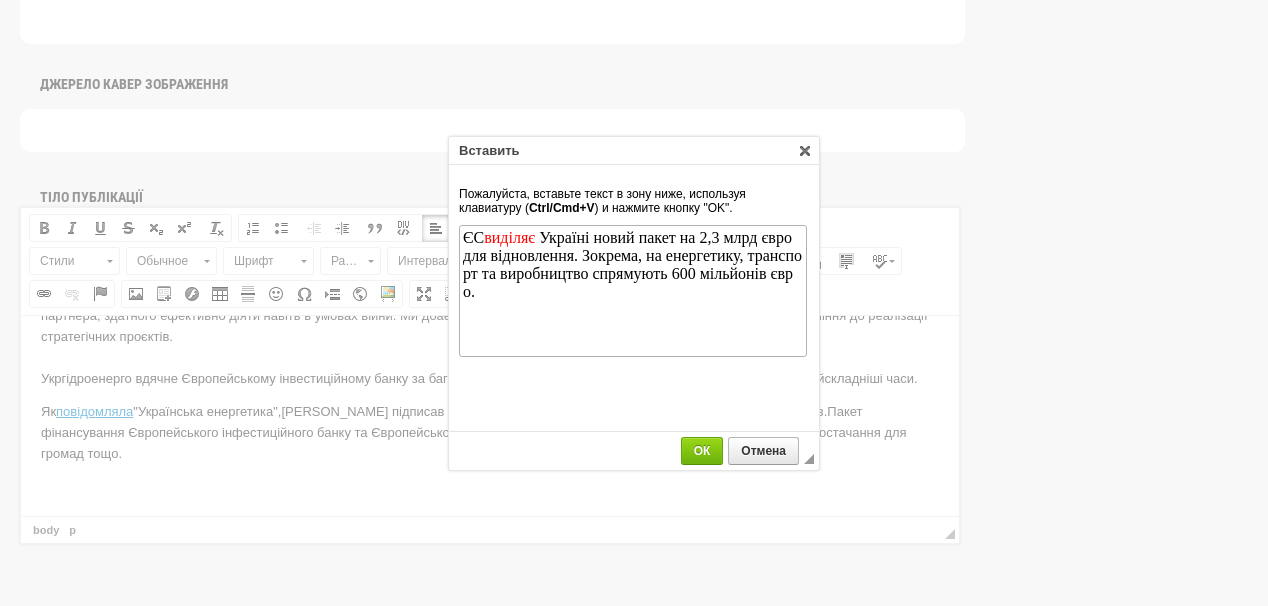 scroll, scrollTop: 0, scrollLeft: 0, axis: both 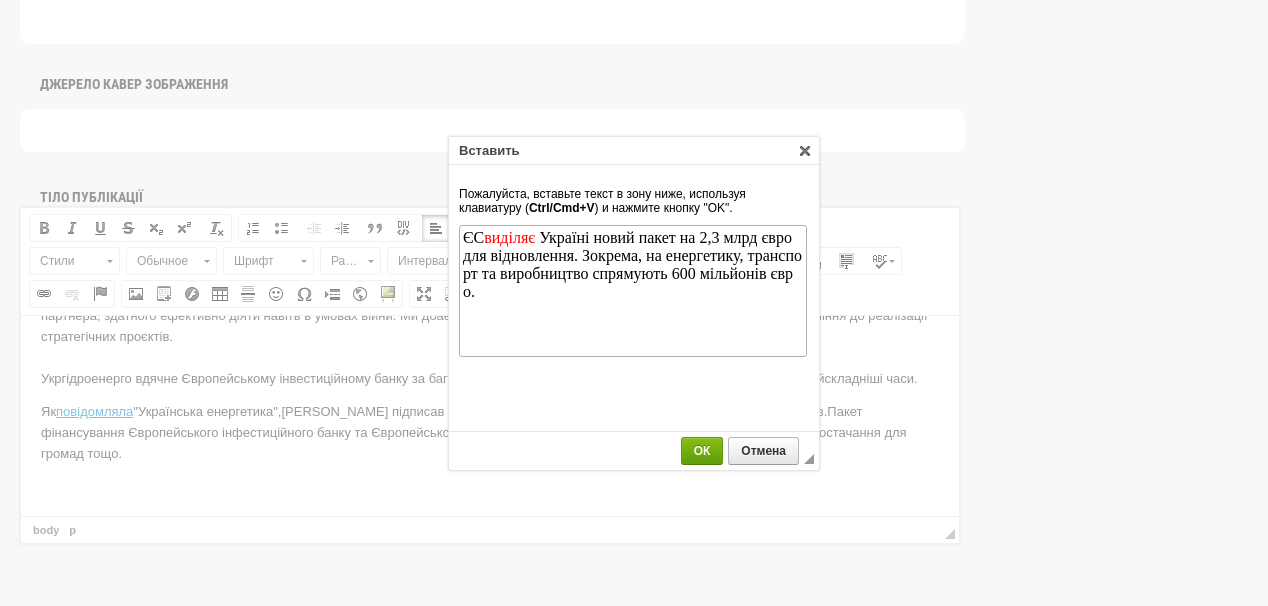 click on "ОК" at bounding box center [702, 451] 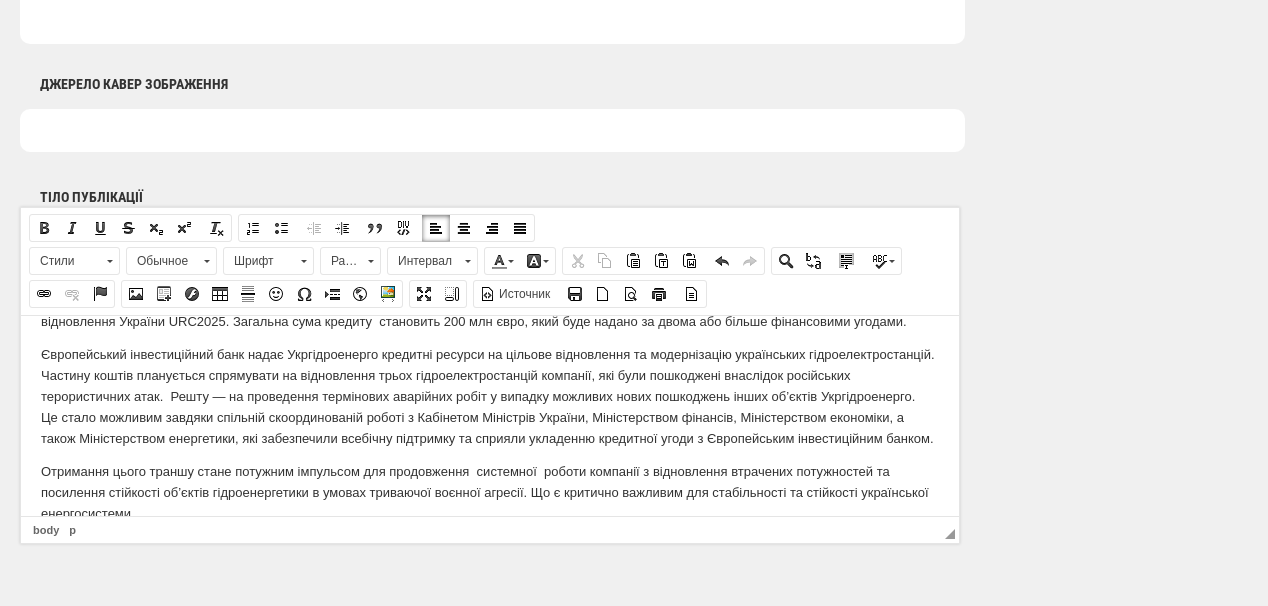scroll, scrollTop: 80, scrollLeft: 0, axis: vertical 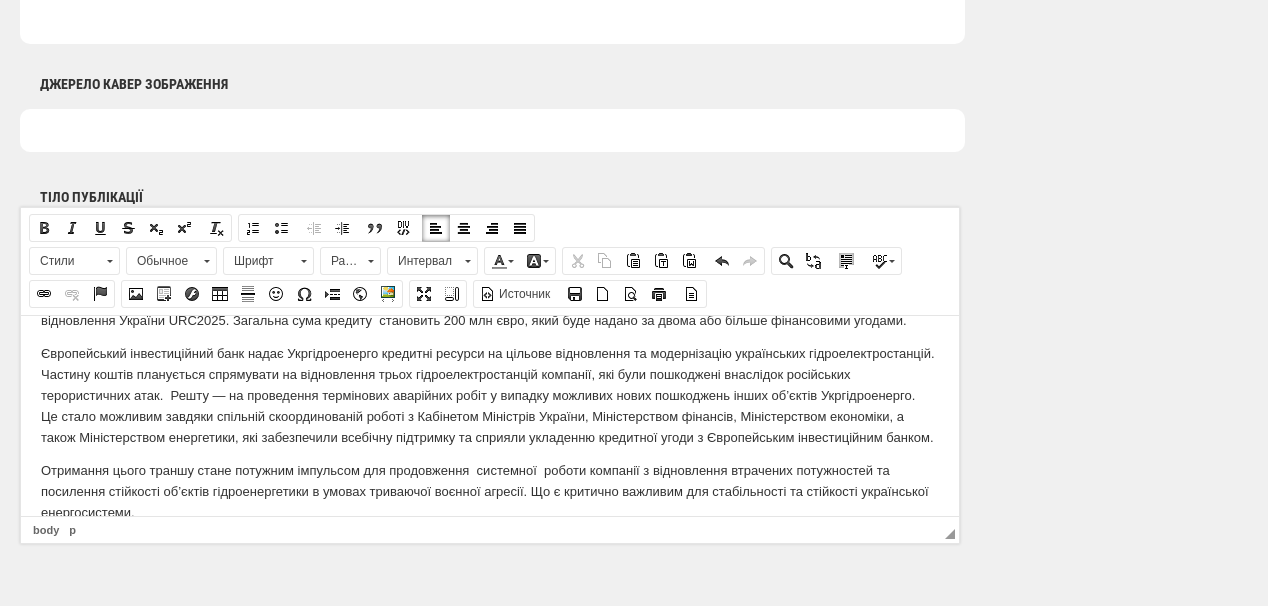 click on "Європейський інвестиційний банк надає Укргідроенерго кредитні ресурси на цільове відновлення та модернізацію українських гідроелектростанцій. Частину коштів планується спрямувати на відновлення трьох гідроелектростанцій компанії, які були пошкоджені внаслідок російських терористичних атак.  Решту — на проведення термінових аварійних робіт у випадку можливих нових пошкоджень інших об’єктів Укргідроенерго." at bounding box center (490, 395) 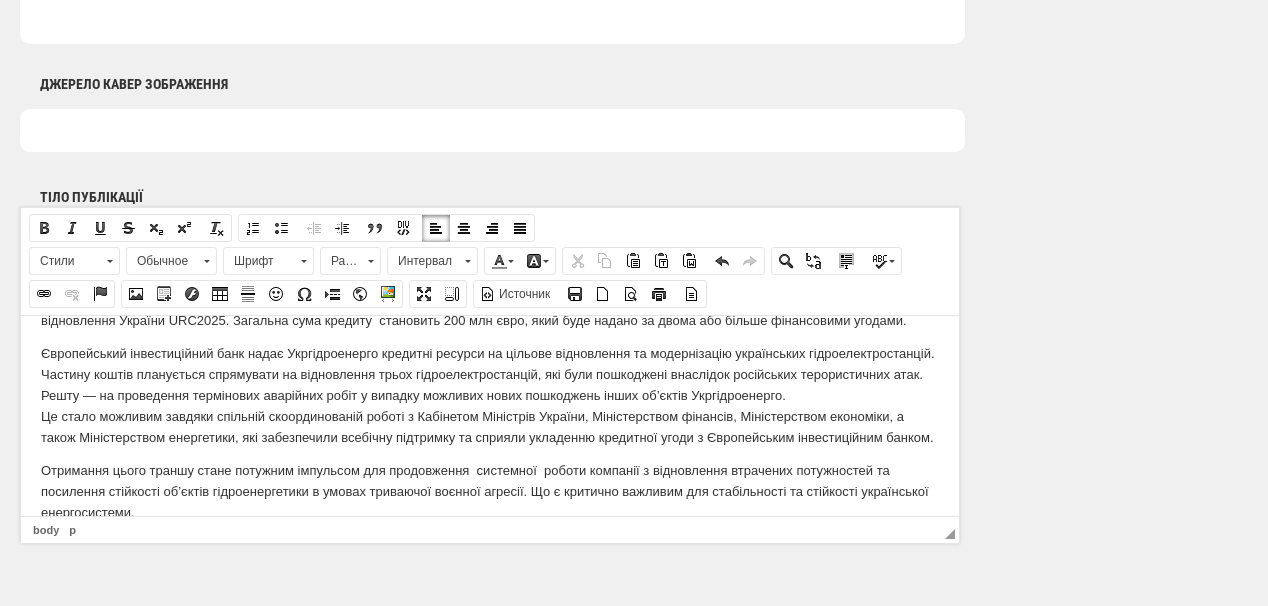 click on "Європейський інвестиційний банк надає Укргідроенерго кредитні ресурси на цільове відновлення та модернізацію українських гідроелектростанцій. Частину коштів планується спрямувати на відновлення трьох гідроелектростанцій , які були пошкоджені внаслідок російських терористичних атак.  Решту — на проведення термінових аварійних робіт у випадку можливих нових пошкоджень інших об’єктів Укргідроенерго." at bounding box center (490, 395) 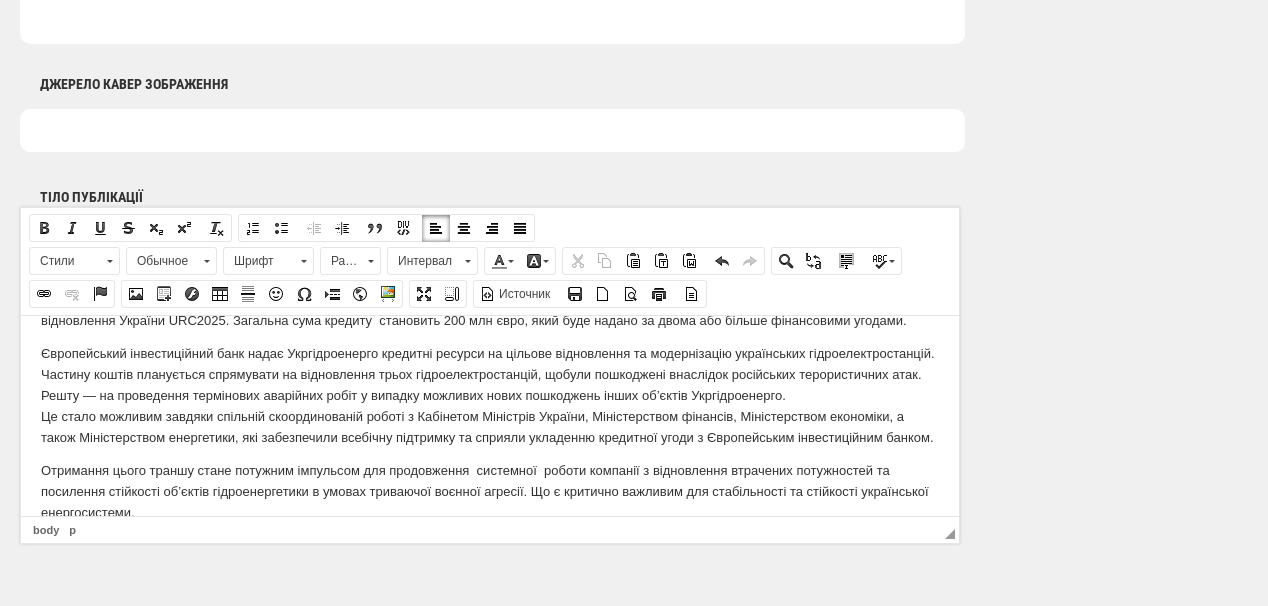 click on "Європейський інвестиційний банк надає Укргідроенерго кредитні ресурси на цільове відновлення та модернізацію українських гідроелектростанцій. Частину коштів планується спрямувати на відновлення трьох гідроелектростанцій , що  були пошкоджені внаслідок російських терористичних атак.  Решту — на проведення термінових аварійних робіт у випадку можливих нових пошкоджень інших об’єктів Укргідроенерго." at bounding box center [490, 395] 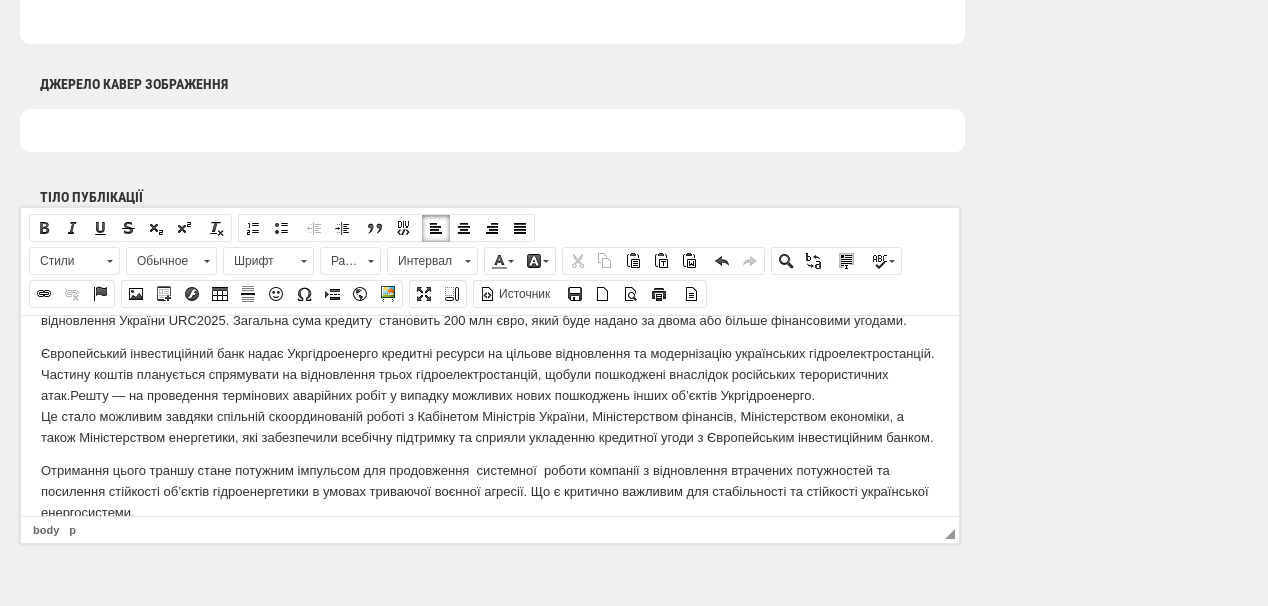 click on "Європейський інвестиційний банк надає Укргідроенерго кредитні ресурси на цільове відновлення та модернізацію українських гідроелектростанцій. Частину коштів планується спрямувати на відновлення трьох гідроелектростанцій , що  були пошкоджені внаслідок російських терористичних атак.  Решту — на проведення термінових аварійних робіт у випадку можливих нових пошкоджень інших об’єктів Укргідроенерго." at bounding box center (490, 395) 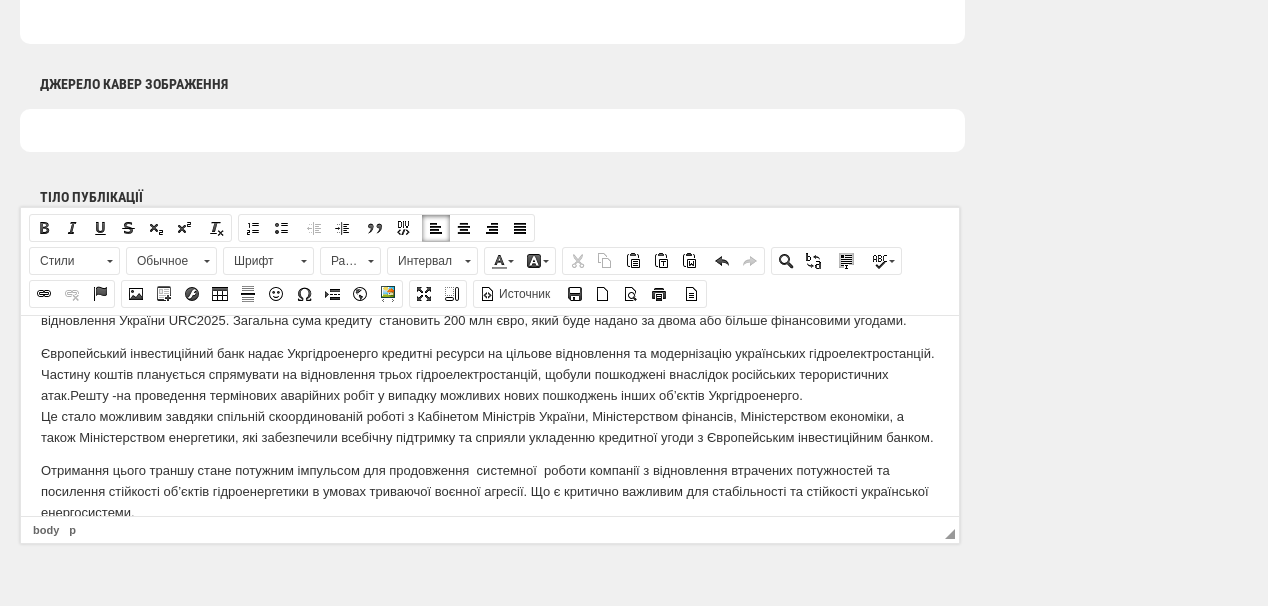 click on "Європейський інвестиційний банк надає Укргідроенерго кредитні ресурси на цільове відновлення та модернізацію українських гідроелектростанцій. Частину коштів планується спрямувати на відновлення трьох гідроелектростанцій , що  були пошкоджені внаслідок російських терористичних атак.  Решту -  на проведення термінових аварійних робіт у випадку можливих нових пошкоджень інших об’єктів Укргідроенерго." at bounding box center (490, 395) 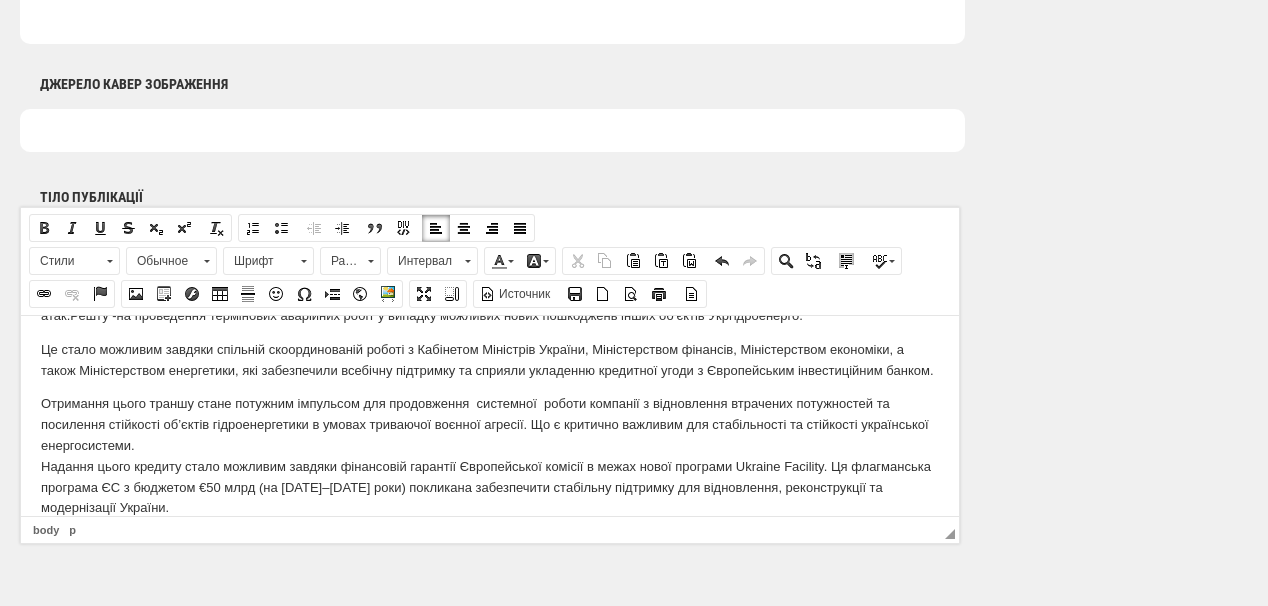 scroll, scrollTop: 240, scrollLeft: 0, axis: vertical 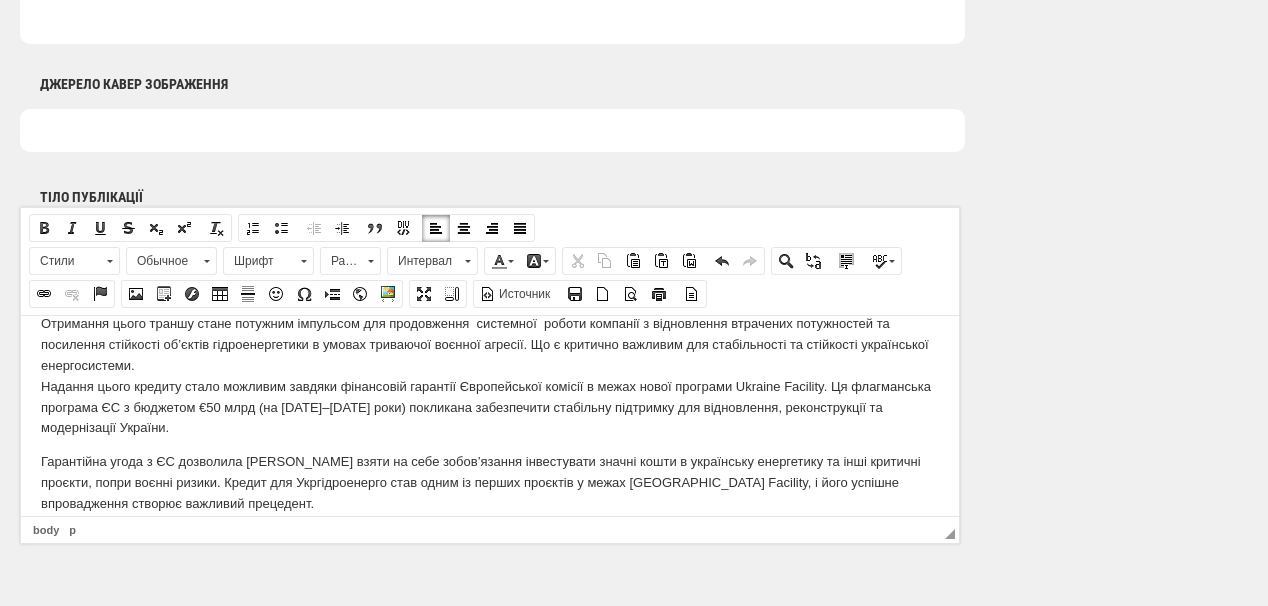 drag, startPoint x: 41, startPoint y: 365, endPoint x: 220, endPoint y: 403, distance: 182.98907 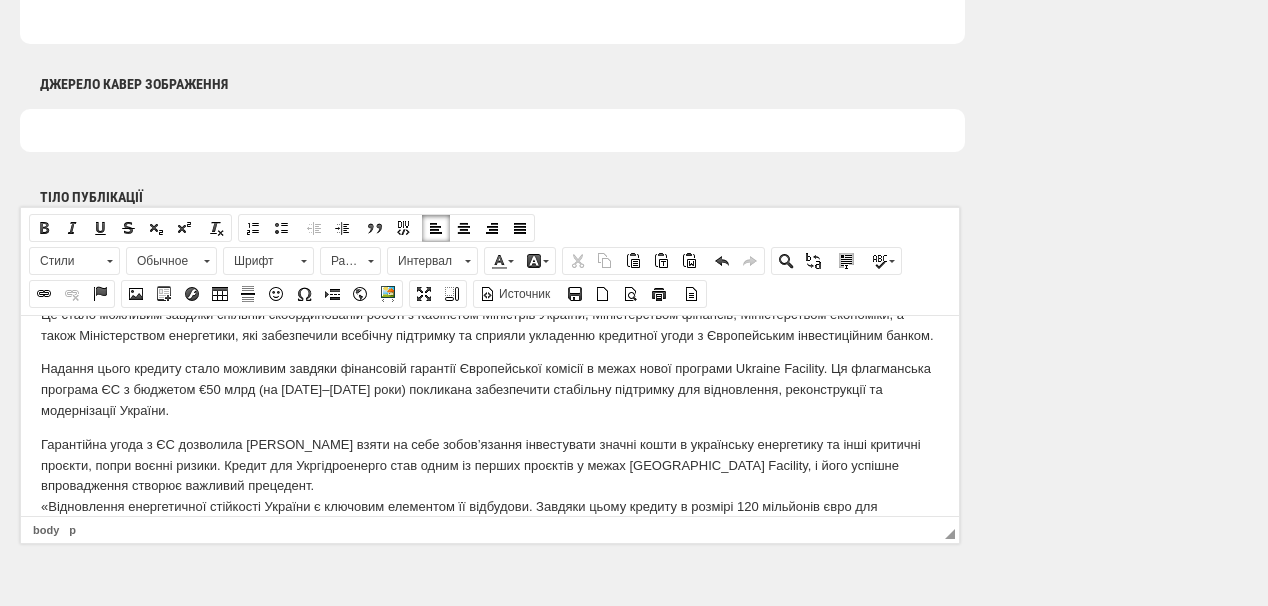 scroll, scrollTop: 160, scrollLeft: 0, axis: vertical 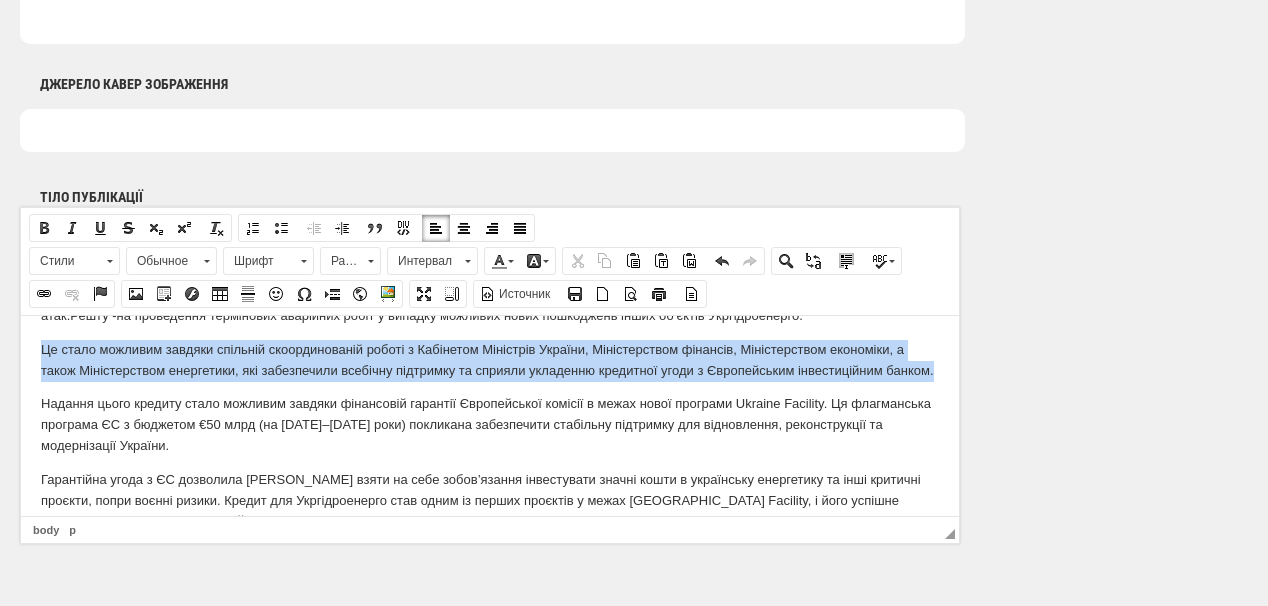 drag, startPoint x: 39, startPoint y: 370, endPoint x: 89, endPoint y: 410, distance: 64.03124 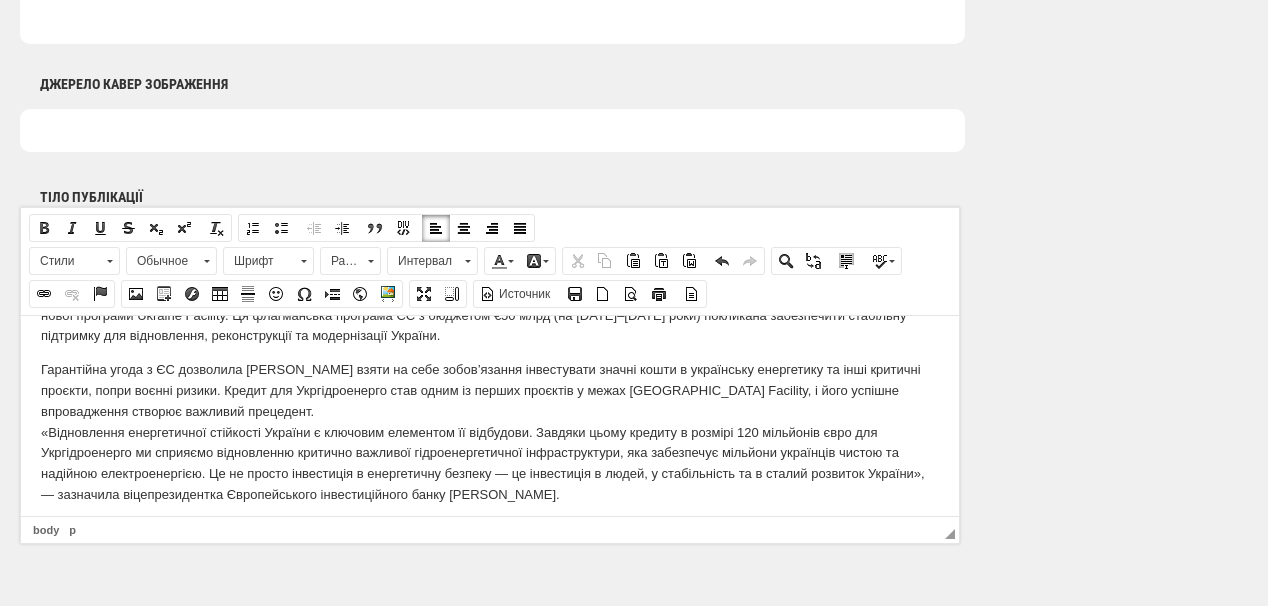 scroll, scrollTop: 240, scrollLeft: 0, axis: vertical 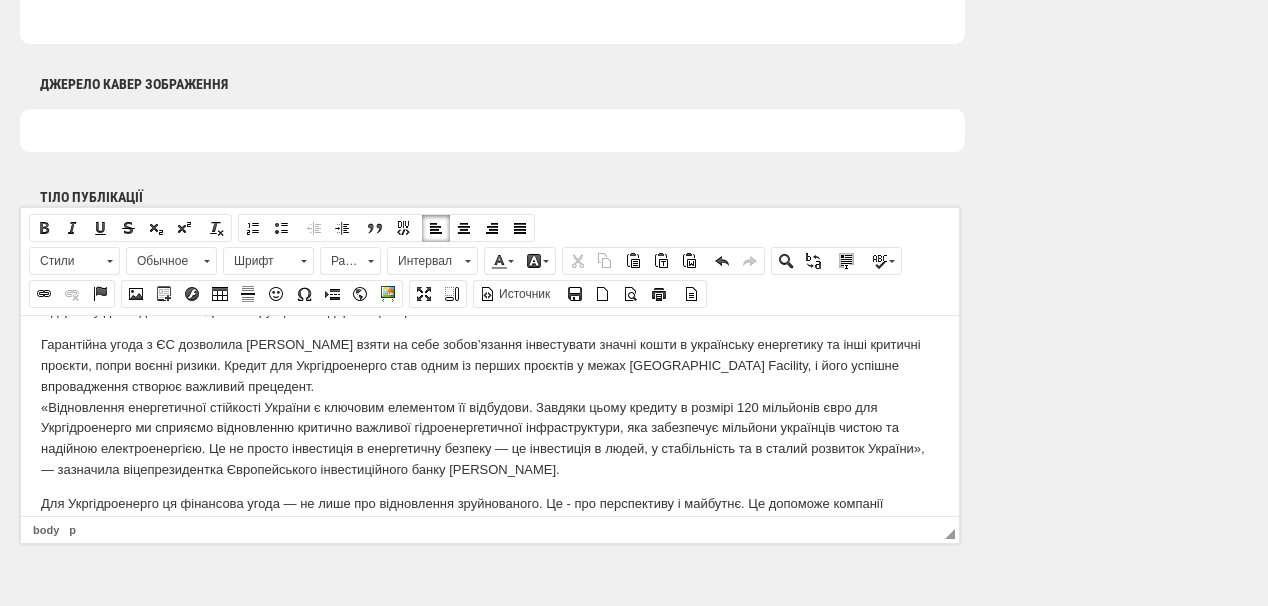 click on "Гарантійна угода з ЄС дозволила ЄІБ взяти на себе зобов’язання інвестувати значні кошти в українську енергетику та інші критичні проєкти, попри воєнні ризики. Кредит для Укргідроенерго став одним із перших проєктів у межах Ukraine Facility, і його успішне впровадження створює важливий прецедент." at bounding box center [490, 407] 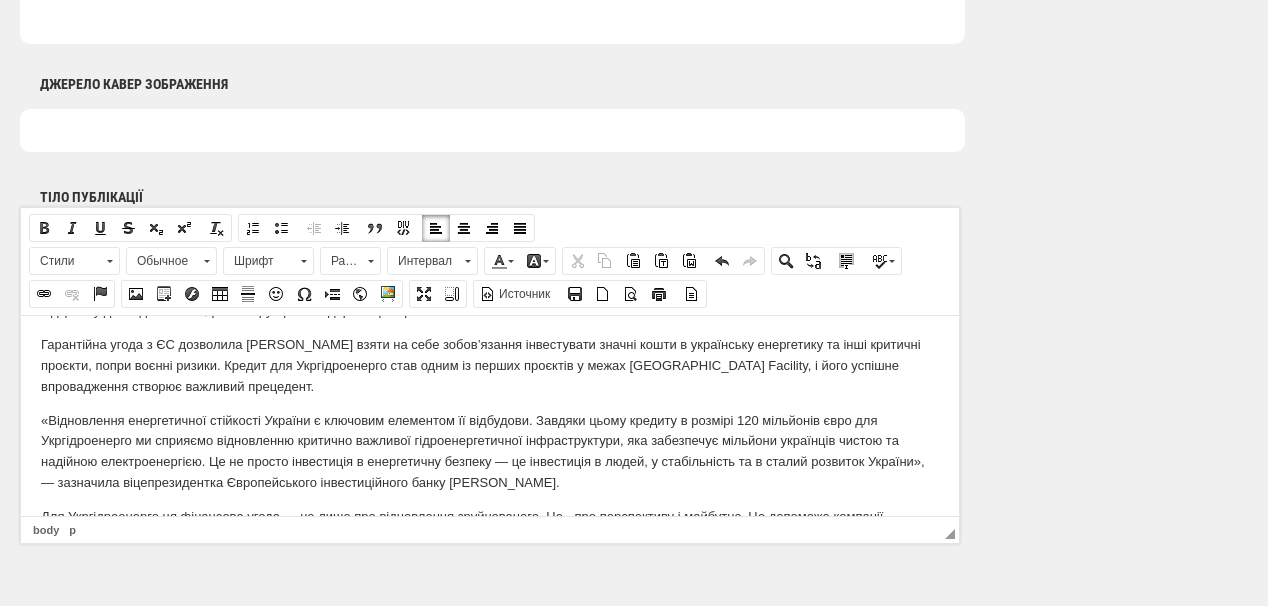 click on "«Відновлення енергетичної стійкості України є ключовим елементом її відбудови. Завдяки цьому кредиту в розмірі 120 мільйонів євро для Укргідроенерго ми сприяємо відновленню критично важливої гідроенергетичної інфраструктури, яка забезпечує мільйони українців чистою та надійною електроенергією. Це не просто інвестиція в енергетичну безпеку — це інвестиція в людей, у стабільність та в сталий розвиток України», — зазначила віцепрезидентка Європейського інвестиційного банку Тереза Червінська." at bounding box center [490, 451] 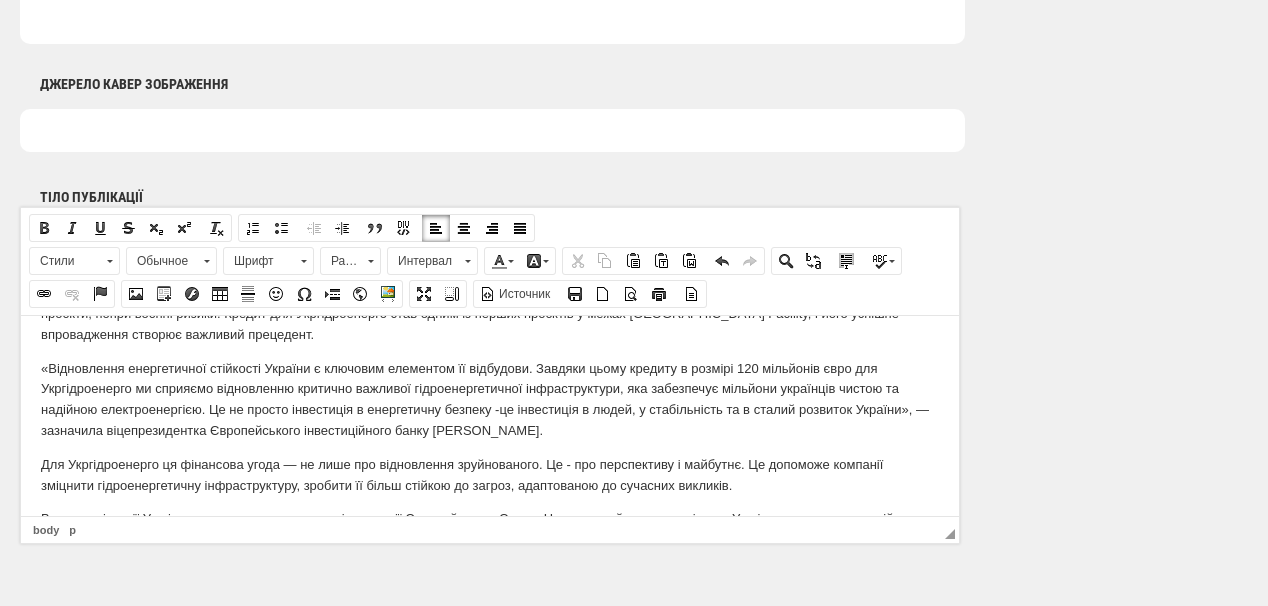 scroll, scrollTop: 320, scrollLeft: 0, axis: vertical 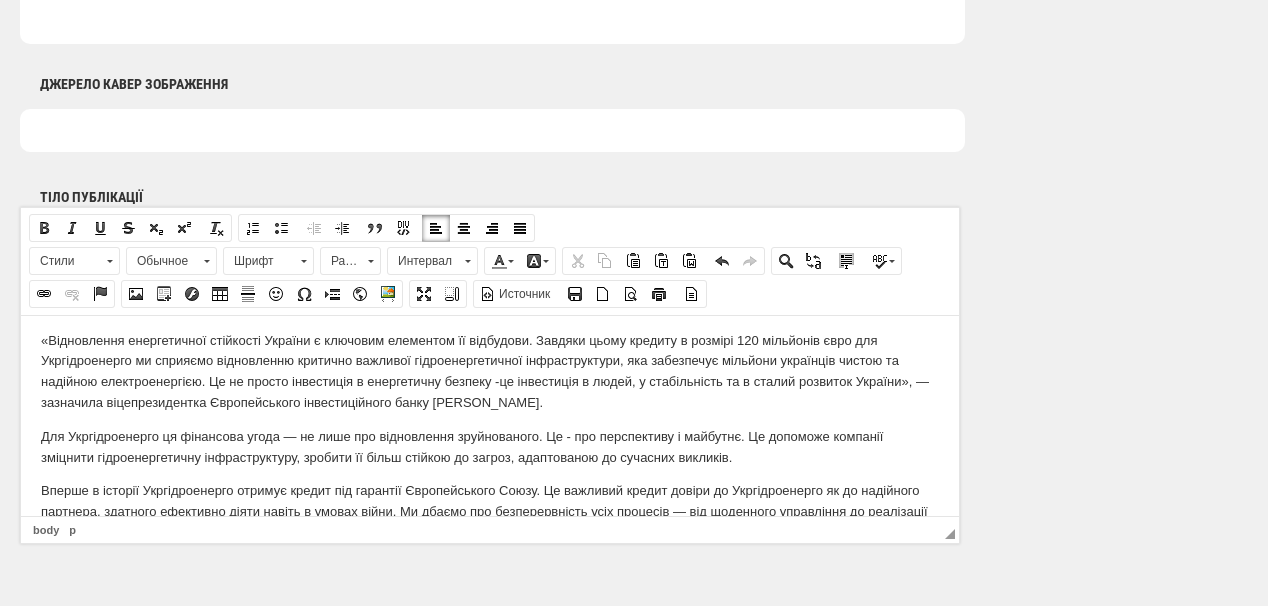 click on "«Відновлення енергетичної стійкості України є ключовим елементом її відбудови. Завдяки цьому кредиту в розмірі 120 мільйонів євро для Укргідроенерго ми сприяємо відновленню критично важливої гідроенергетичної інфраструктури, яка забезпечує мільйони українців чистою та надійною електроенергією. Це не просто інвестиція в енергетичну безпеку -  це інвестиція в людей, у стабільність та в сталий розвиток України», — зазначила віцепрезидентка Європейського інвестиційного банку Тереза Червінська." at bounding box center (490, 371) 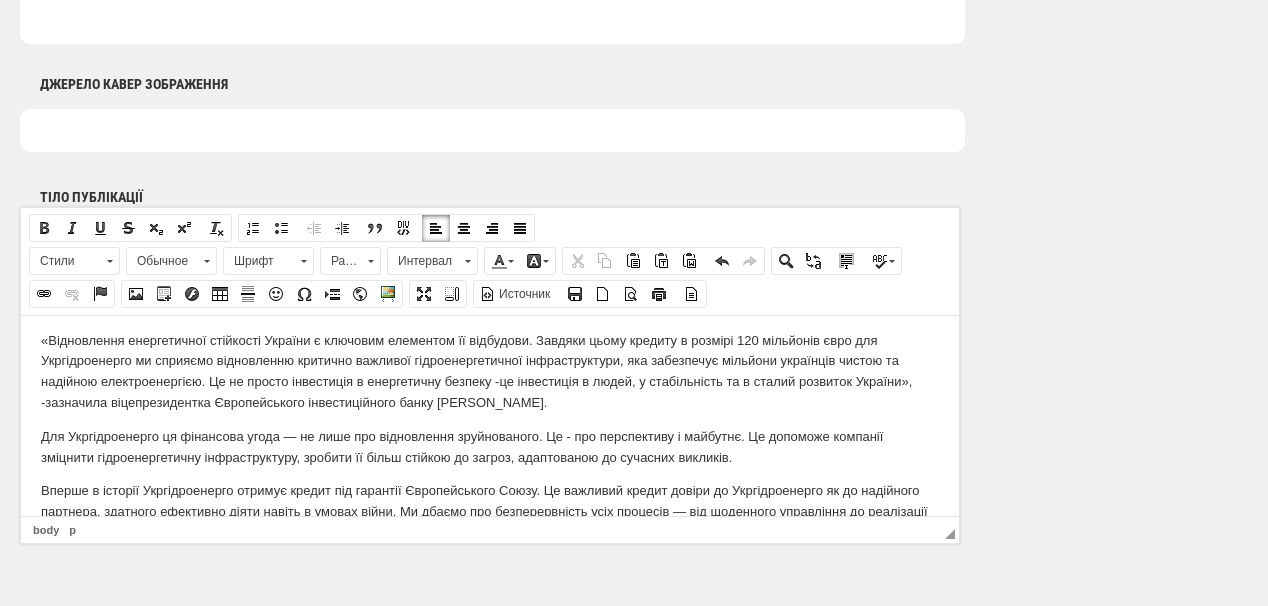 scroll, scrollTop: 400, scrollLeft: 0, axis: vertical 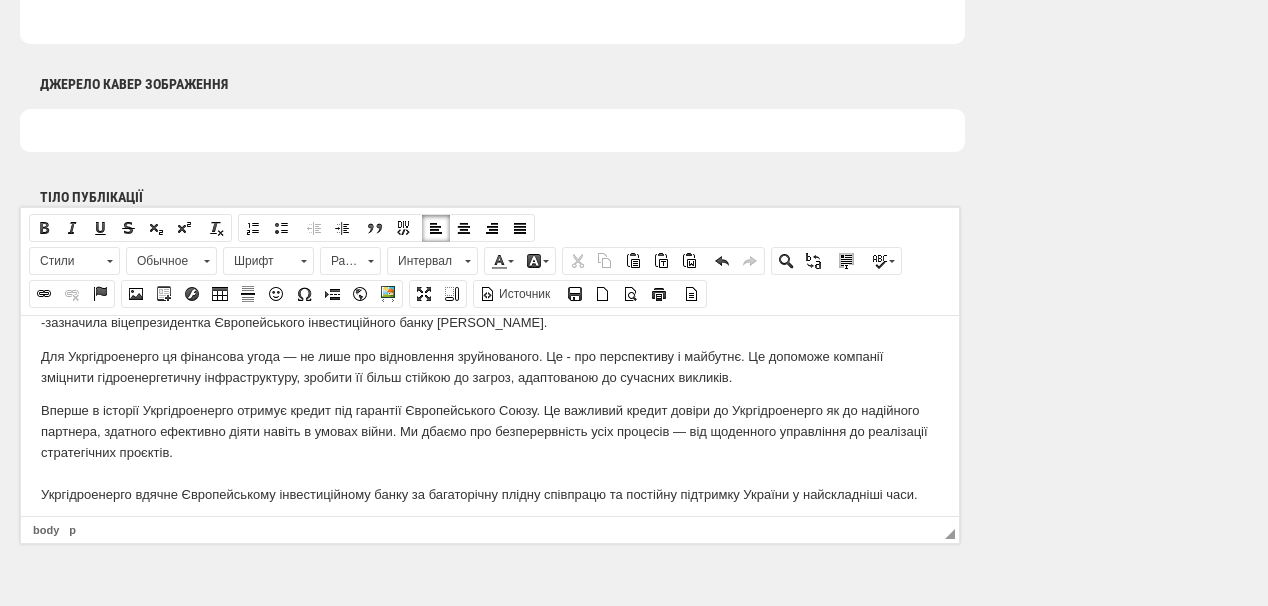 click on "Для Укргідроенерго ця фінансова угода — не лише про відновлення зруйнованого. Це - про перспективу і майбутнє. Це допоможе компанії  зміцнити гідроенергетичну інфраструктуру, зробити її більш стійкою до загроз, адаптованою до сучасних викликів." at bounding box center [490, 367] 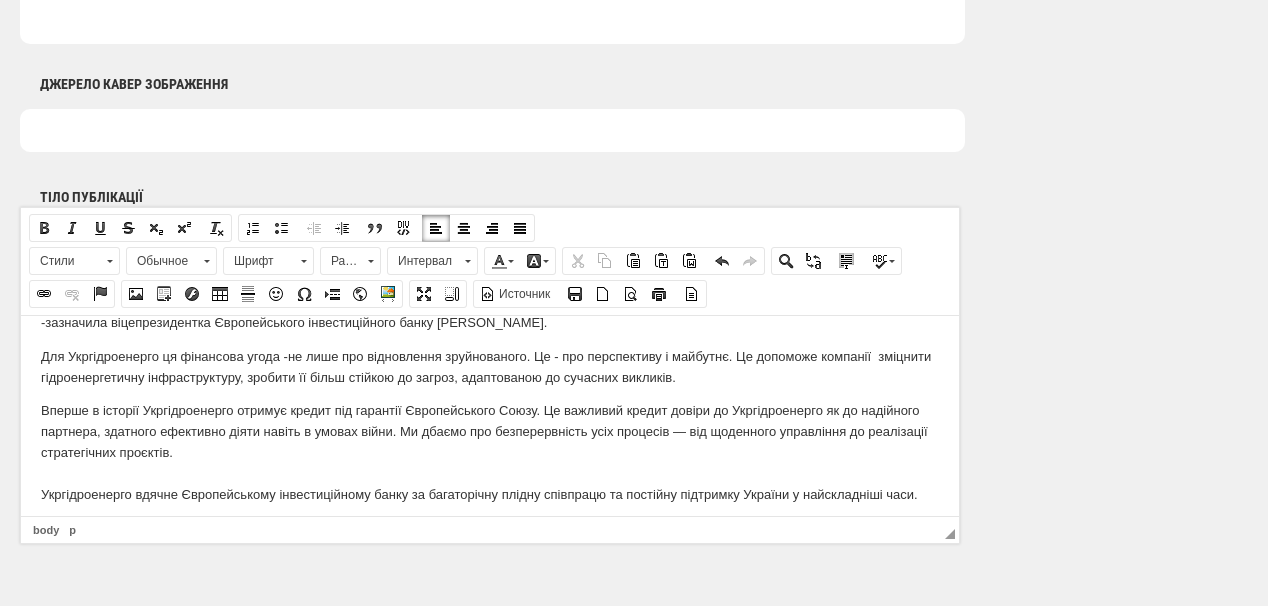 scroll, scrollTop: 480, scrollLeft: 0, axis: vertical 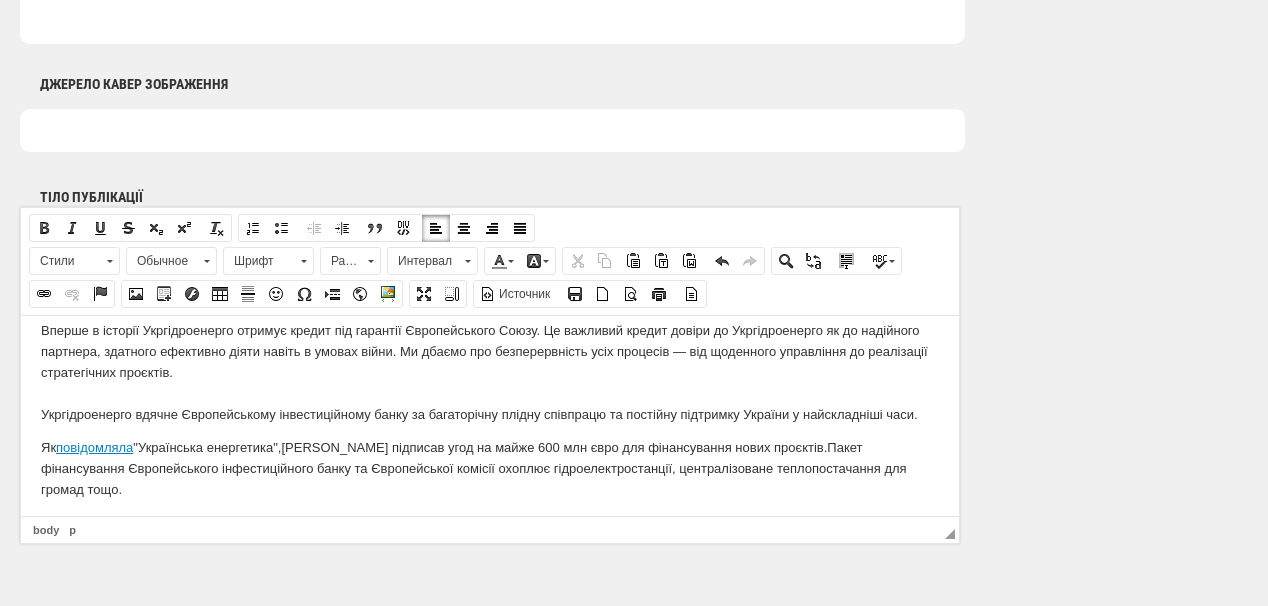 click on "Вперше в історії Укргідроенерго отримує кредит під гарантії Європейського Союзу. Це важливий кредит довіри до Укргідроенерго як до надійного партнера, здатного ефективно діяти навіть в умовах війни. Ми дбаємо про безперервність усіх процесів — від щоденного управління до реалізації стратегічних проєктів.   Укргідроенерго вдячне Європейському інвестиційному банку за багаторічну плідну співпрацю та постійну підтримку України у найскладніші часи." at bounding box center [490, 372] 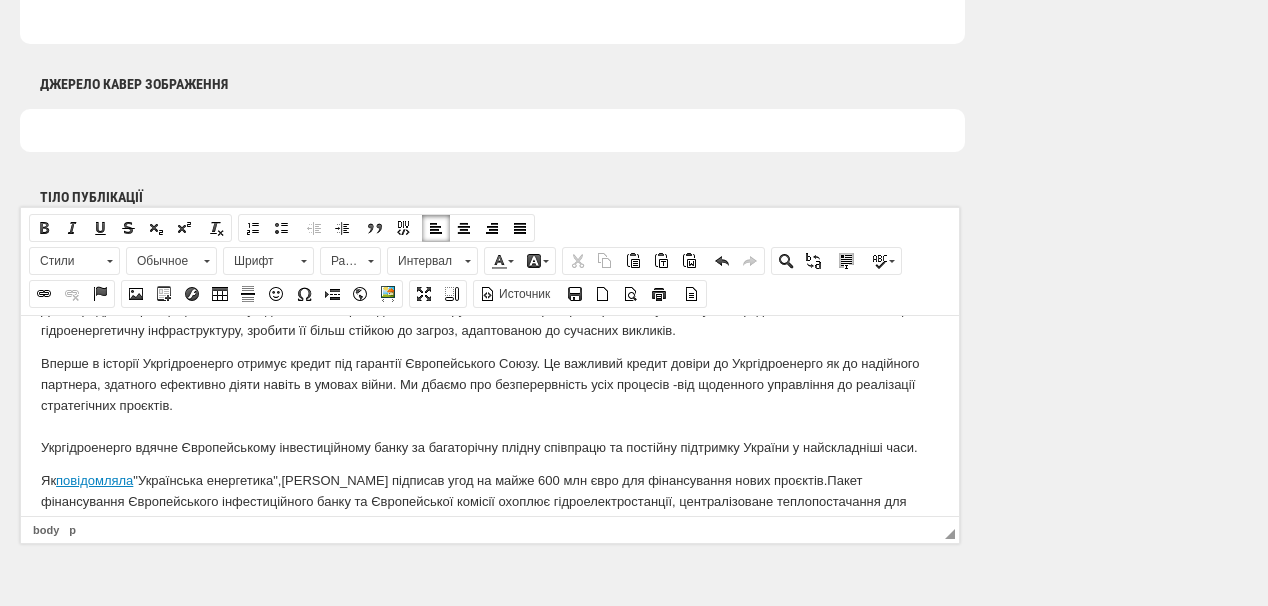 scroll, scrollTop: 539, scrollLeft: 0, axis: vertical 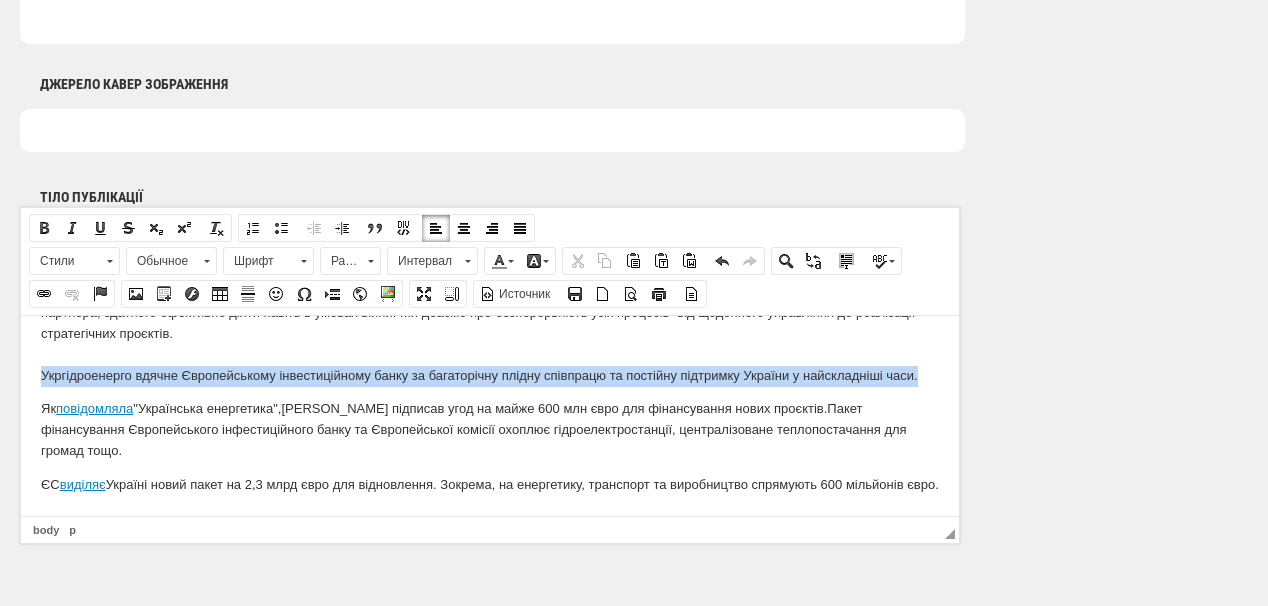 drag, startPoint x: 41, startPoint y: 375, endPoint x: 937, endPoint y: 371, distance: 896.0089 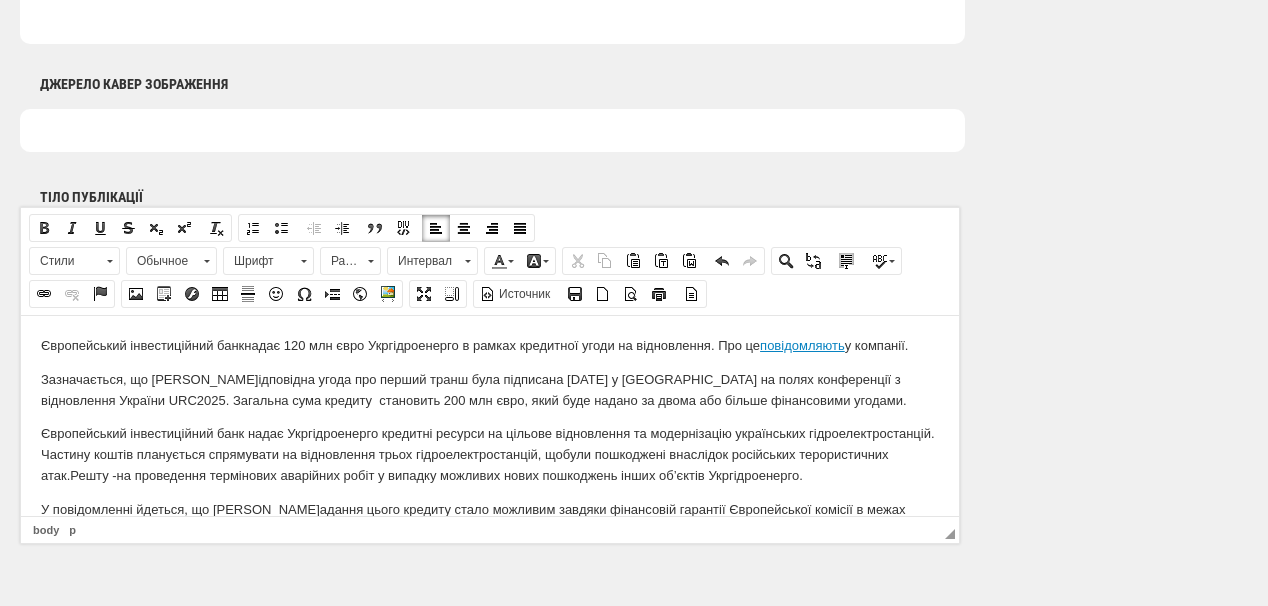 scroll, scrollTop: 0, scrollLeft: 0, axis: both 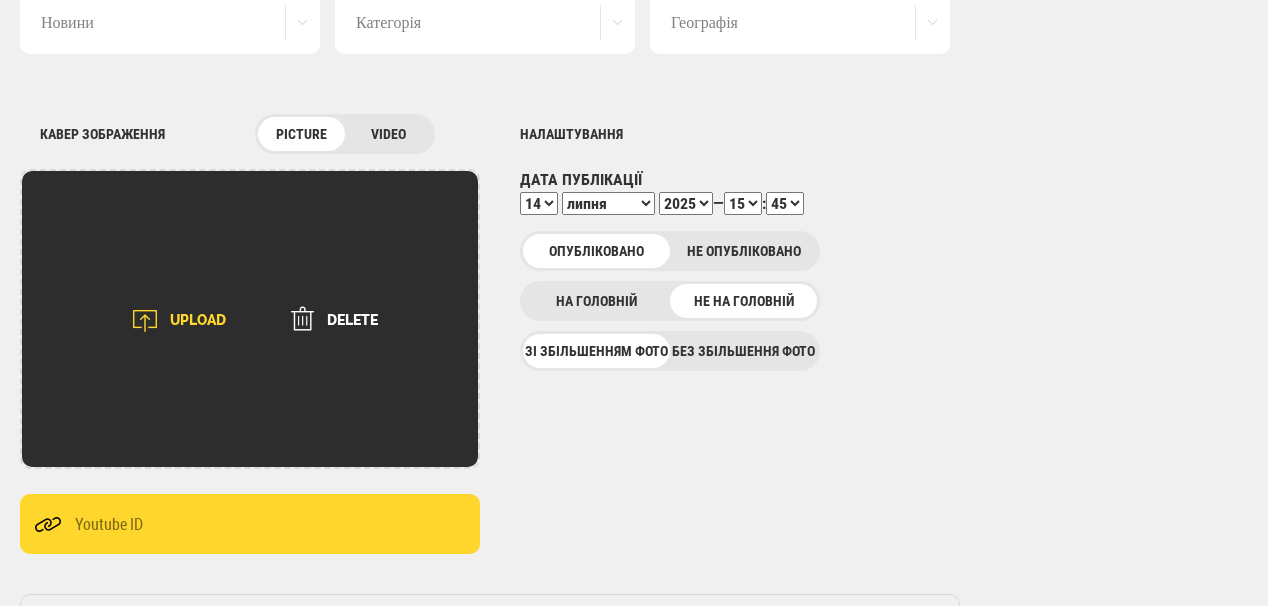 type on "Фото: Укргідроенерго" 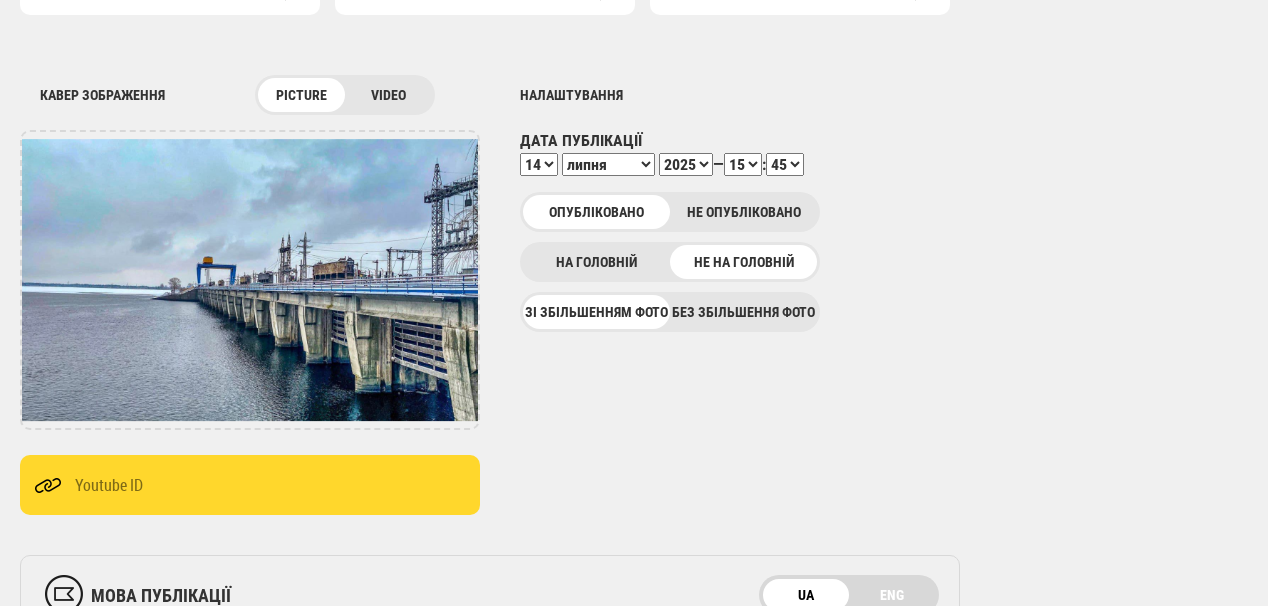 scroll, scrollTop: 160, scrollLeft: 0, axis: vertical 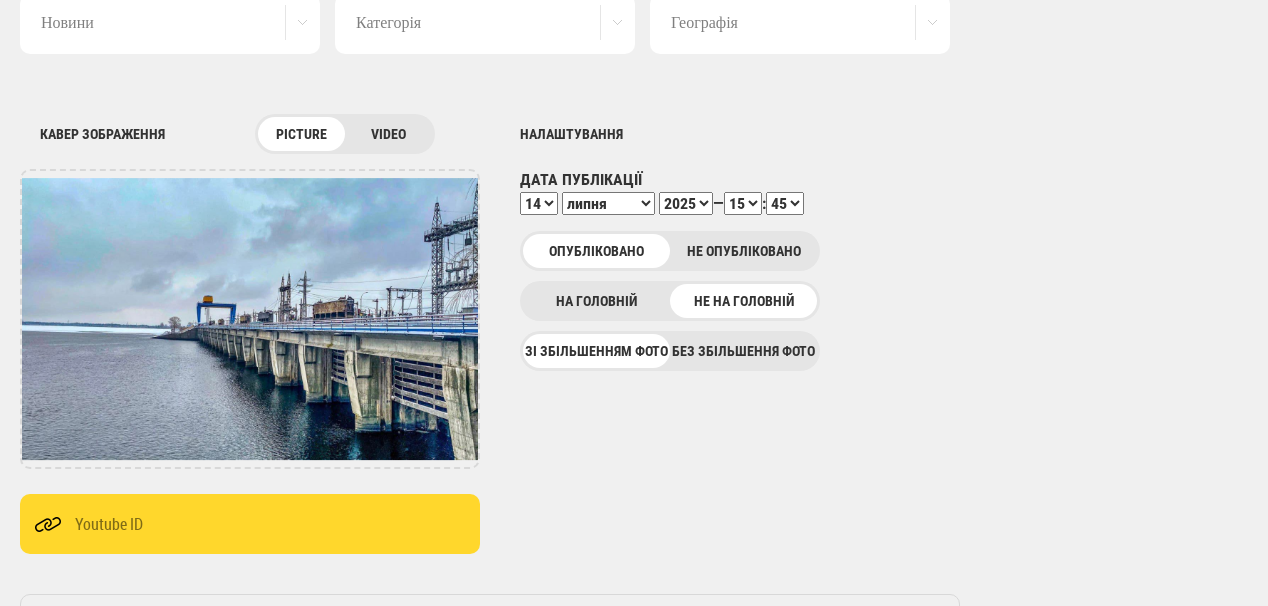 click on "00
01
02
03
04
05
06
07
08
09
10
11
12
13
14
15
16
17
18
19
20
21
22
23
24
25
26
27
28
29
30
31
32
33
34
35
36
37
38
39
40
41
42
43
44
45
46
47
48
49
50
51
52
53
54
55
56
57
58
59" at bounding box center (785, 203) 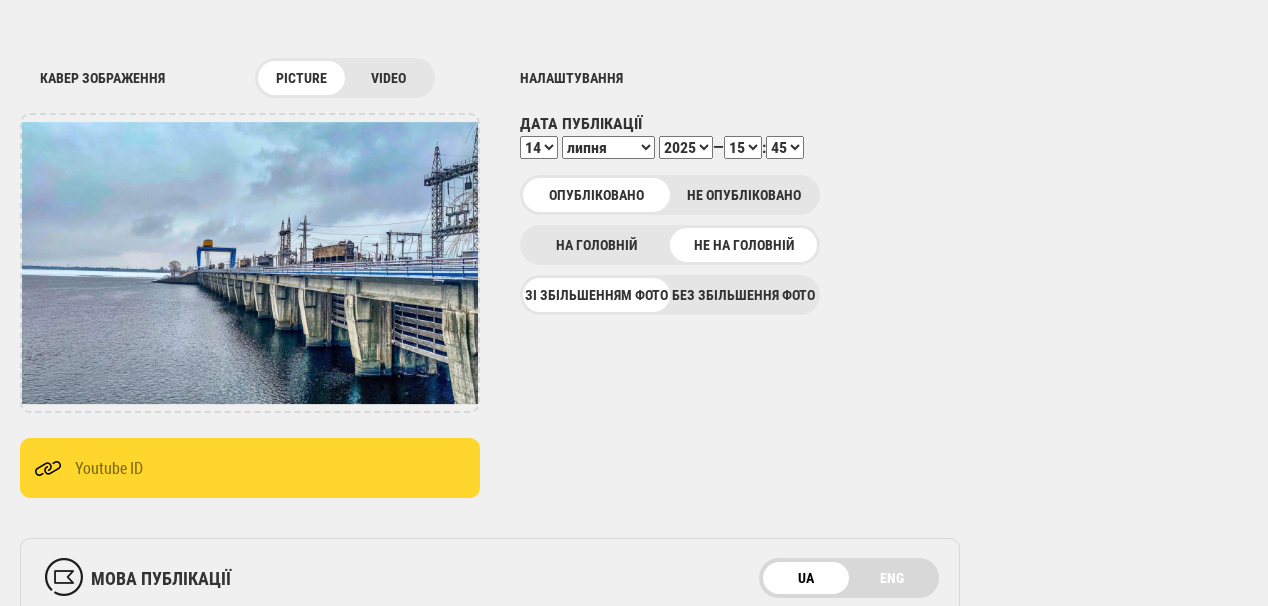 scroll, scrollTop: 240, scrollLeft: 0, axis: vertical 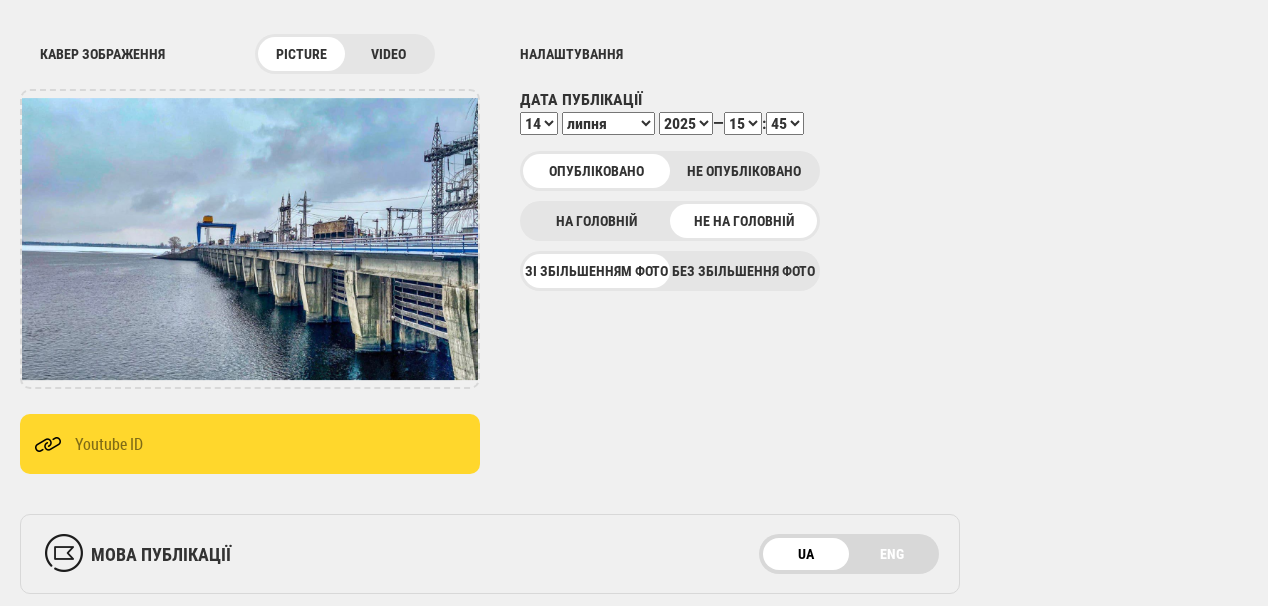 click on "00
01
02
03
04
05
06
07
08
09
10
11
12
13
14
15
16
17
18
19
20
21
22
23
24
25
26
27
28
29
30
31
32
33
34
35
36
37
38
39
40
41
42
43
44
45
46
47
48
49
50
51
52
53
54
55
56
57
58
59" at bounding box center (785, 123) 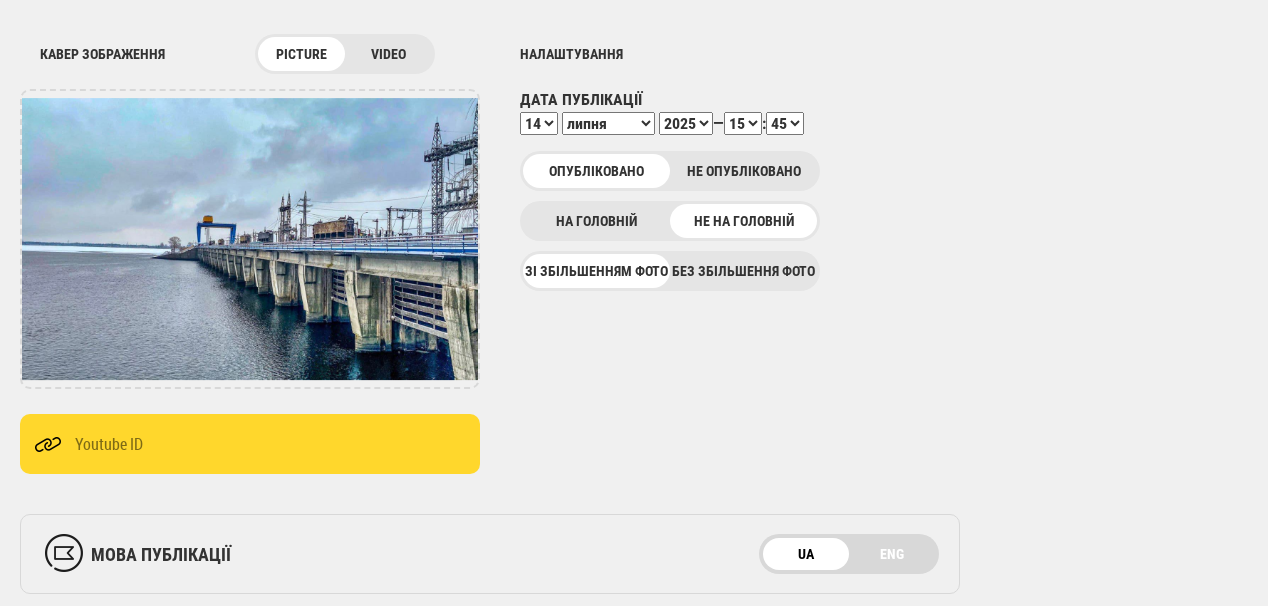 select on "53" 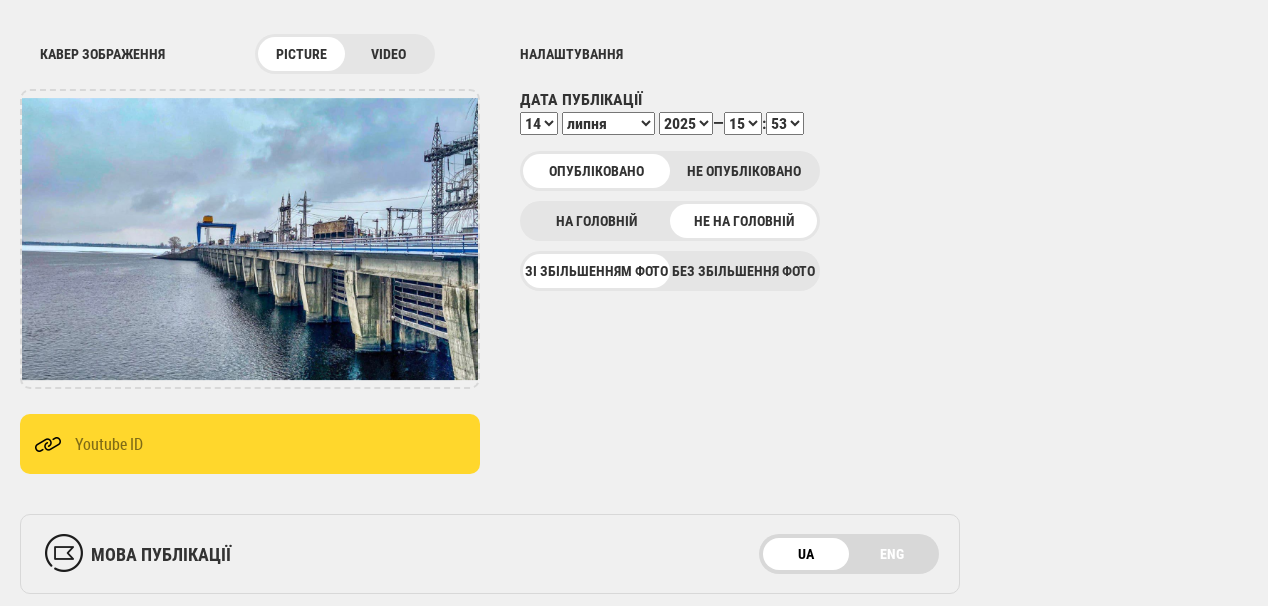 click on "00
01
02
03
04
05
06
07
08
09
10
11
12
13
14
15
16
17
18
19
20
21
22
23
24
25
26
27
28
29
30
31
32
33
34
35
36
37
38
39
40
41
42
43
44
45
46
47
48
49
50
51
52
53
54
55
56
57
58
59" at bounding box center [785, 123] 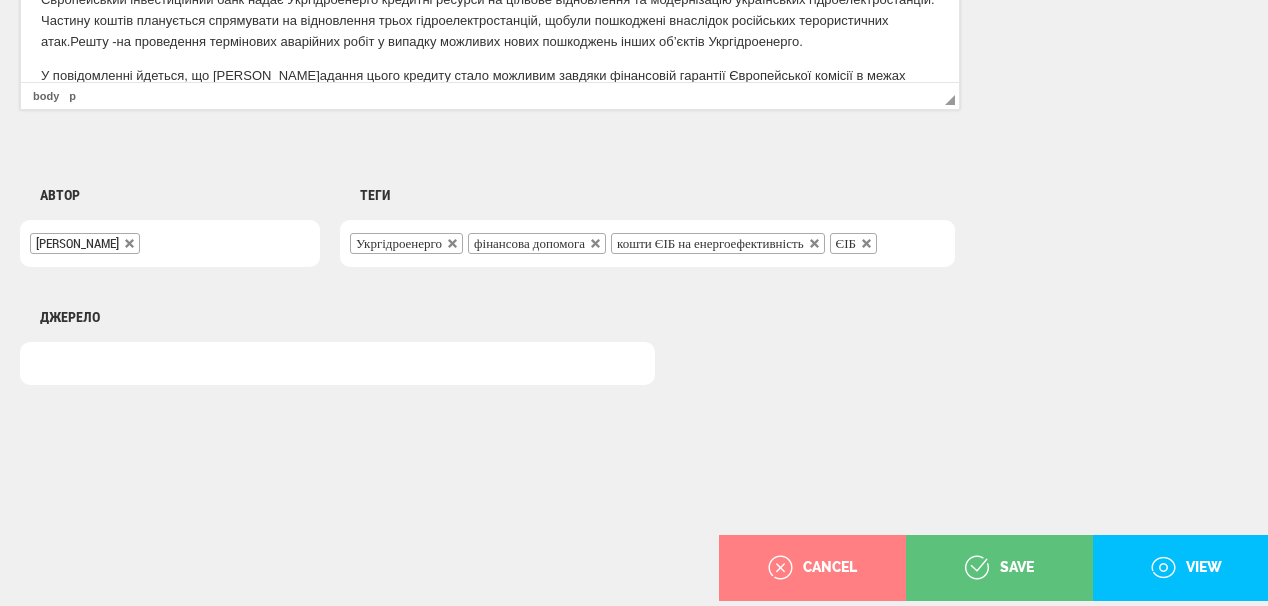 scroll, scrollTop: 1560, scrollLeft: 0, axis: vertical 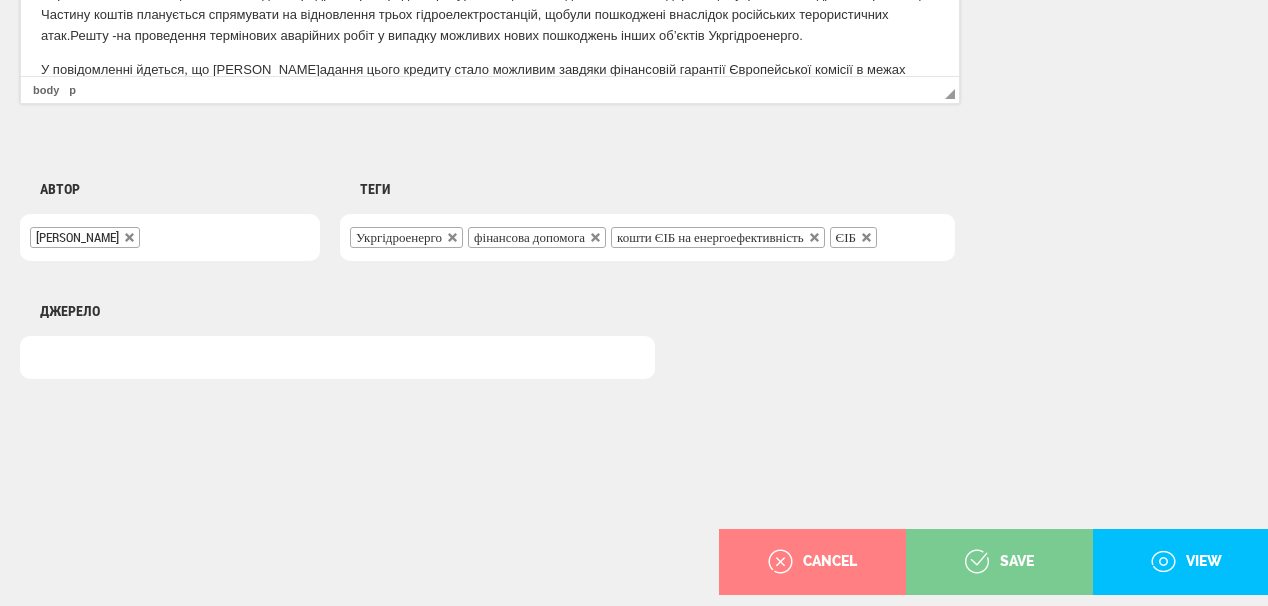 click on "save" at bounding box center (999, 562) 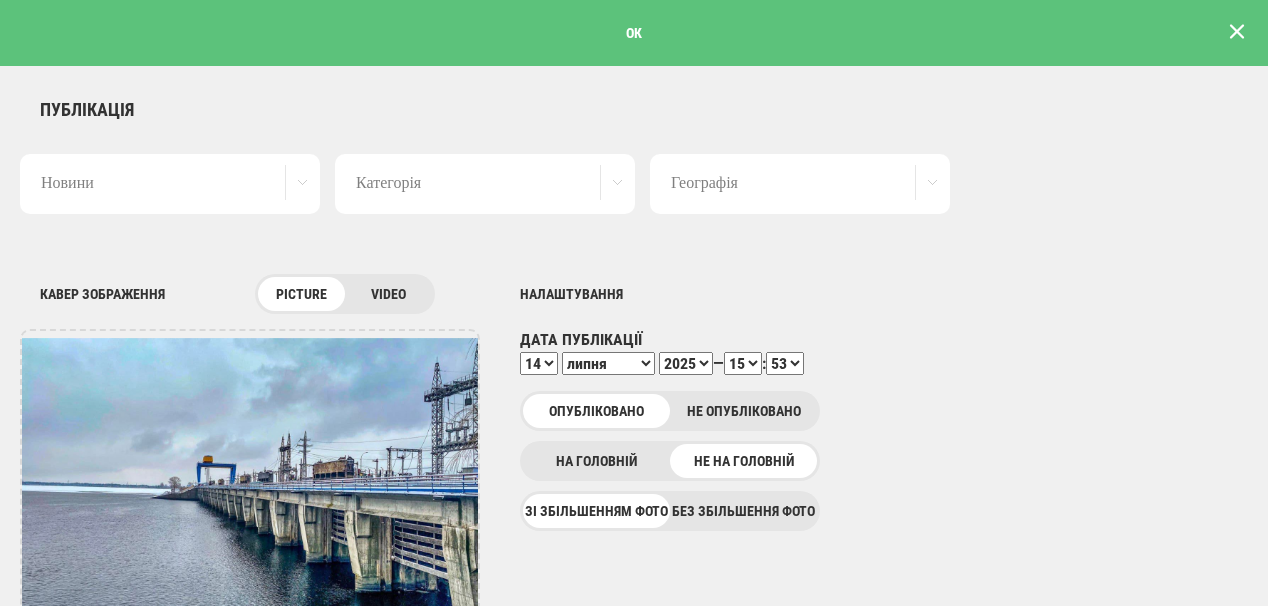 scroll, scrollTop: 0, scrollLeft: 0, axis: both 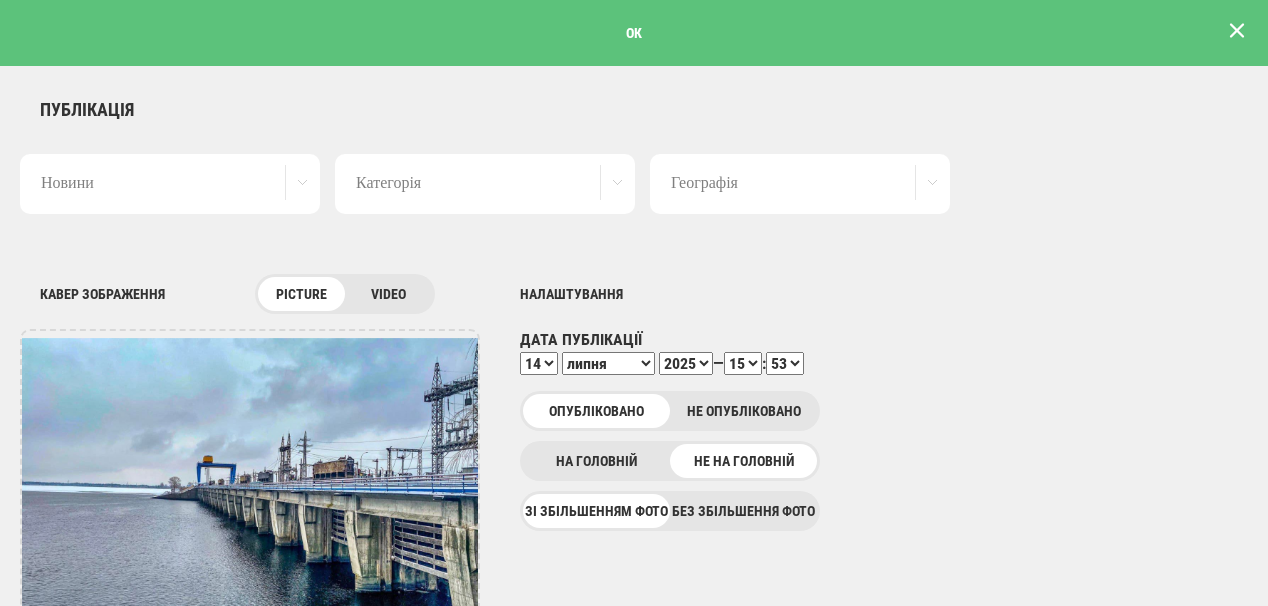 click at bounding box center (1237, 31) 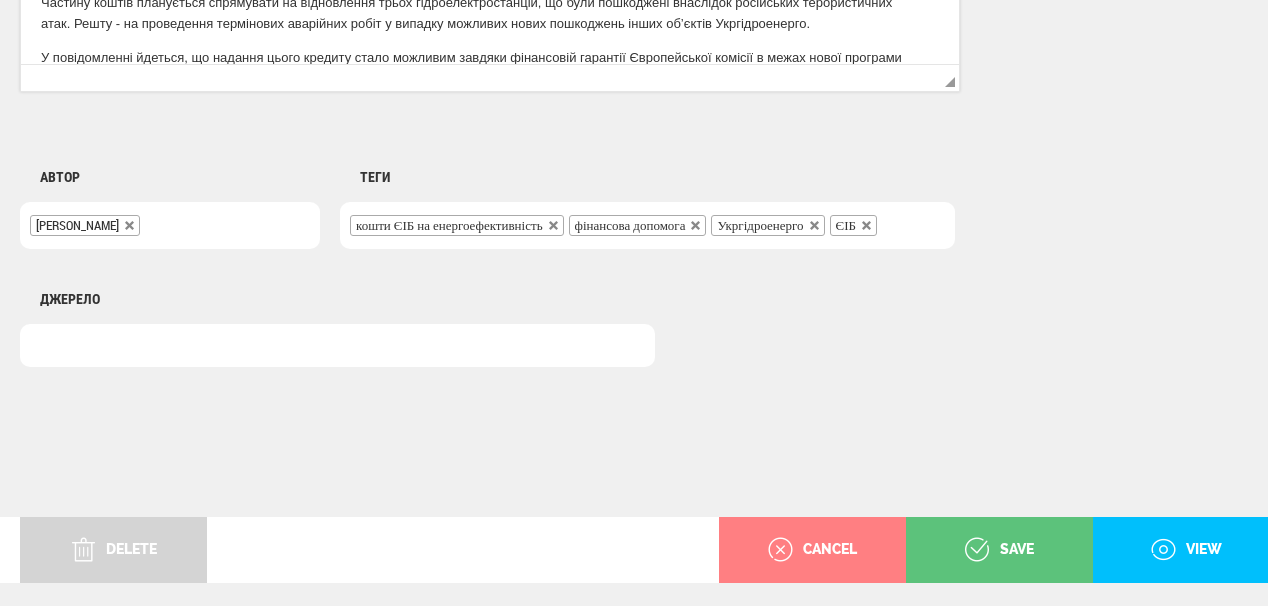 scroll, scrollTop: 1625, scrollLeft: 0, axis: vertical 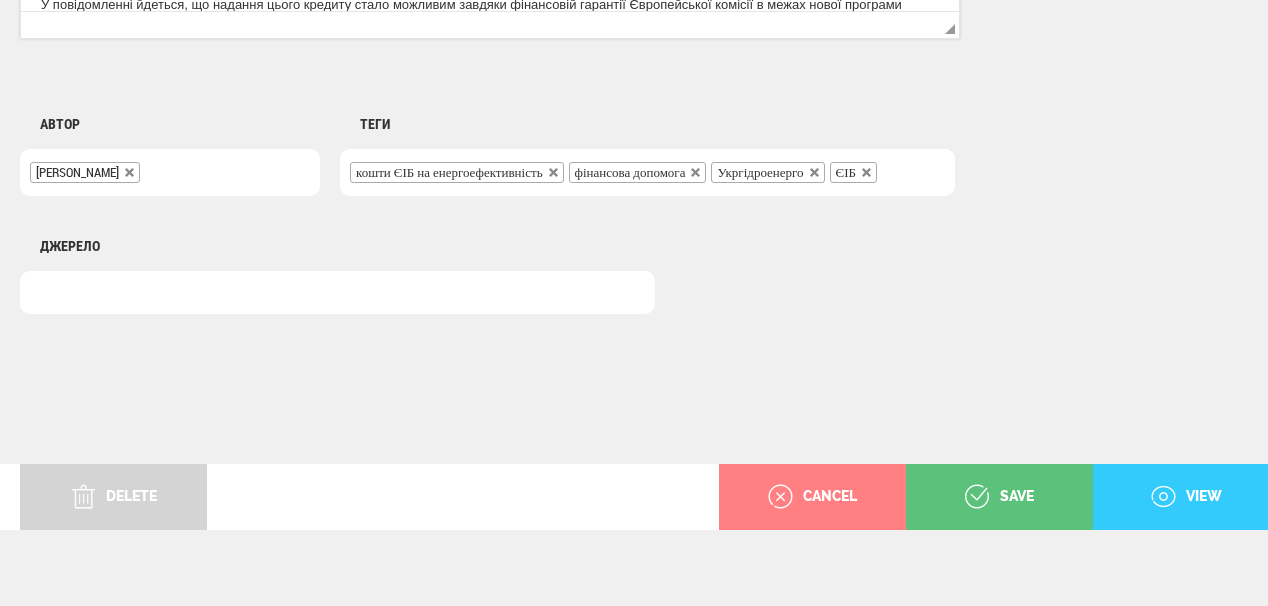 click on "view" at bounding box center (1186, 497) 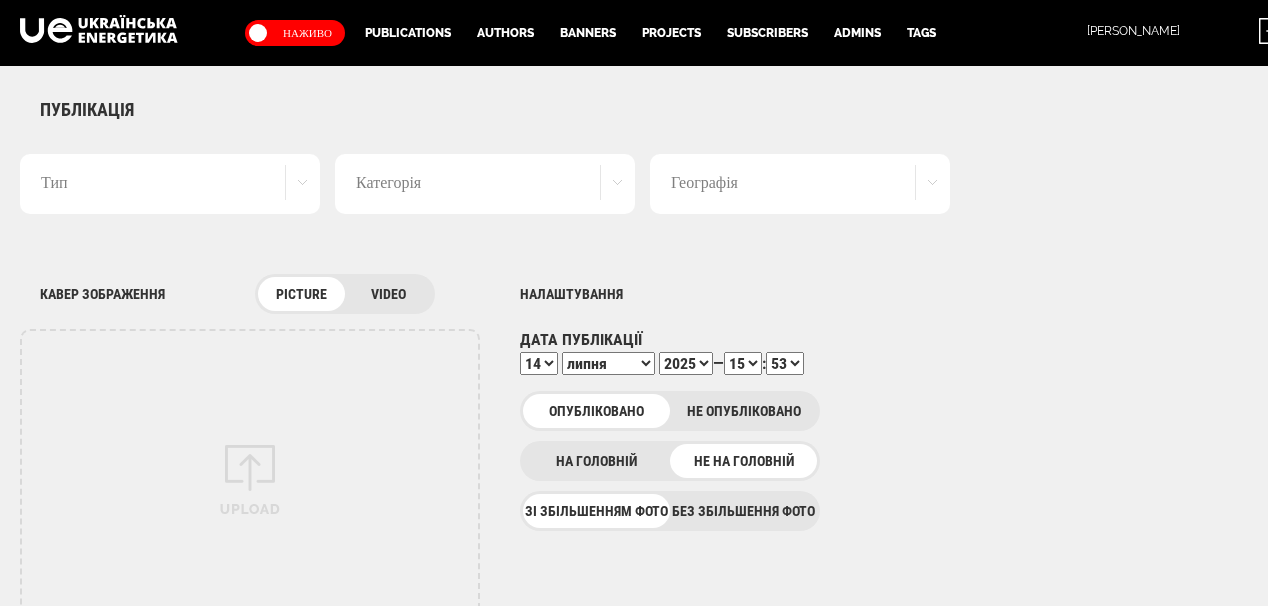 select on "53" 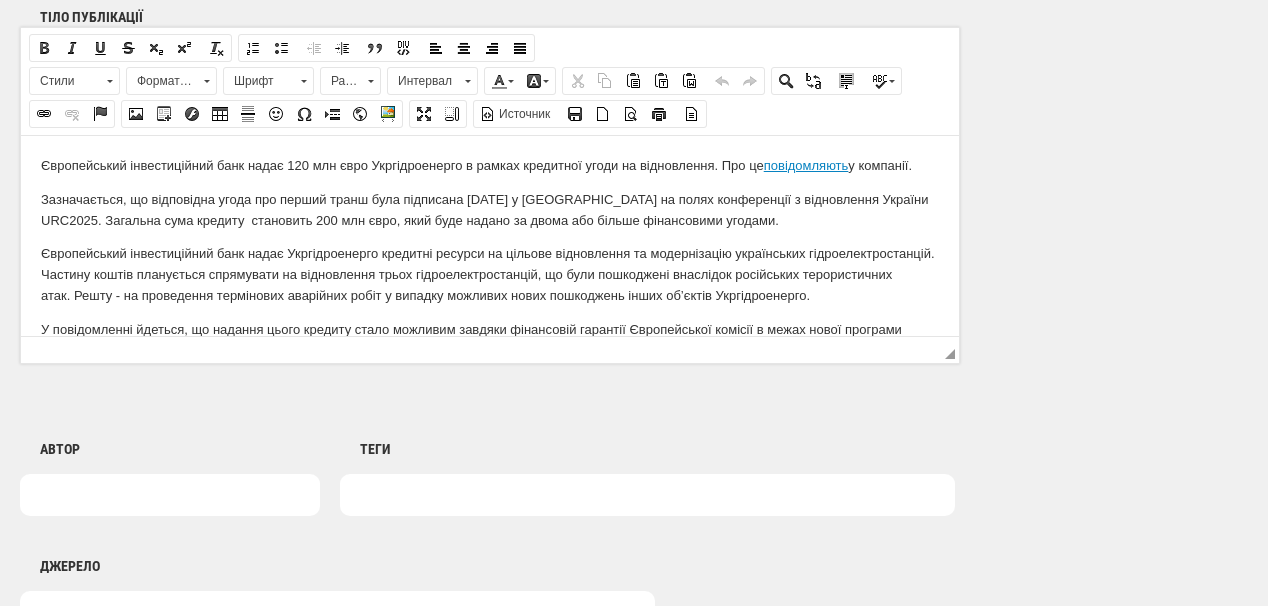 scroll, scrollTop: 0, scrollLeft: 0, axis: both 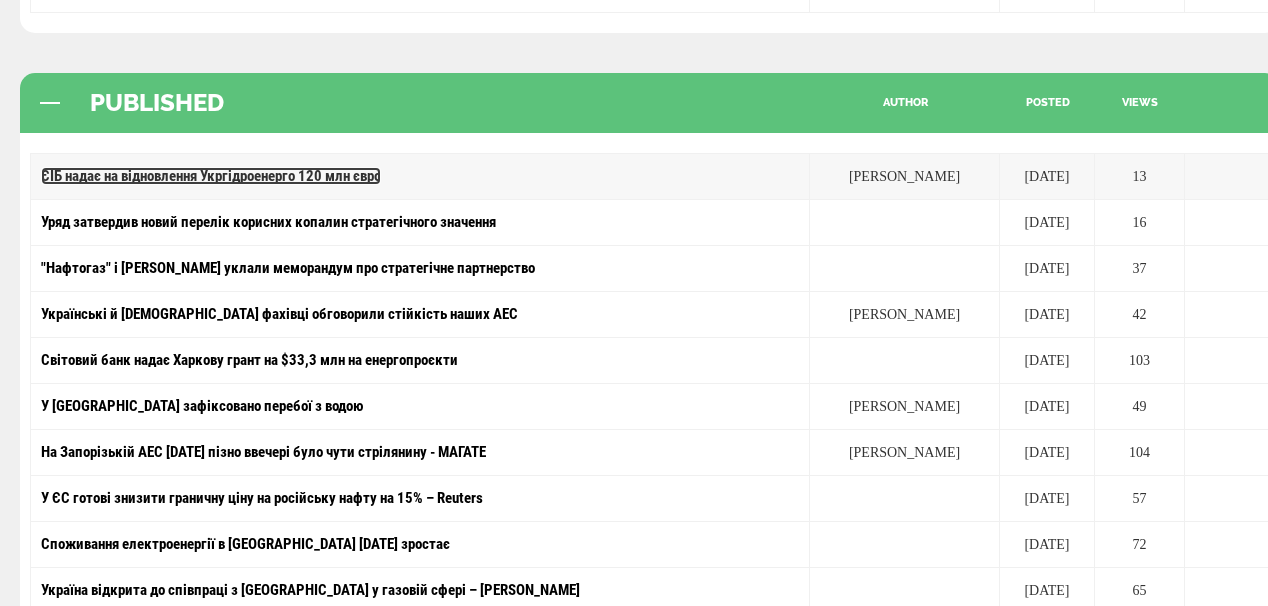 click on "ЄІБ надає на відновлення Укргідроенерго 120 млн євро" at bounding box center [211, 176] 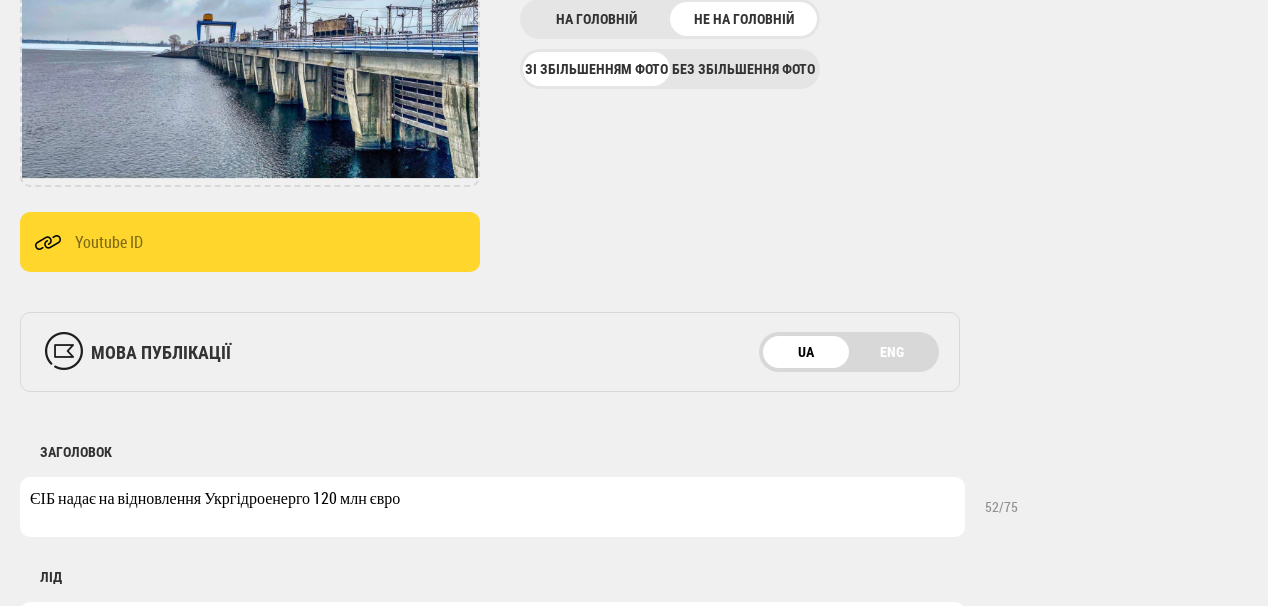 scroll, scrollTop: 480, scrollLeft: 0, axis: vertical 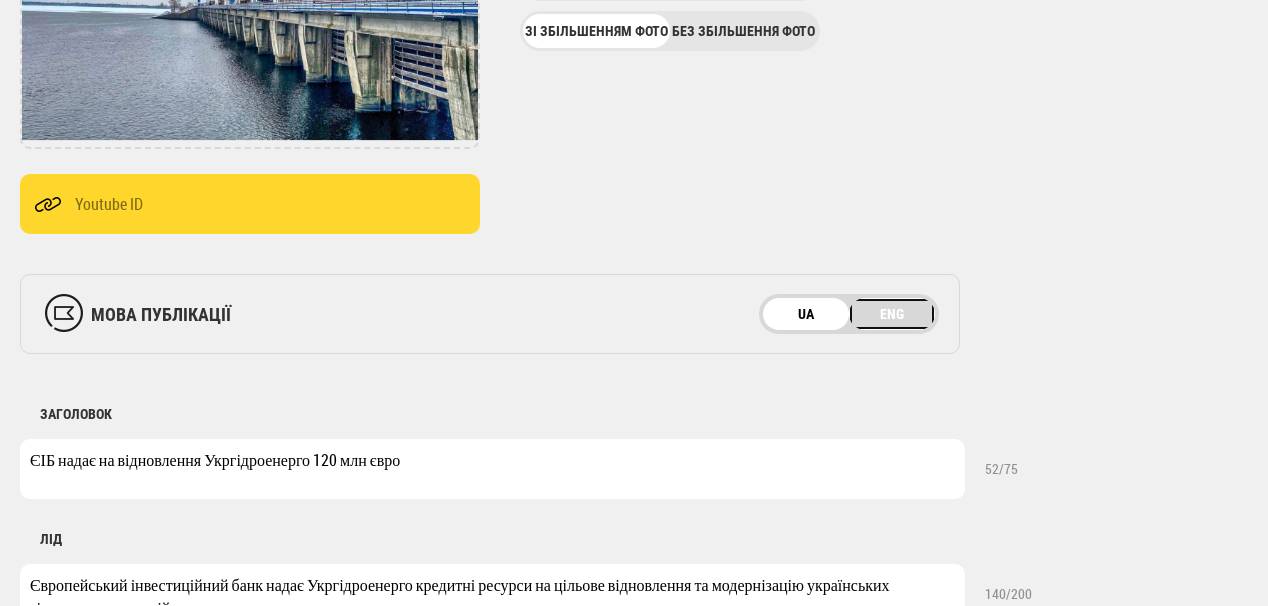 click on "ENG" at bounding box center [892, 314] 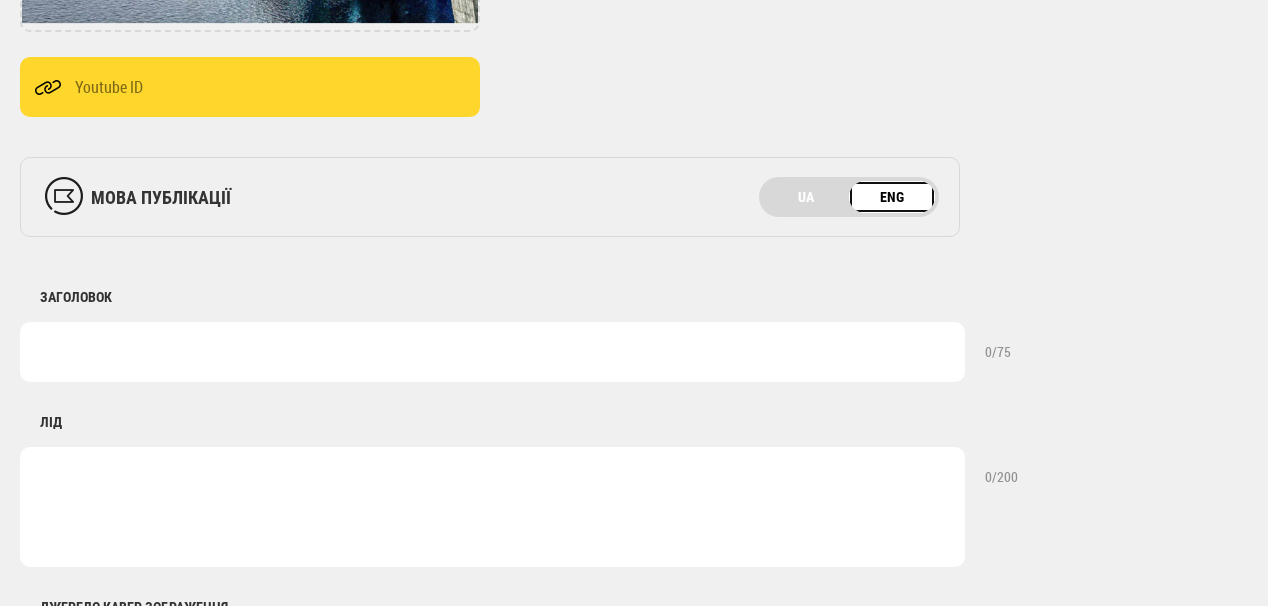 scroll, scrollTop: 640, scrollLeft: 0, axis: vertical 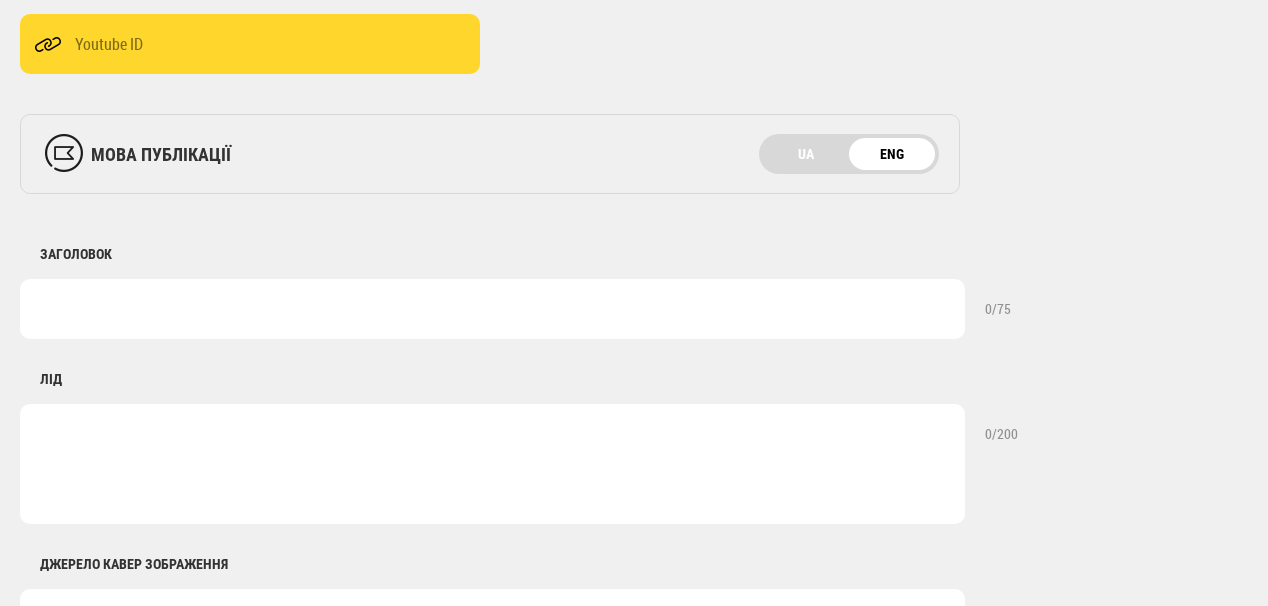 click at bounding box center (492, 309) 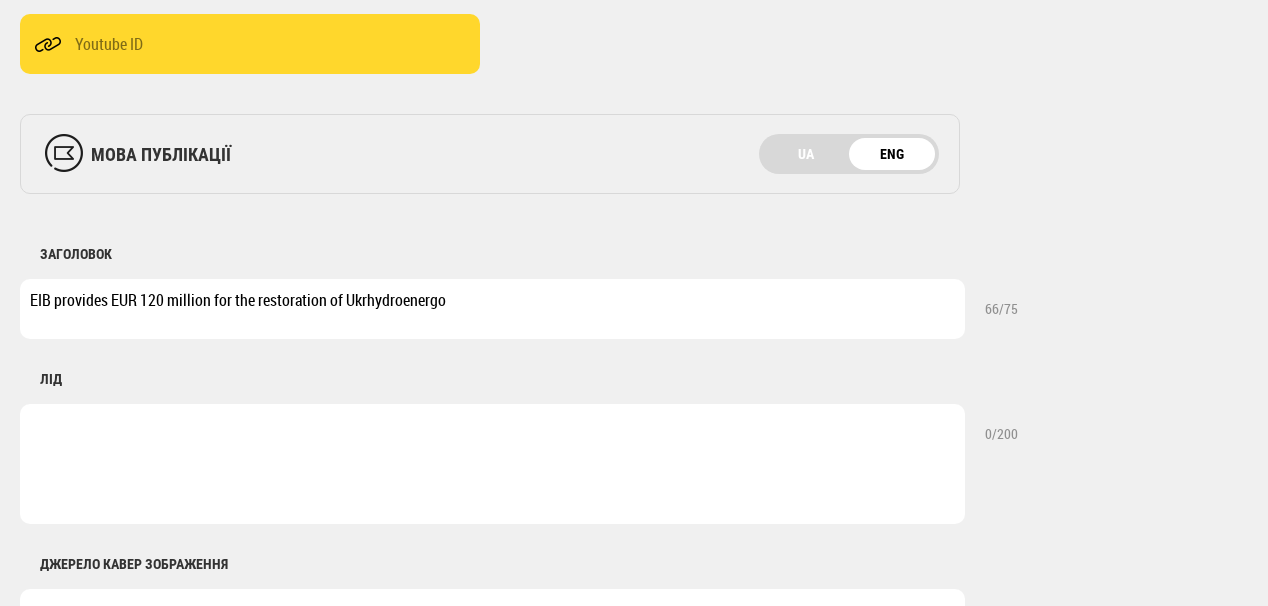 type on "EIB provides EUR 120 million for the restoration of Ukrhydroenergo" 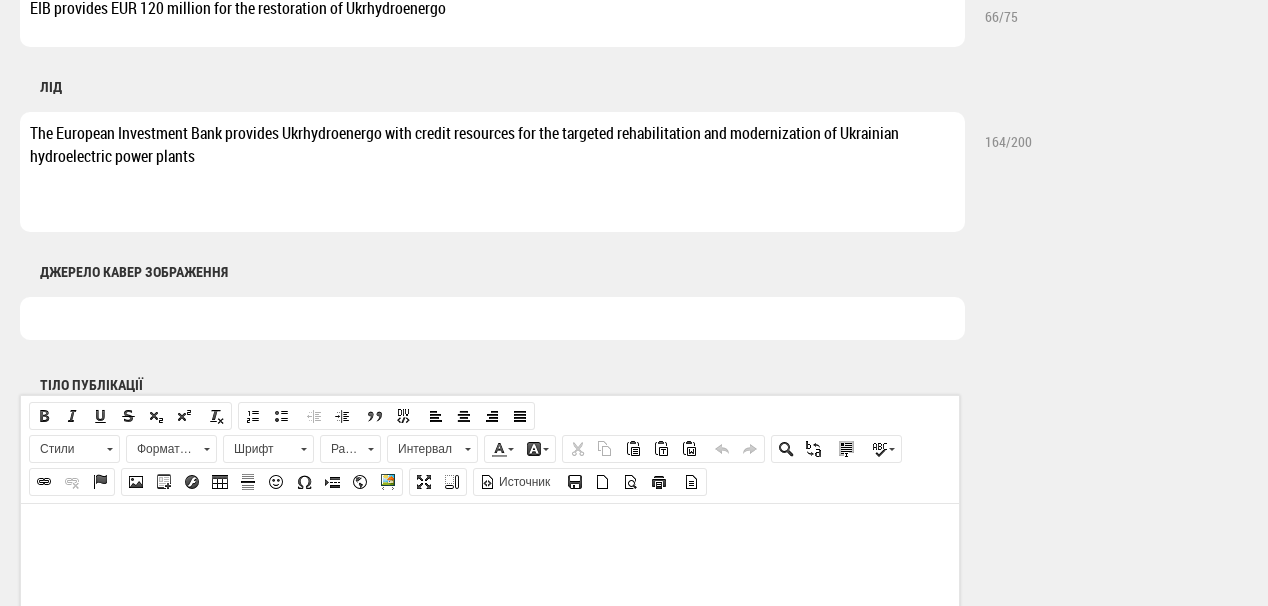 scroll, scrollTop: 960, scrollLeft: 0, axis: vertical 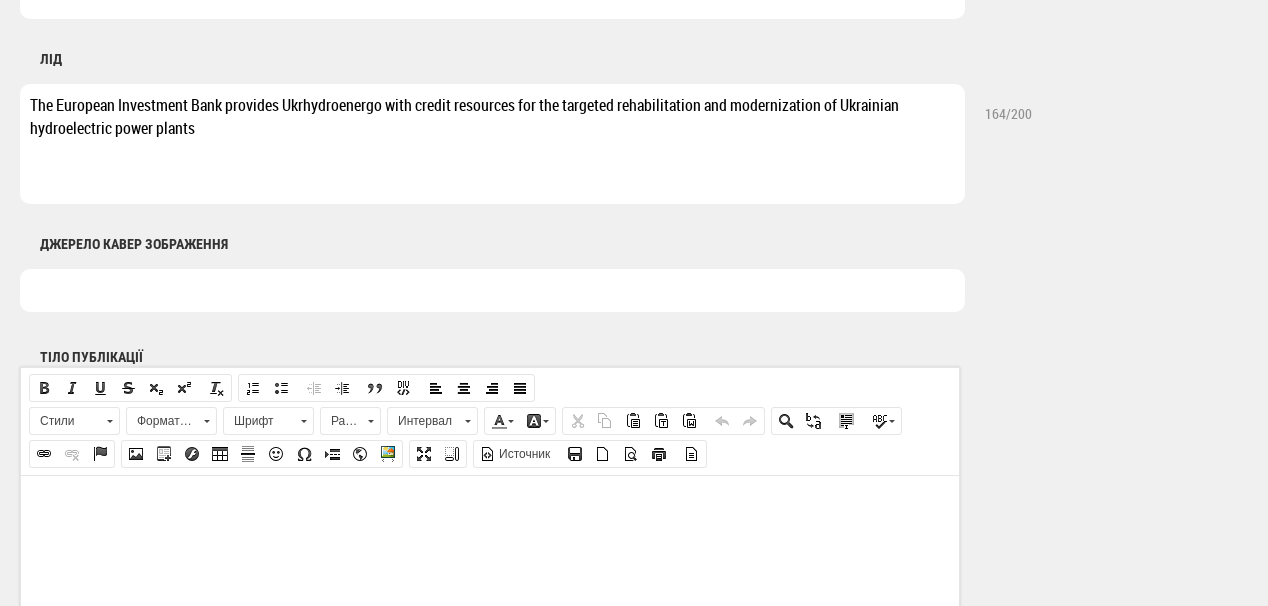 type on "The European Investment Bank provides Ukrhydroenergo with credit resources for the targeted rehabilitation and modernization of Ukrainian hydroelectric power plants" 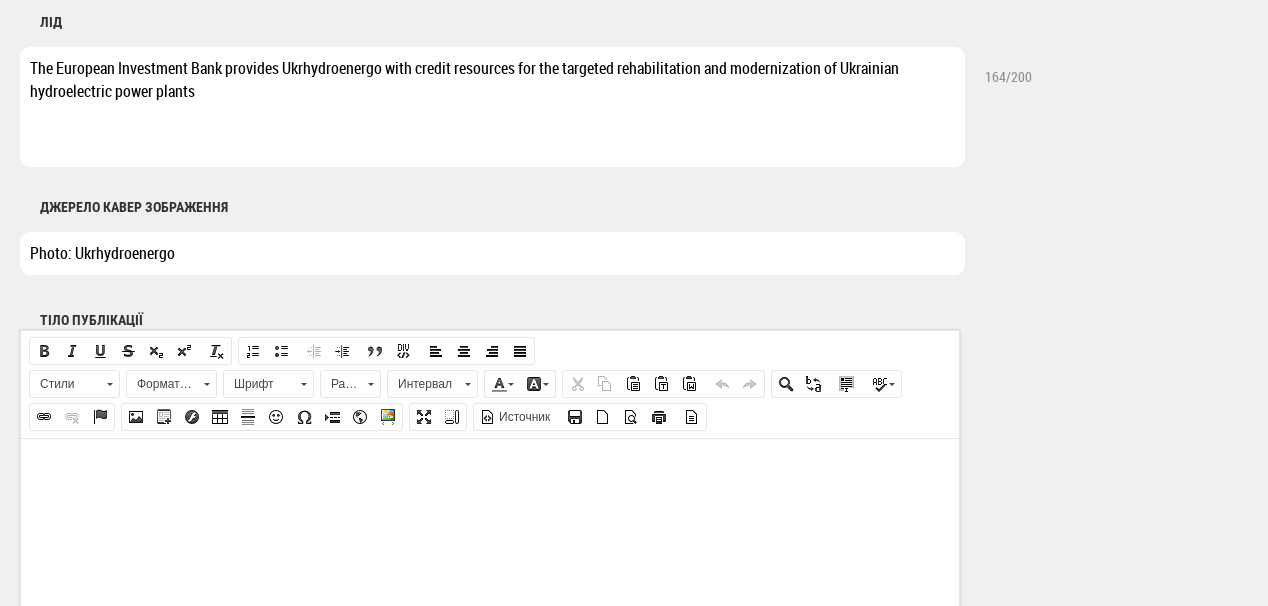 scroll, scrollTop: 1040, scrollLeft: 0, axis: vertical 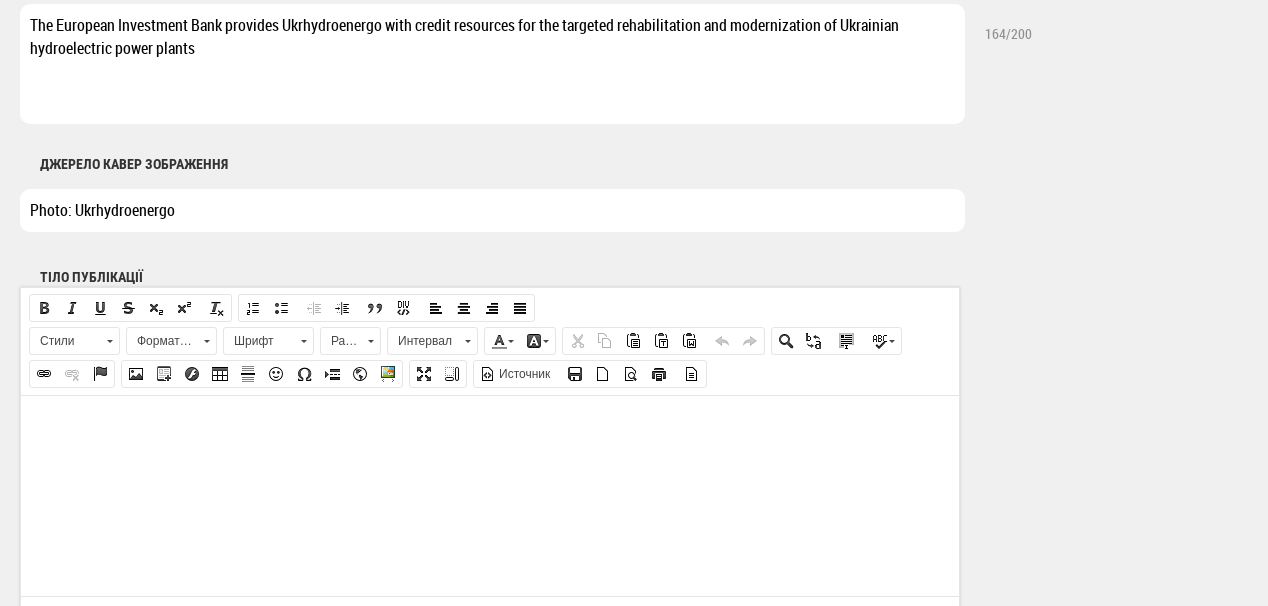 type on "Photo: Ukrhydroenergo" 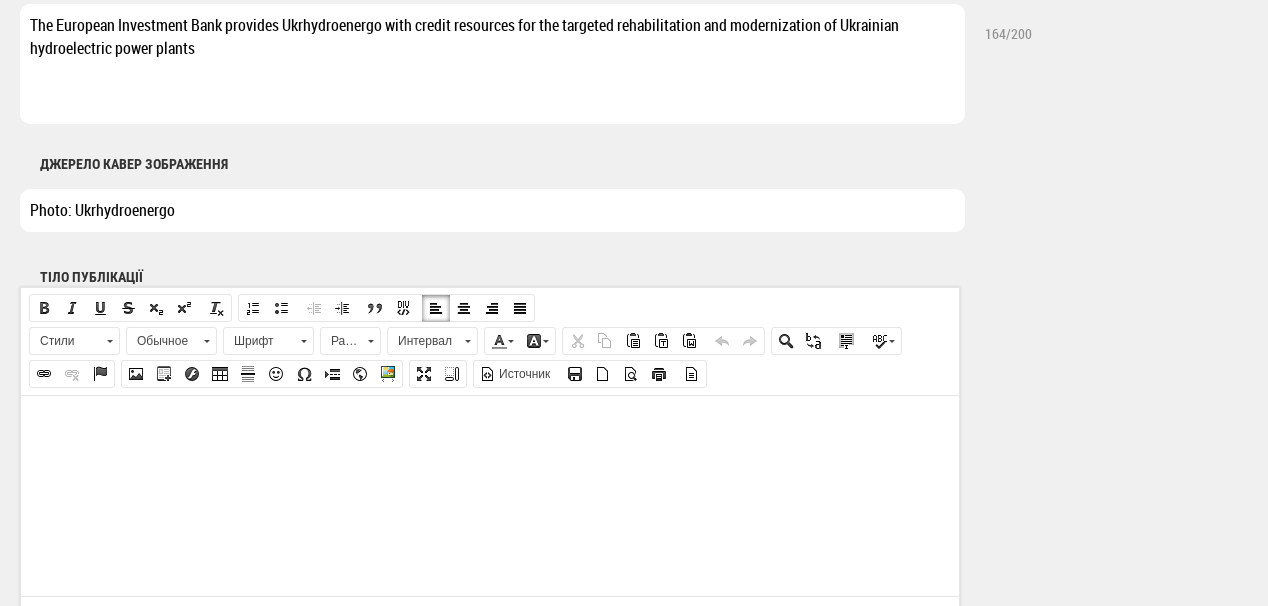 click at bounding box center (490, 425) 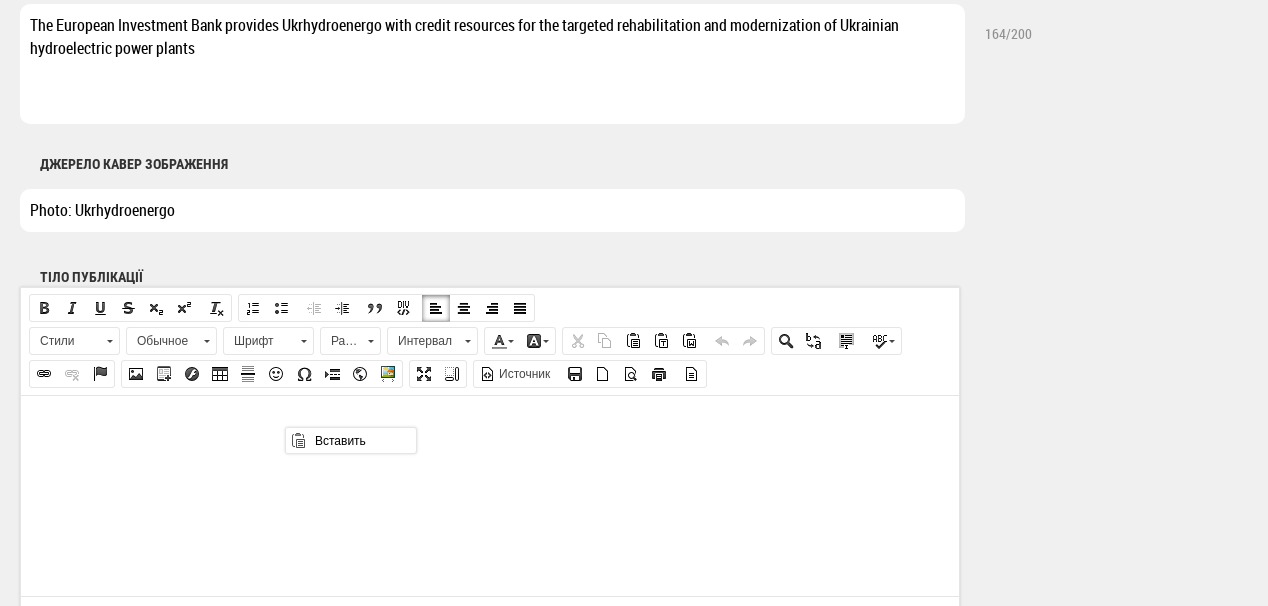 scroll, scrollTop: 0, scrollLeft: 0, axis: both 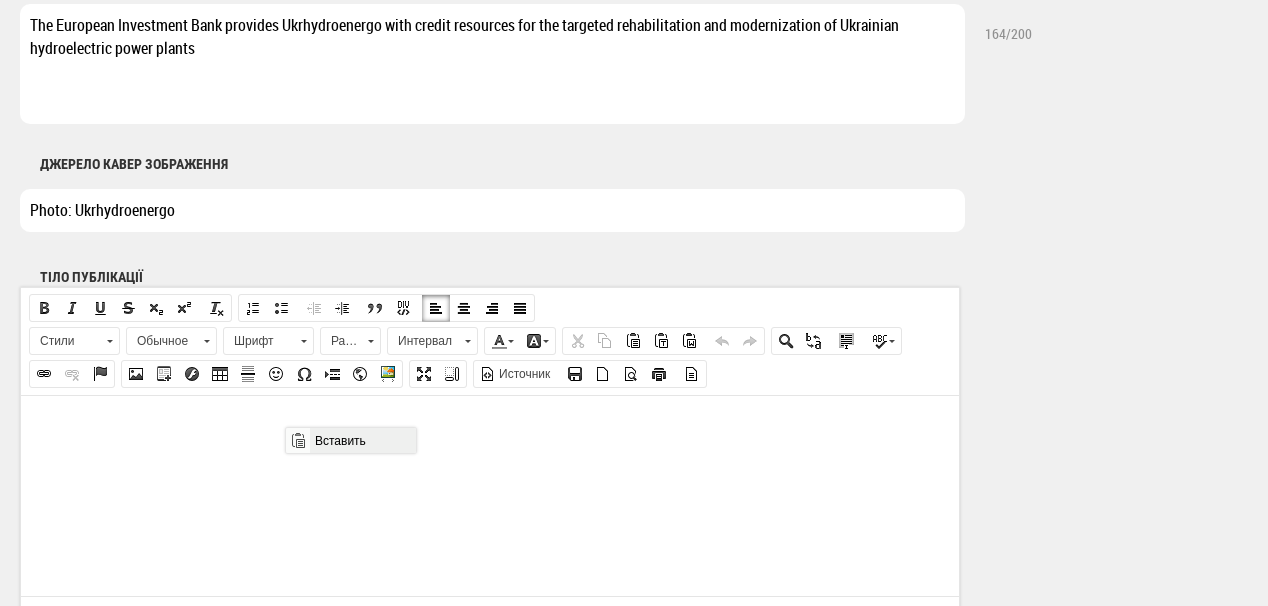 click on "Вставить" at bounding box center [362, 440] 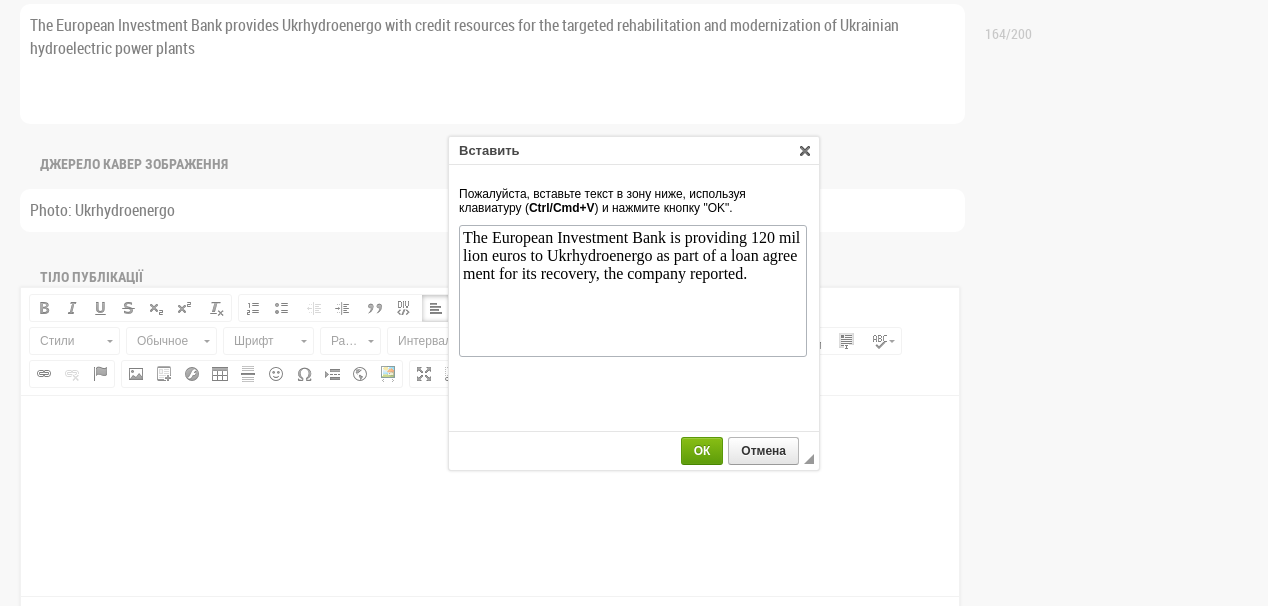 scroll, scrollTop: 0, scrollLeft: 0, axis: both 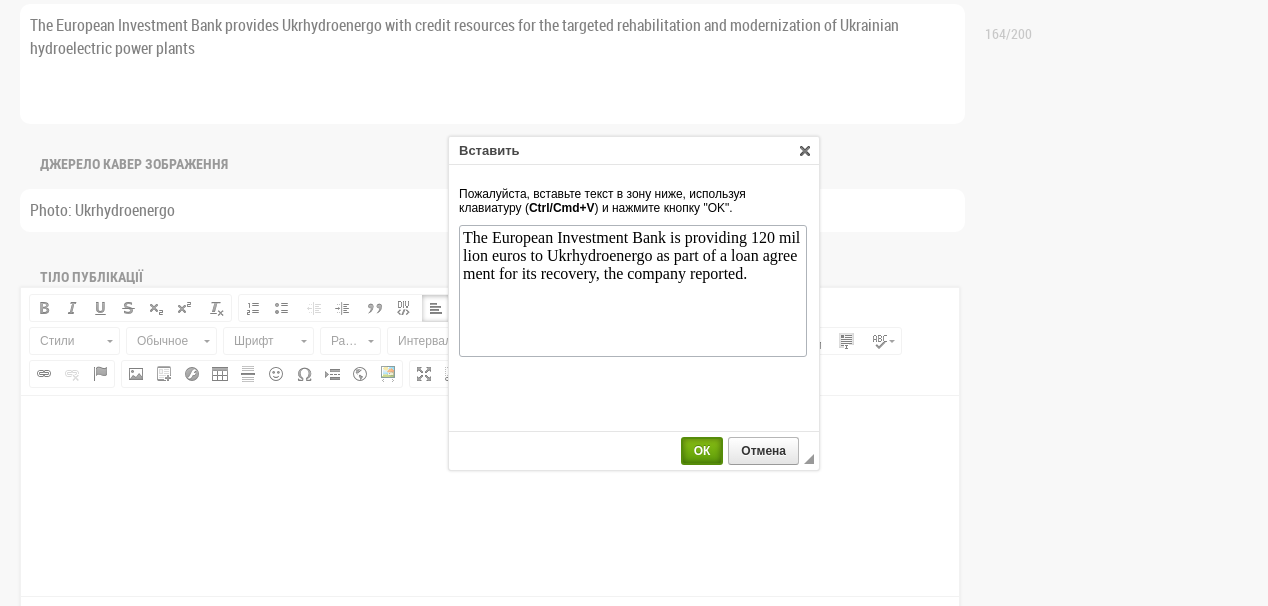 click on "ОК" at bounding box center (702, 451) 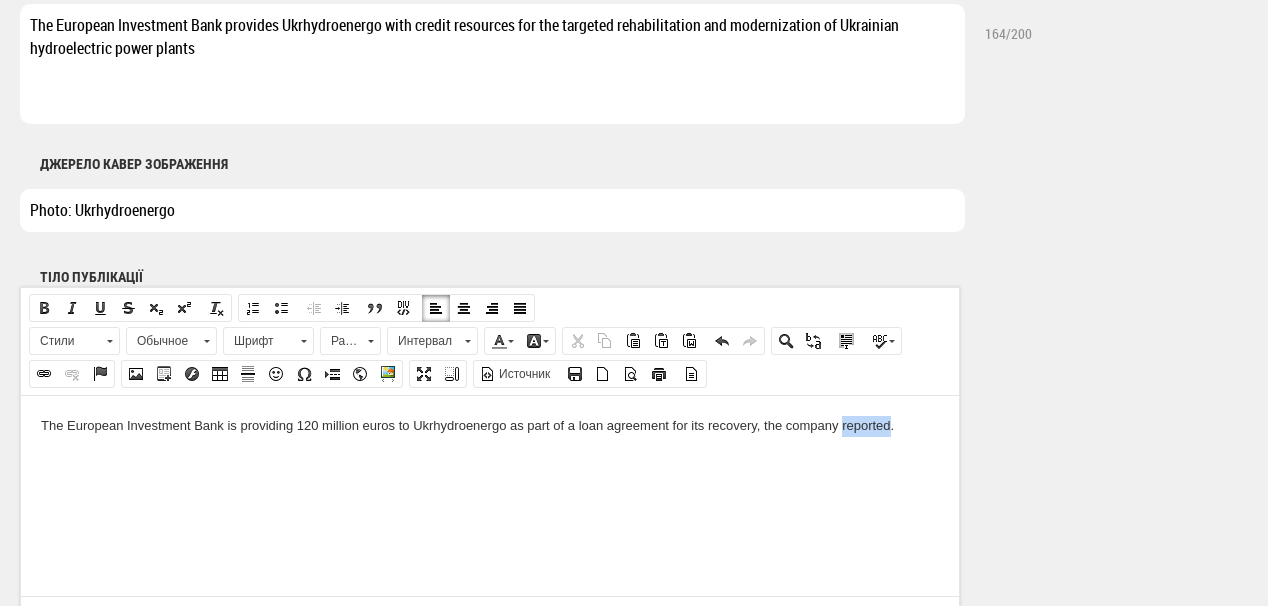 drag, startPoint x: 842, startPoint y: 425, endPoint x: 888, endPoint y: 424, distance: 46.010868 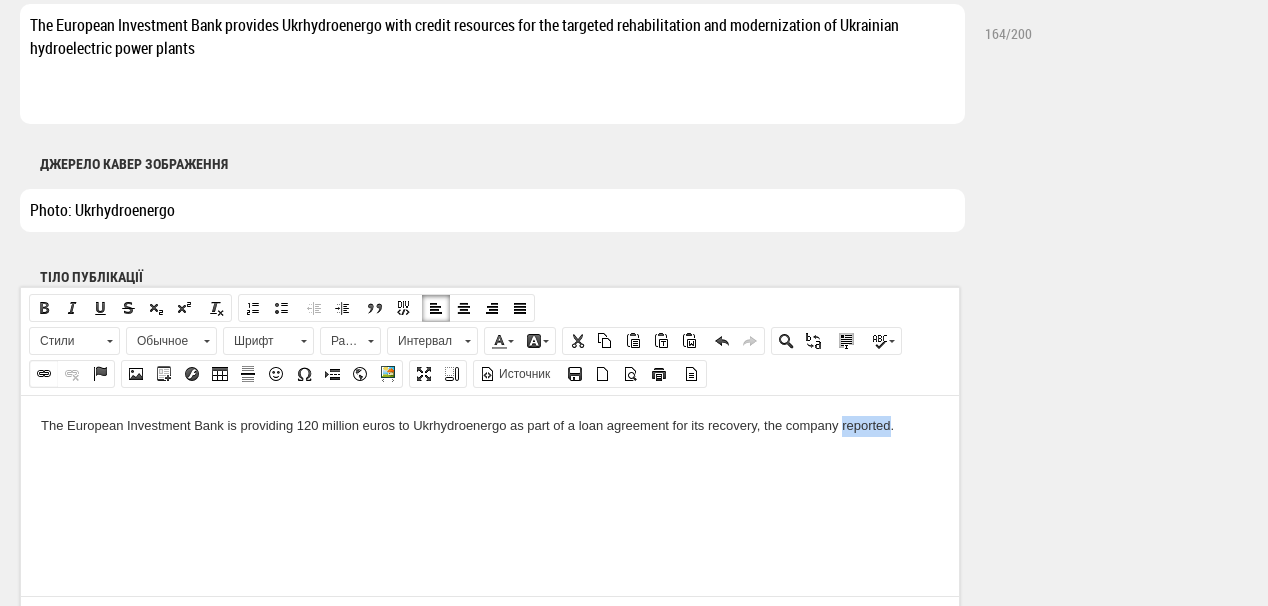 click at bounding box center [44, 374] 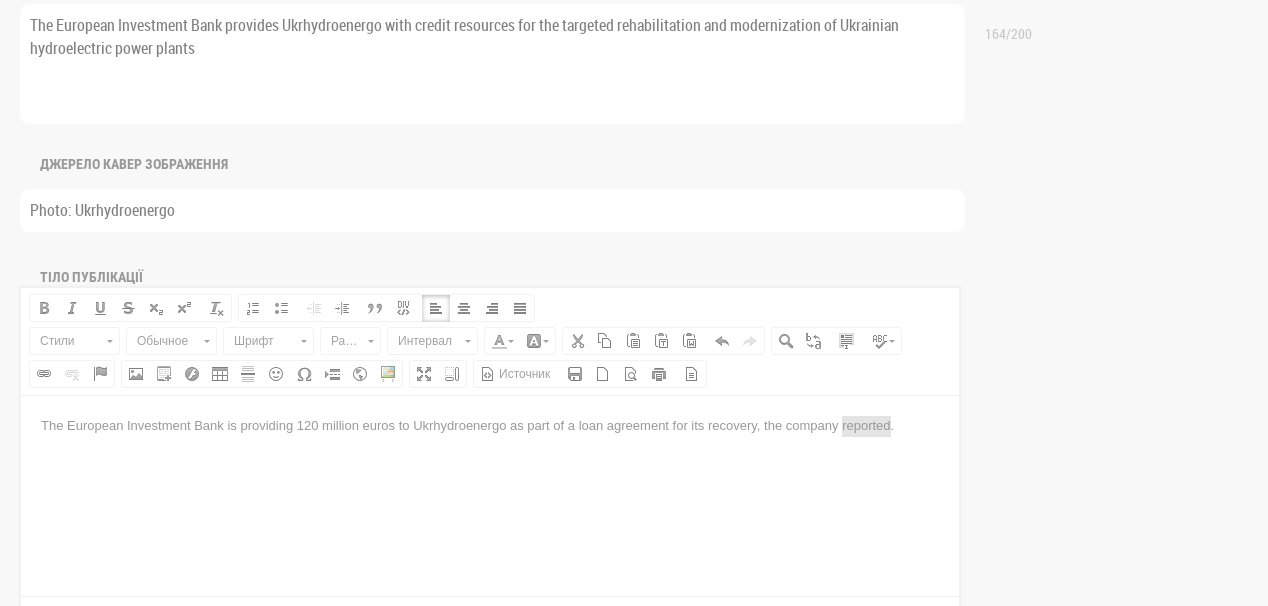 scroll, scrollTop: 0, scrollLeft: 0, axis: both 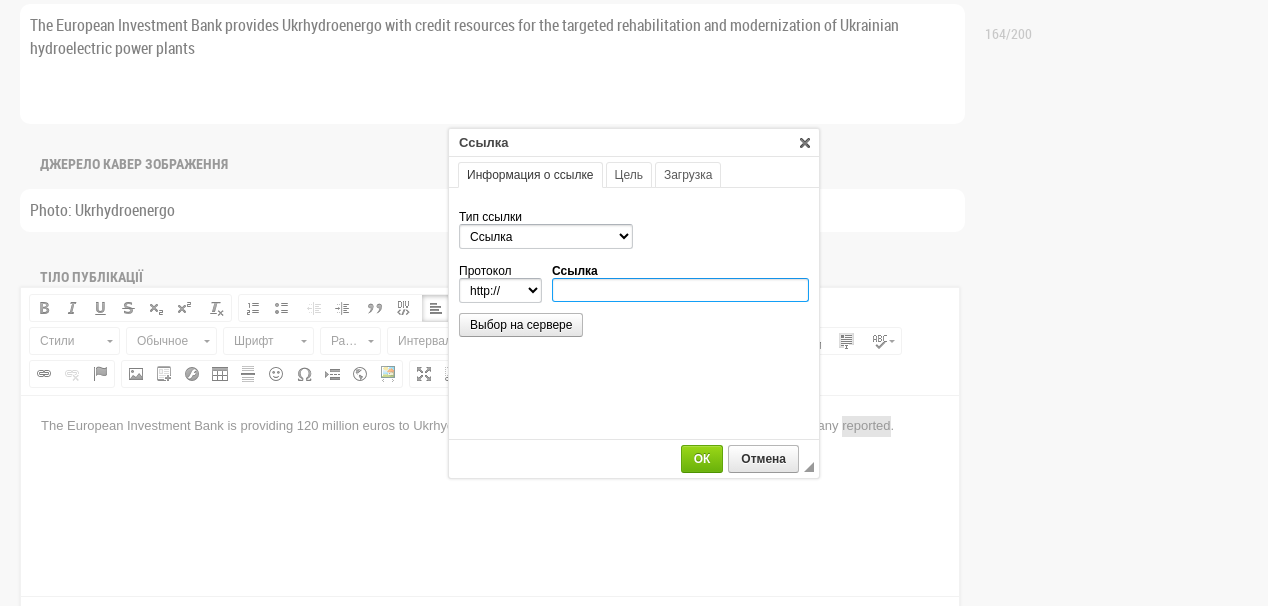 click on "Ссылка" at bounding box center (680, 290) 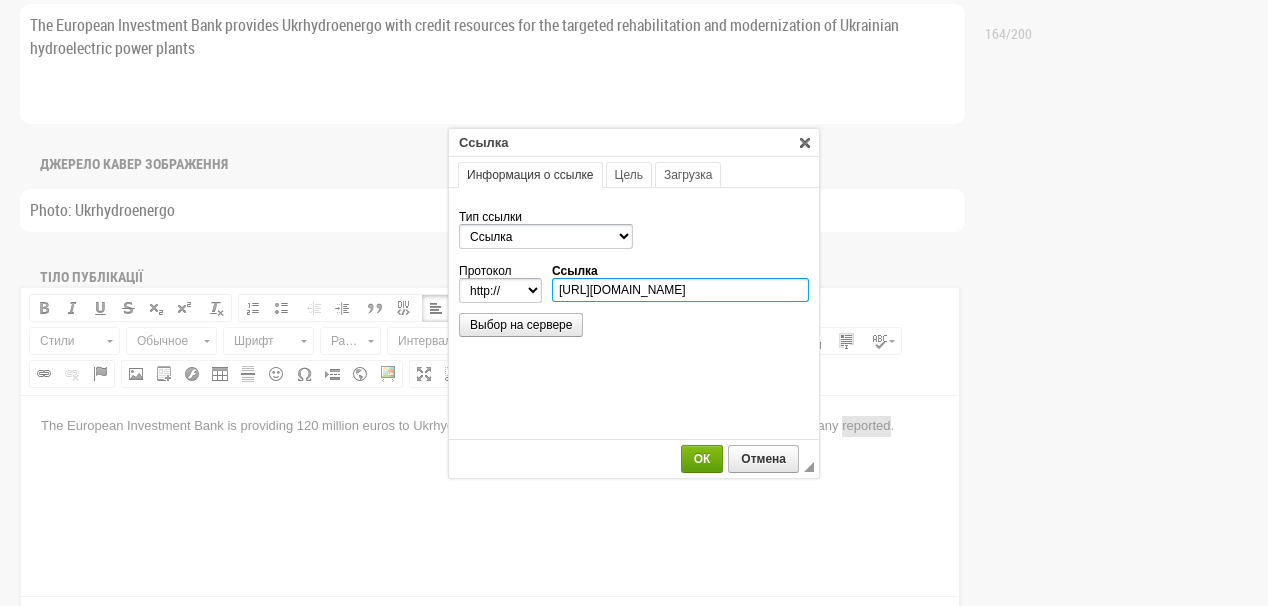 type on "https://t.me/ukrhydroenergo/6012" 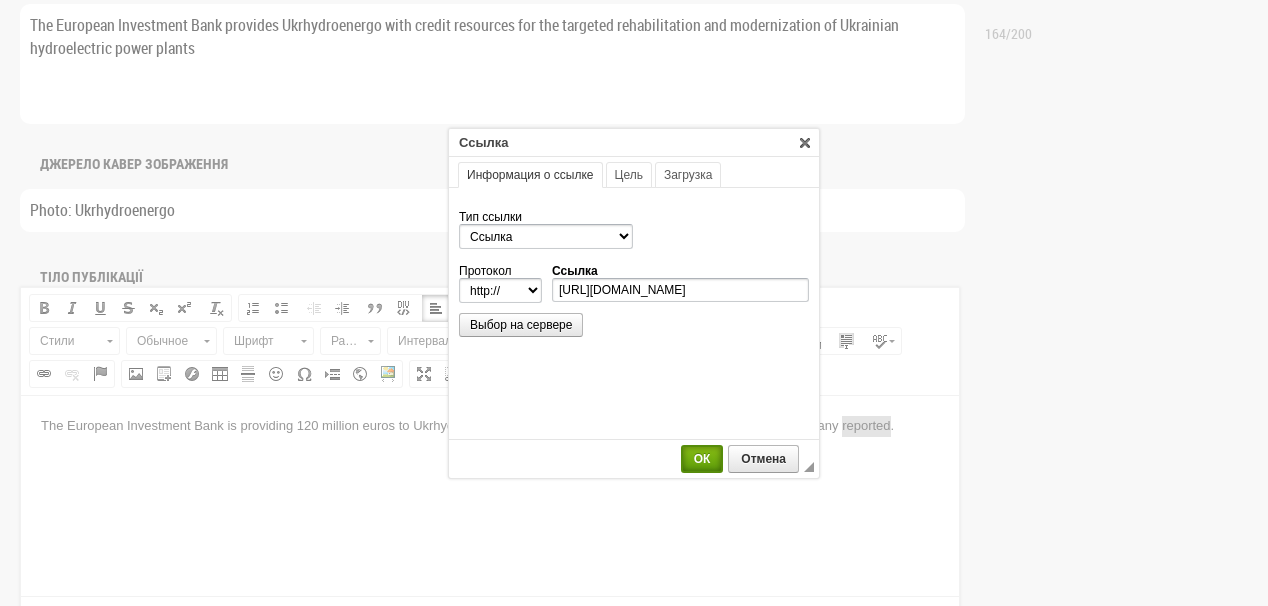 select on "https://" 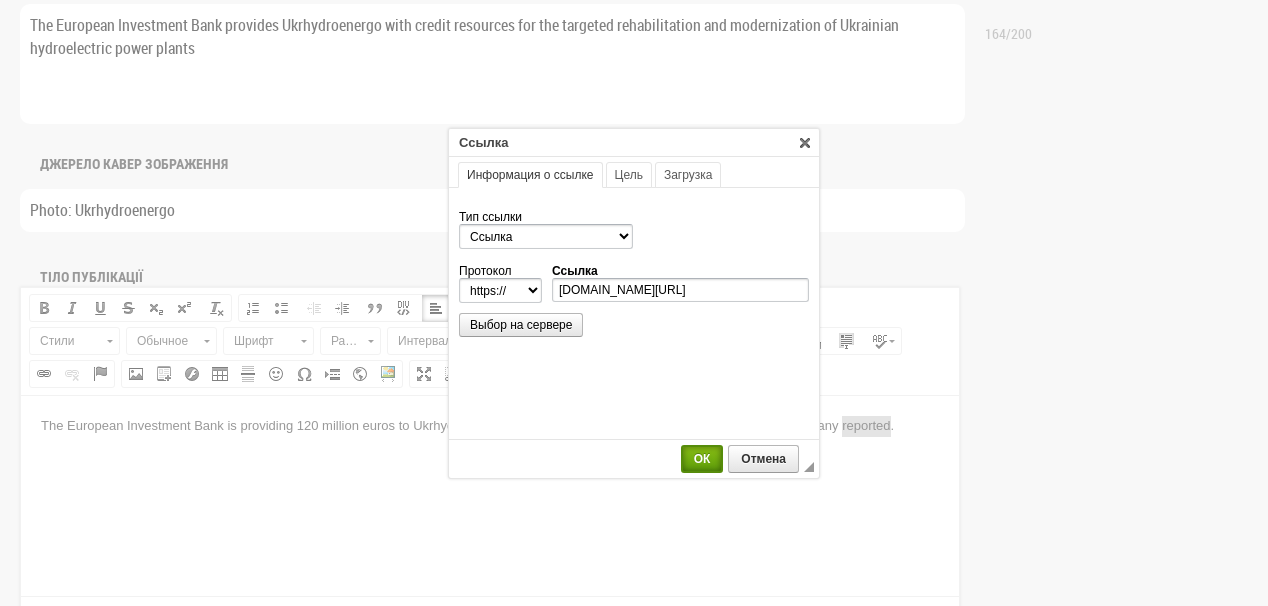 click on "ОК" at bounding box center [702, 459] 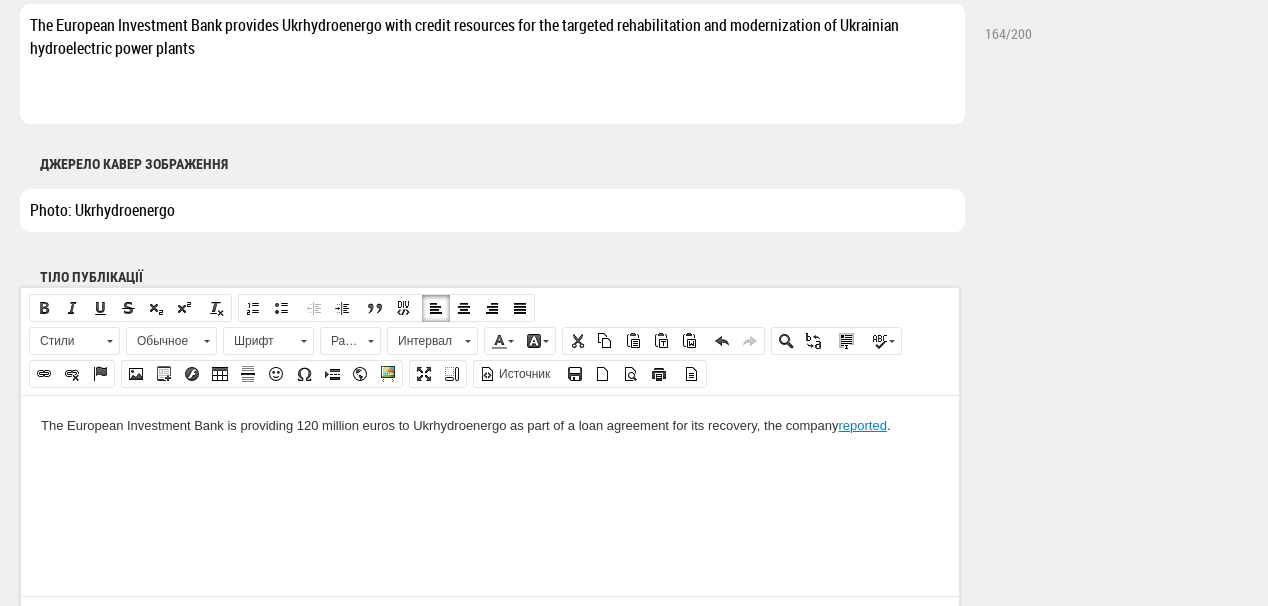 click on "The European Investment Bank is providing 120 million euros to Ukrhydroenergo as part of a loan agreement for its recovery, the company  reported ." at bounding box center [490, 425] 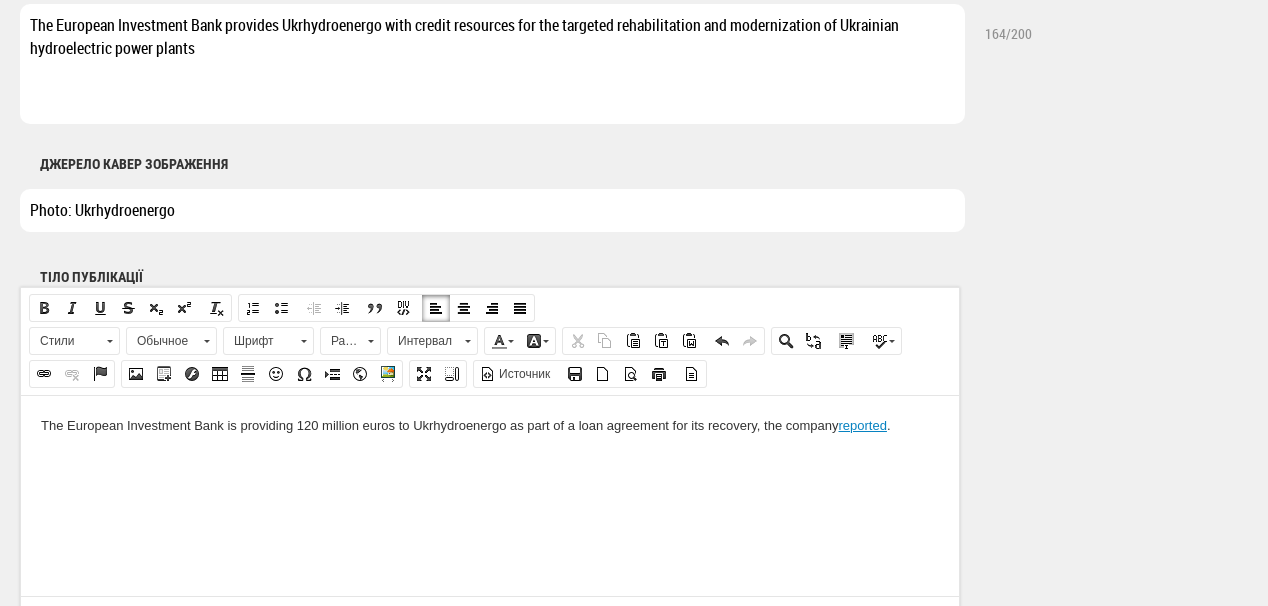 click at bounding box center [490, 459] 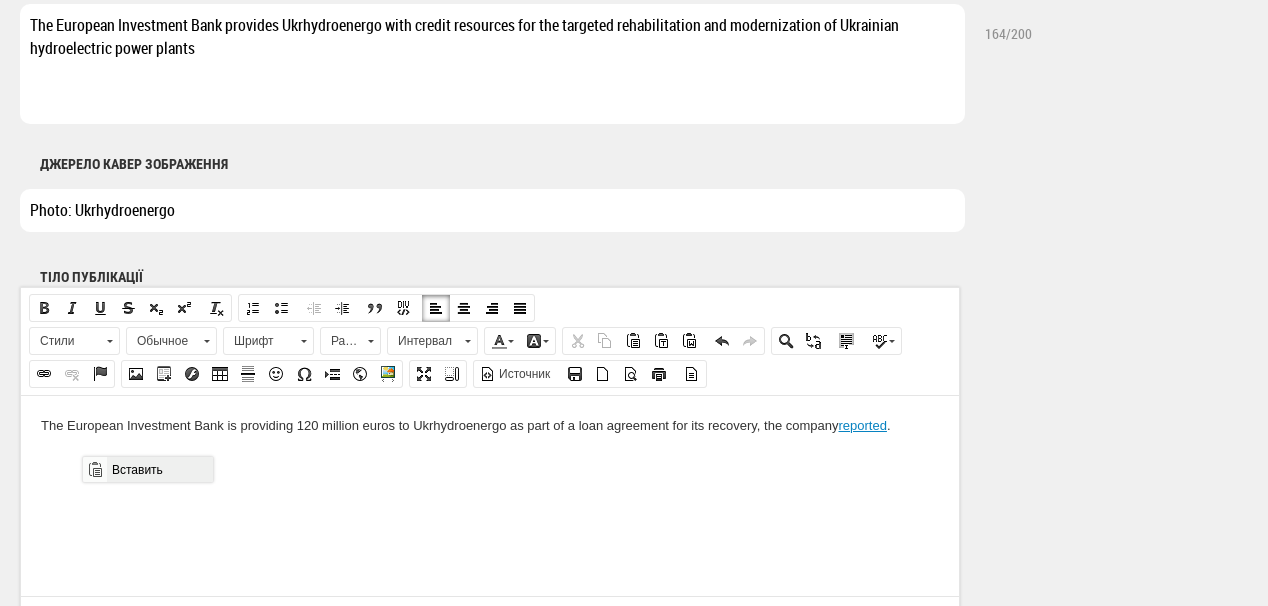 click on "Вставить" at bounding box center [159, 469] 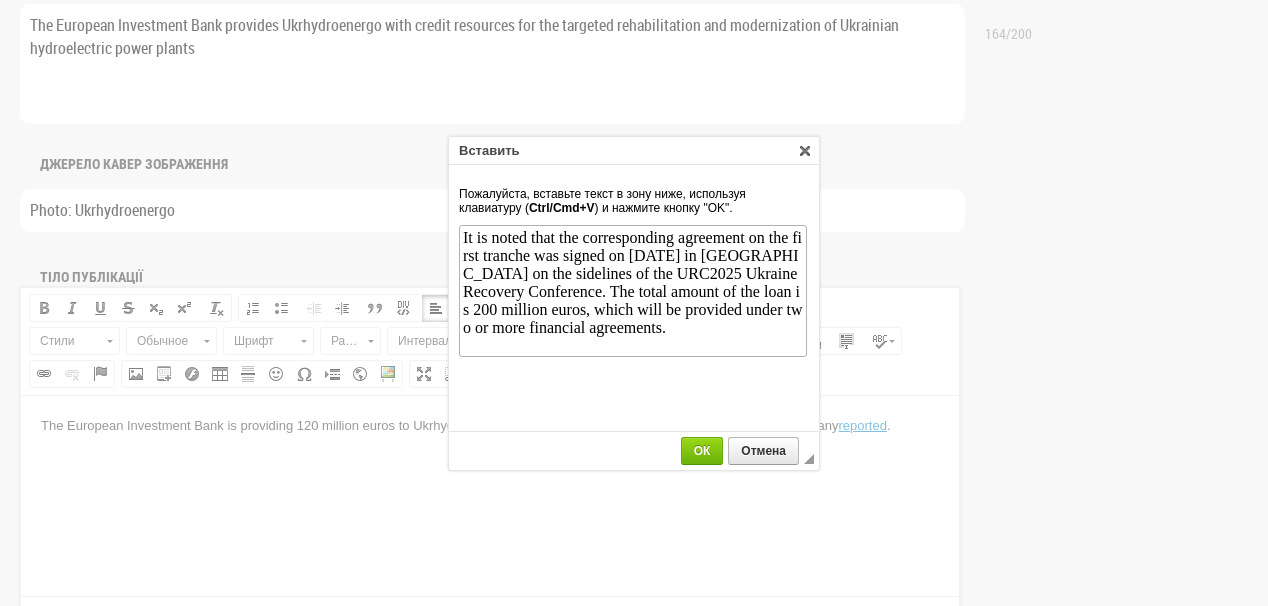 scroll, scrollTop: 0, scrollLeft: 0, axis: both 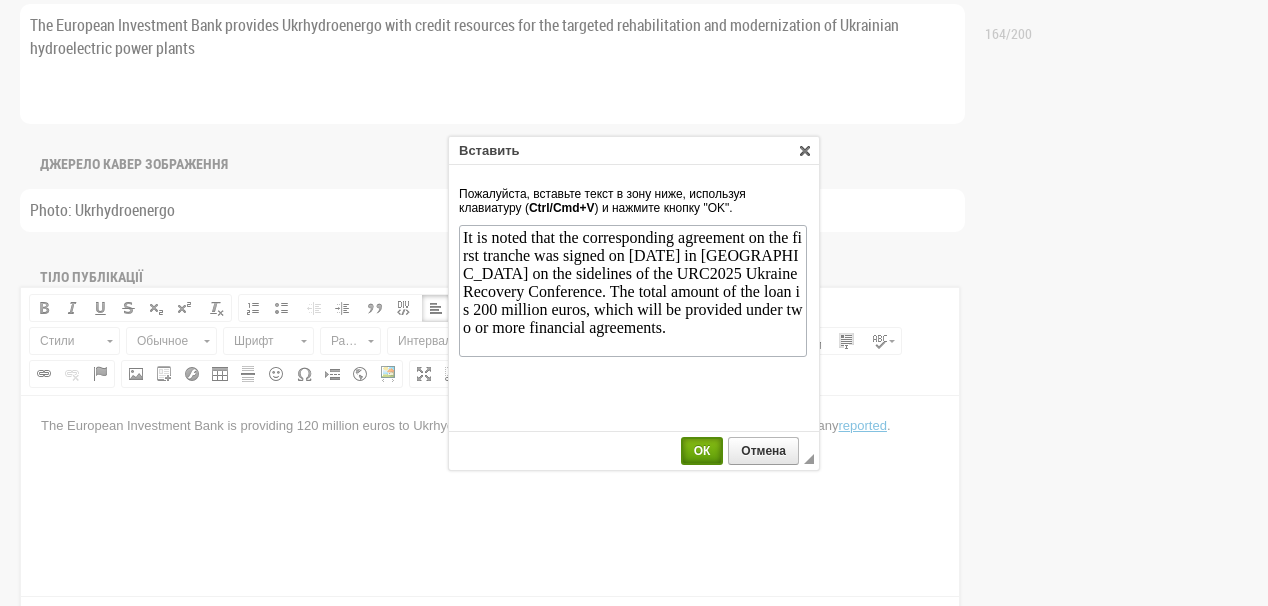 click on "ОК" at bounding box center (702, 451) 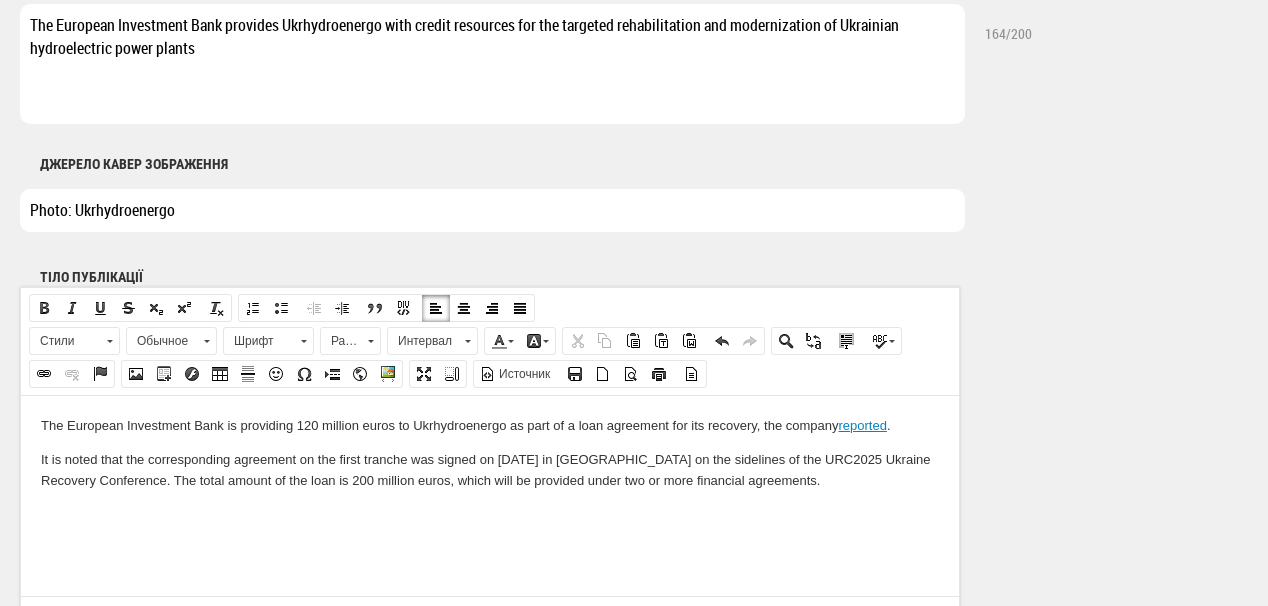click on "The European Investment Bank is providing 120 million euros to Ukrhydroenergo as part of a loan agreement for its recovery, the company  reported . It is noted that the corresponding agreement on the first tranche was signed on July 10 in Rome on the sidelines of the URC2025 Ukraine Recovery Conference. The total amount of the loan is 200 million euros, which will be provided under two or more financial agreements." at bounding box center (490, 469) 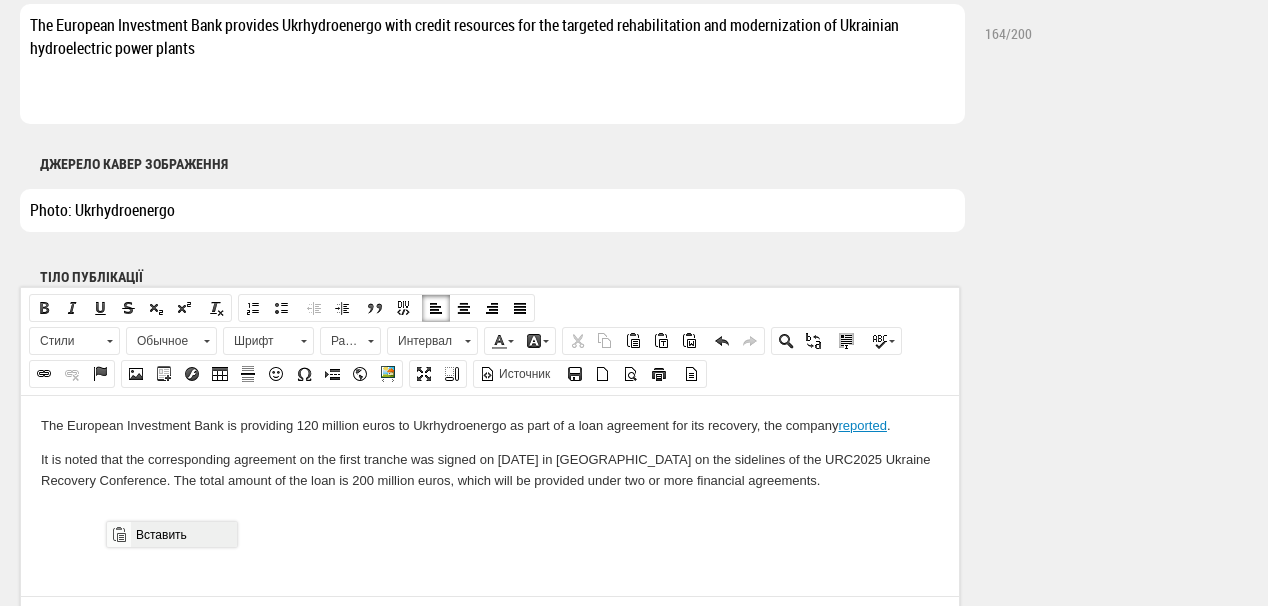 drag, startPoint x: 157, startPoint y: 529, endPoint x: 270, endPoint y: 1046, distance: 529.2051 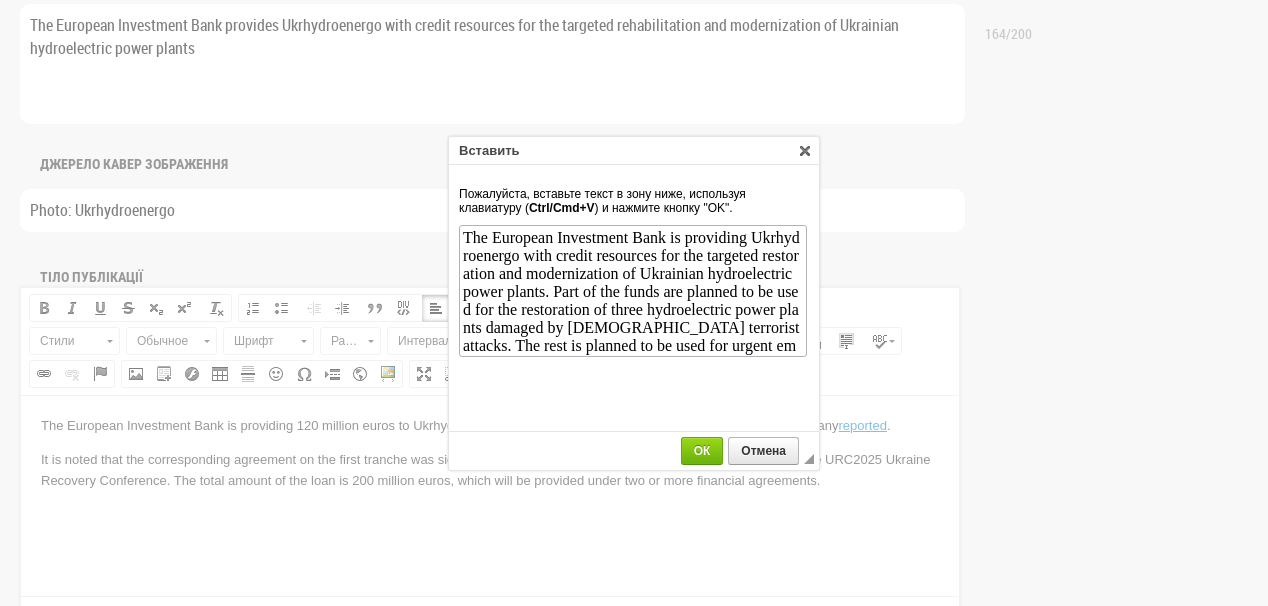 scroll, scrollTop: 37, scrollLeft: 0, axis: vertical 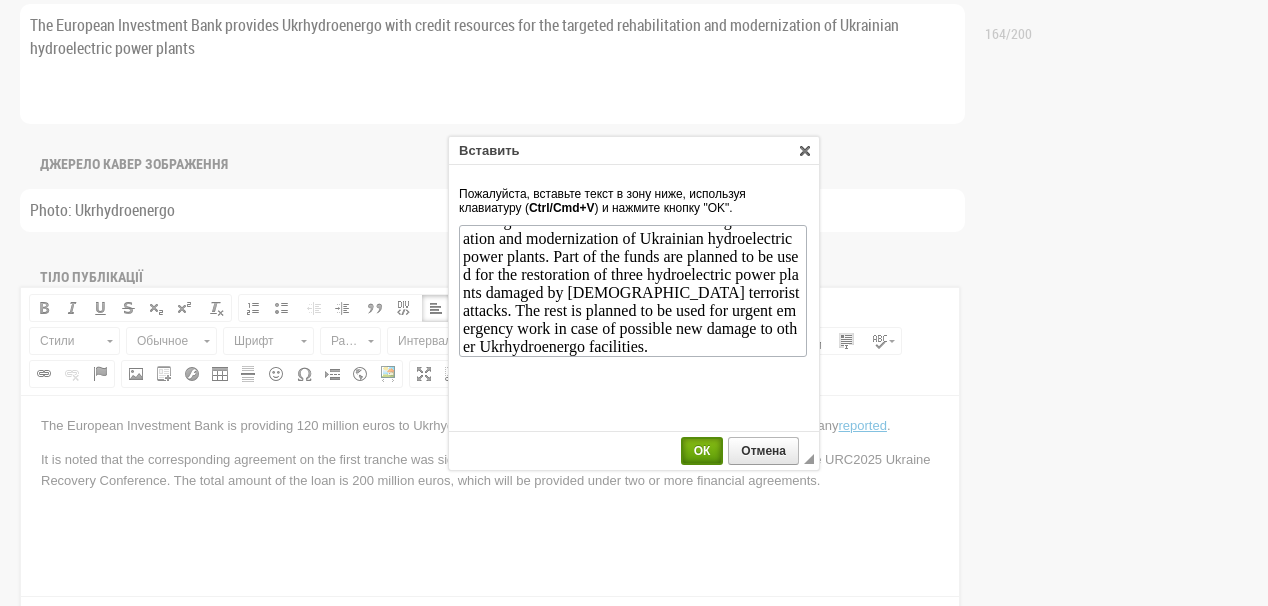 click on "ОК" at bounding box center (702, 451) 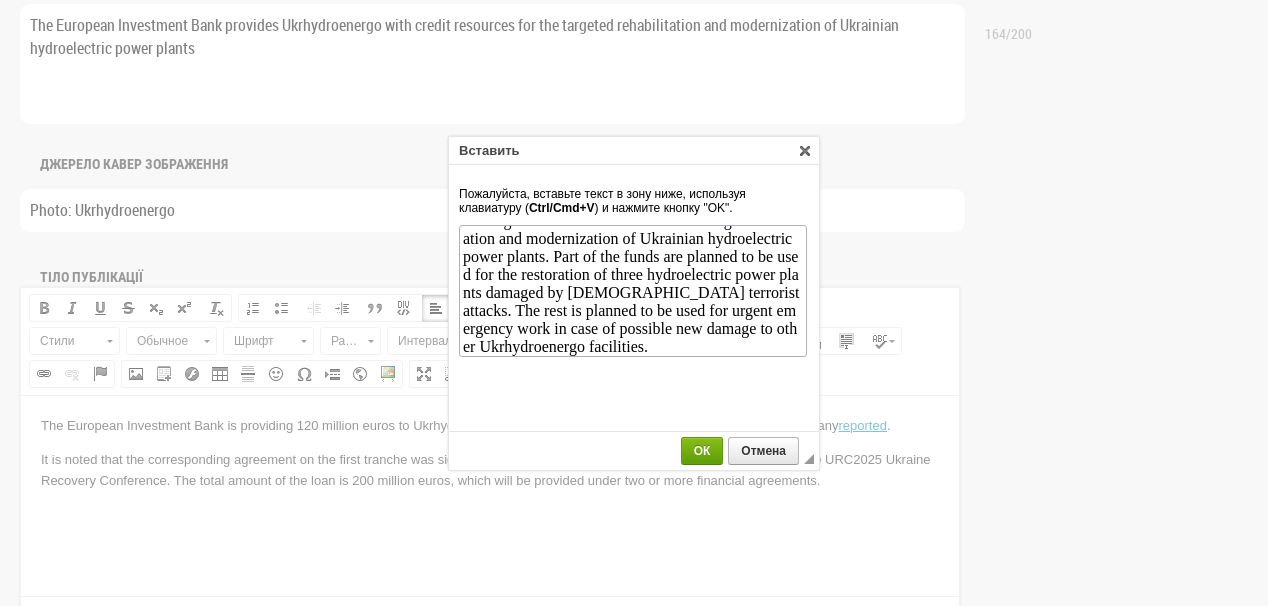 scroll, scrollTop: 0, scrollLeft: 0, axis: both 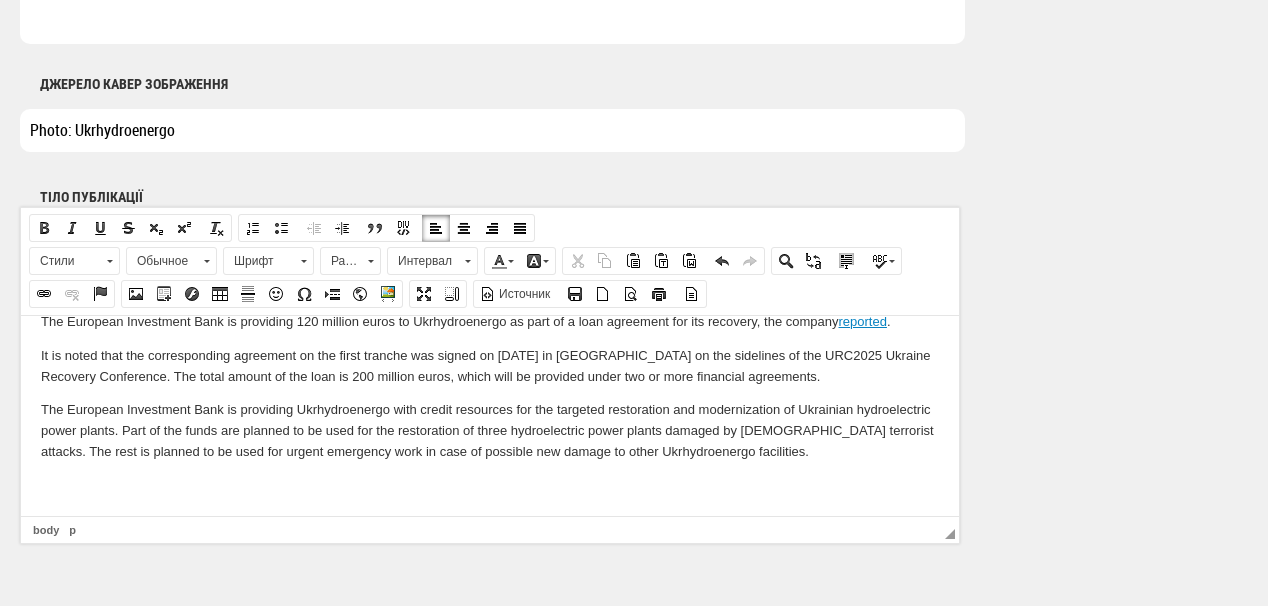 click at bounding box center [490, 485] 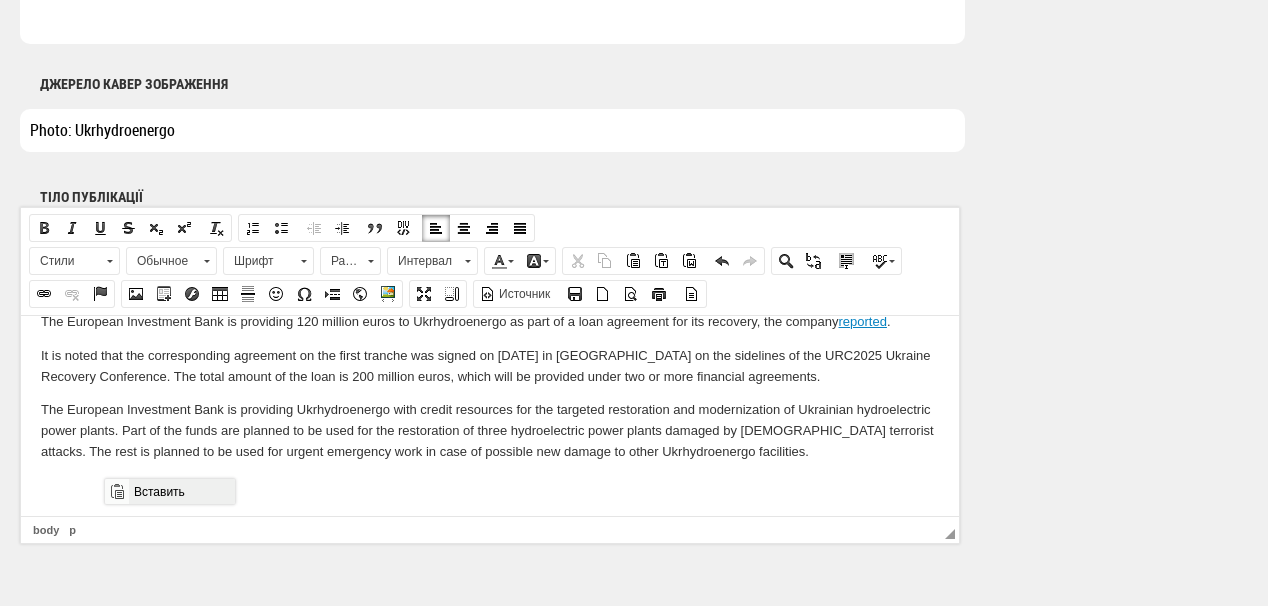 click on "Вставить" at bounding box center [181, 491] 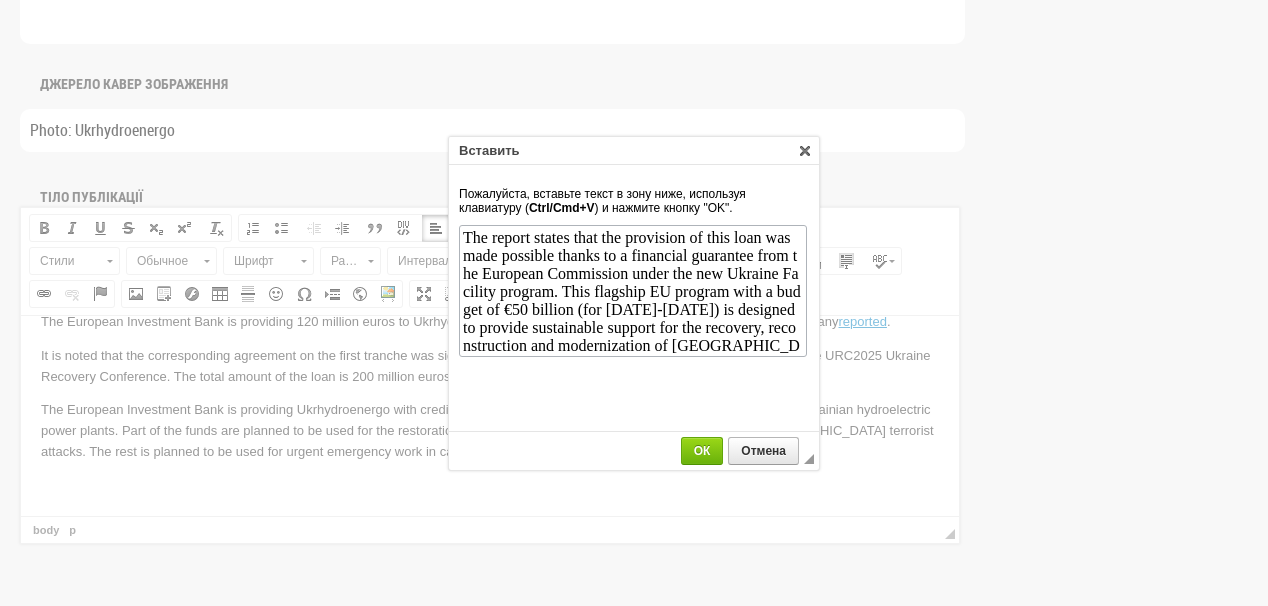 scroll, scrollTop: 0, scrollLeft: 0, axis: both 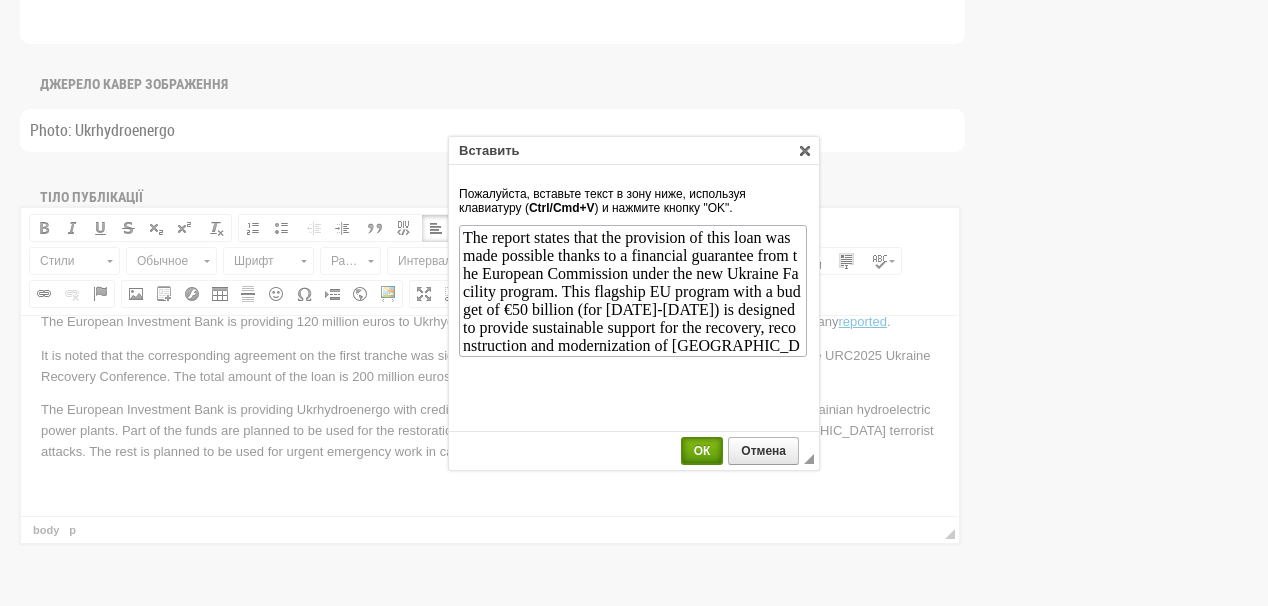 drag, startPoint x: 700, startPoint y: 460, endPoint x: 679, endPoint y: 147, distance: 313.70367 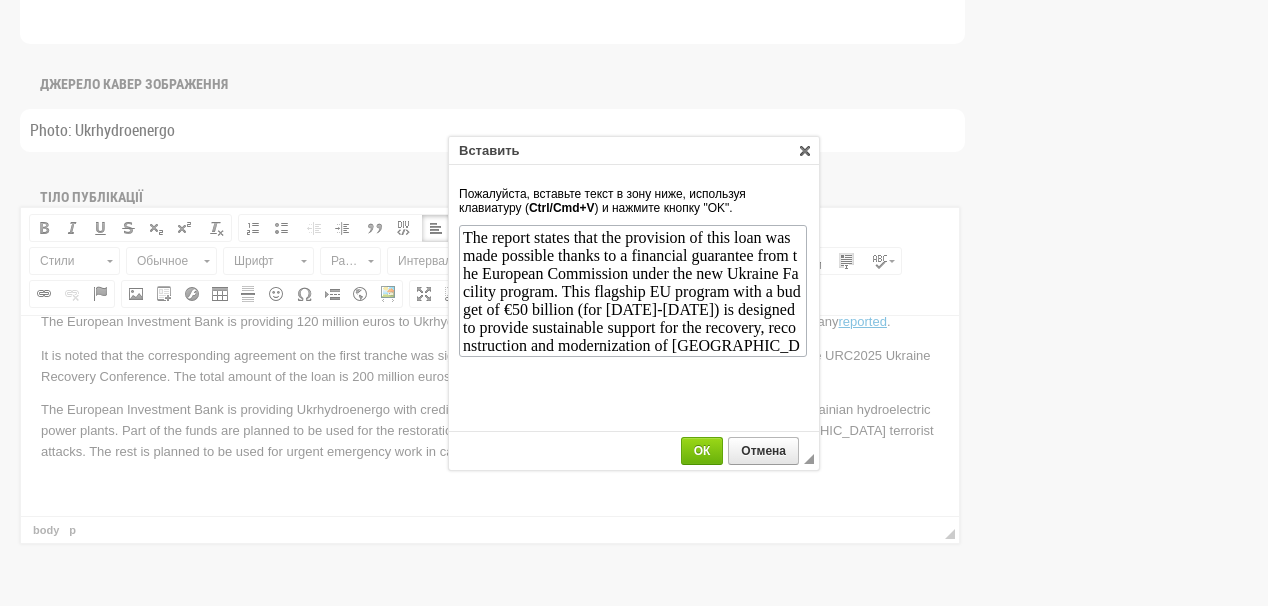 scroll, scrollTop: 42, scrollLeft: 0, axis: vertical 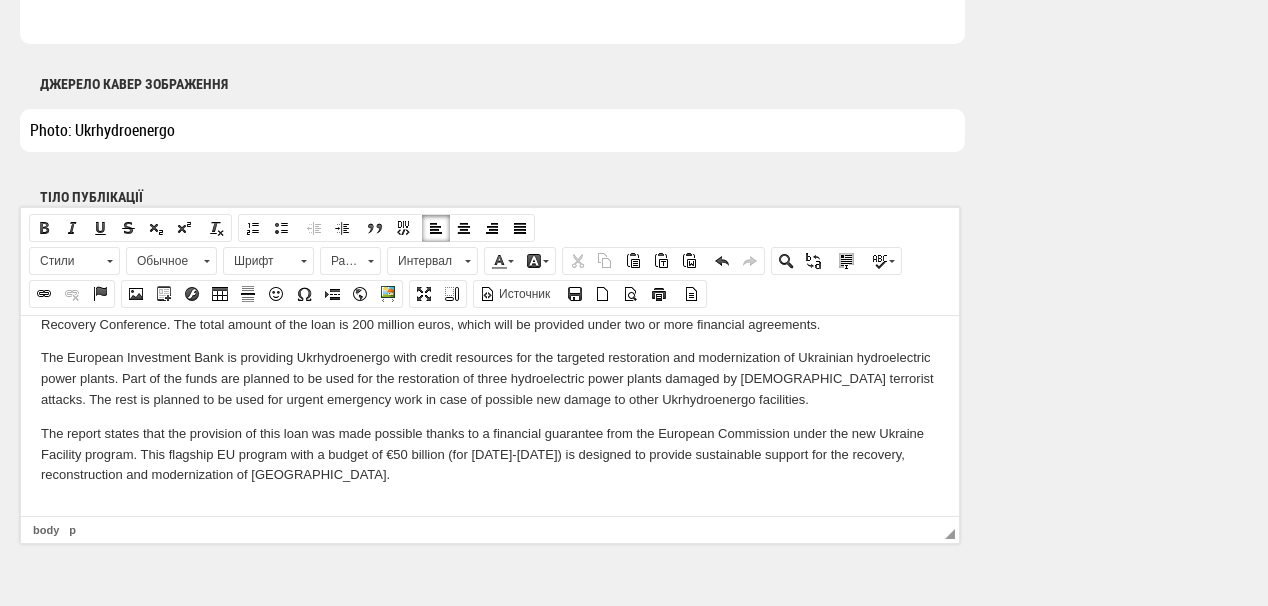 click at bounding box center (490, 508) 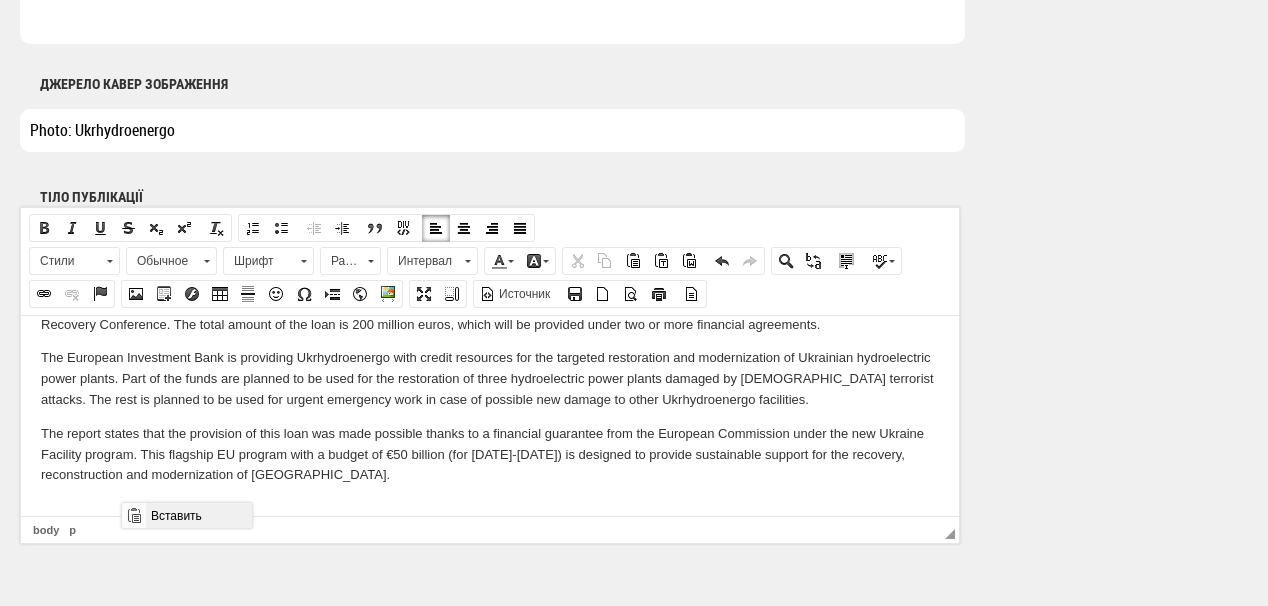 drag, startPoint x: 178, startPoint y: 515, endPoint x: 310, endPoint y: 1019, distance: 520.999 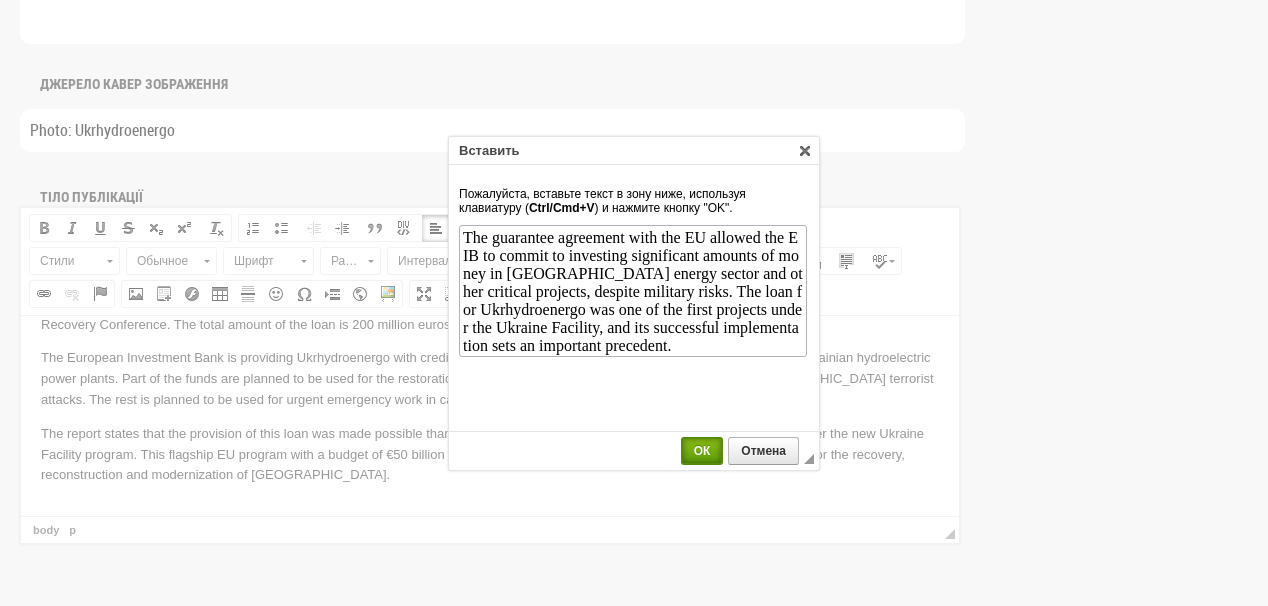 click on "ОК" at bounding box center (702, 451) 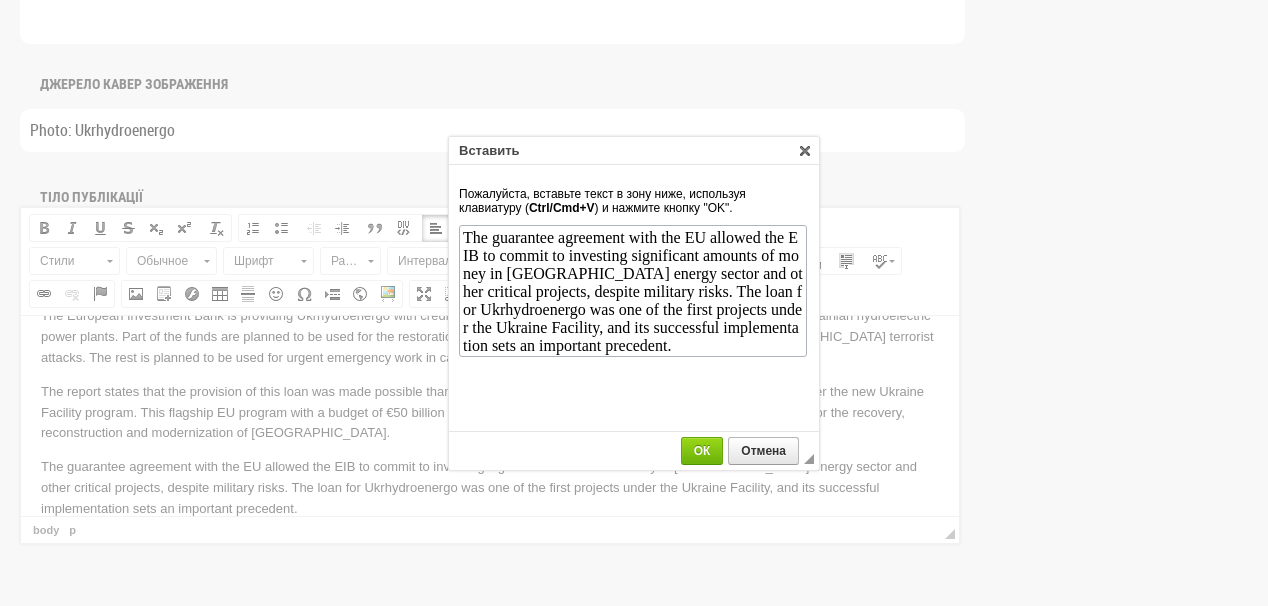 scroll, scrollTop: 0, scrollLeft: 0, axis: both 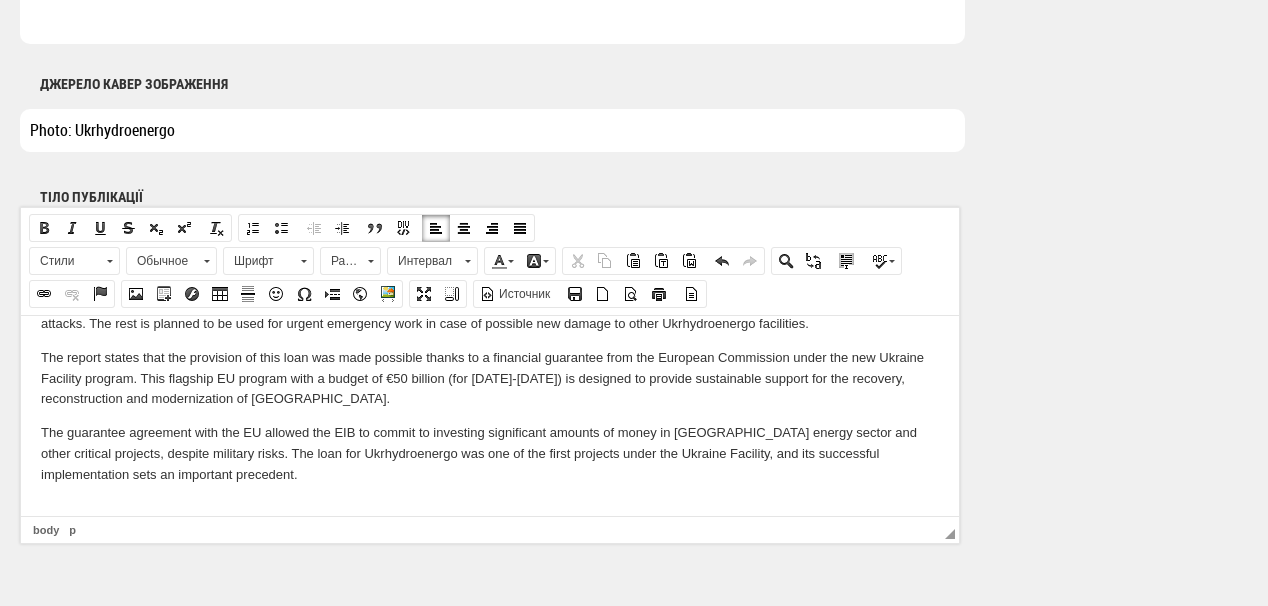 click at bounding box center [490, 508] 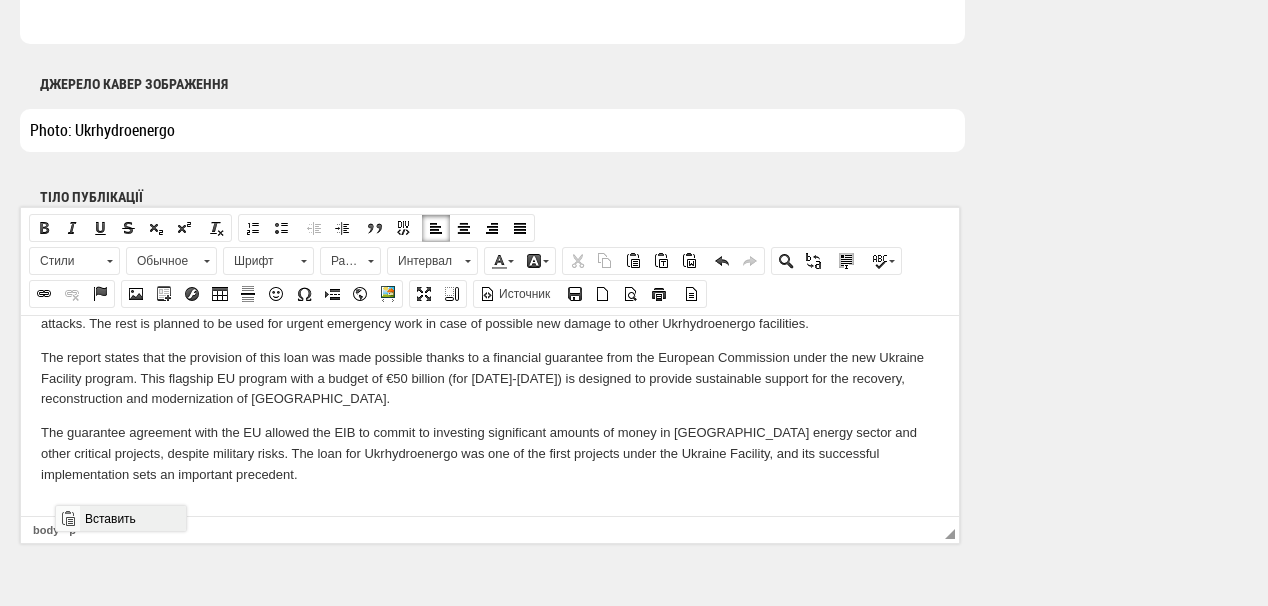 drag, startPoint x: 121, startPoint y: 519, endPoint x: 185, endPoint y: 1026, distance: 511.02347 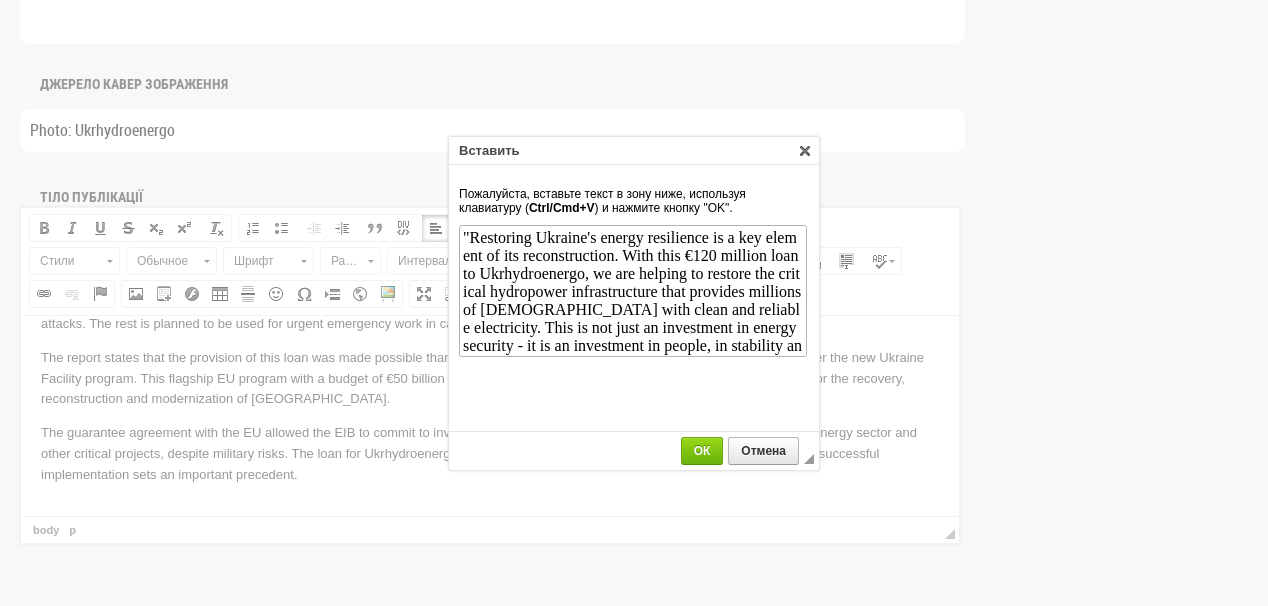 scroll, scrollTop: 56, scrollLeft: 0, axis: vertical 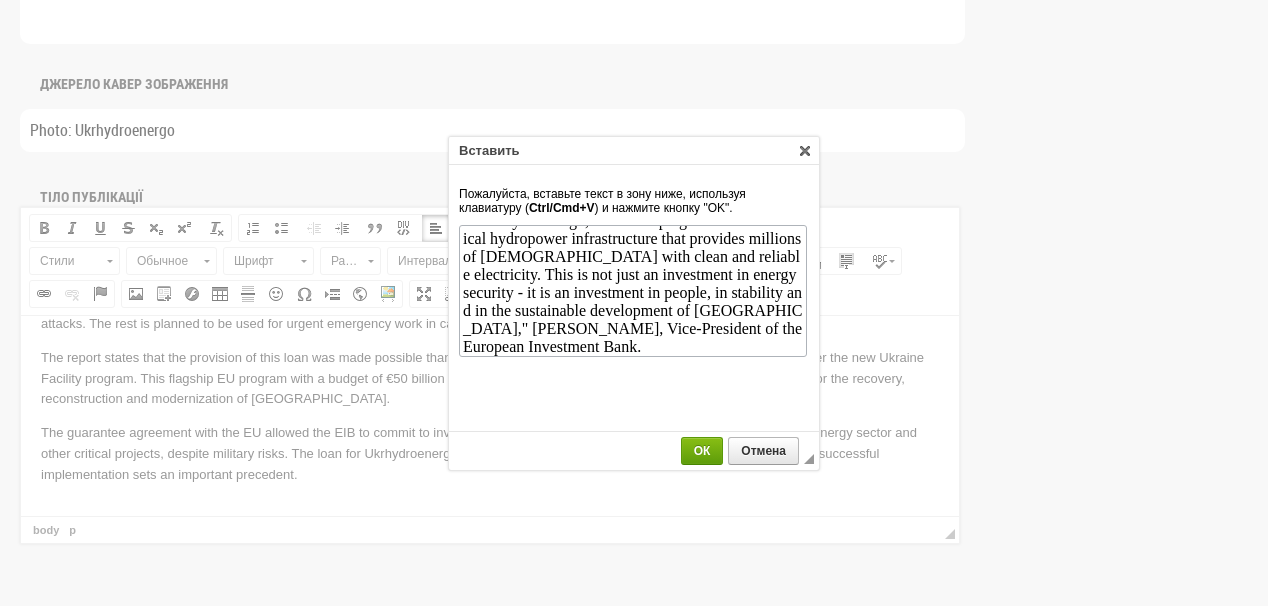 click on "ОК" at bounding box center (702, 451) 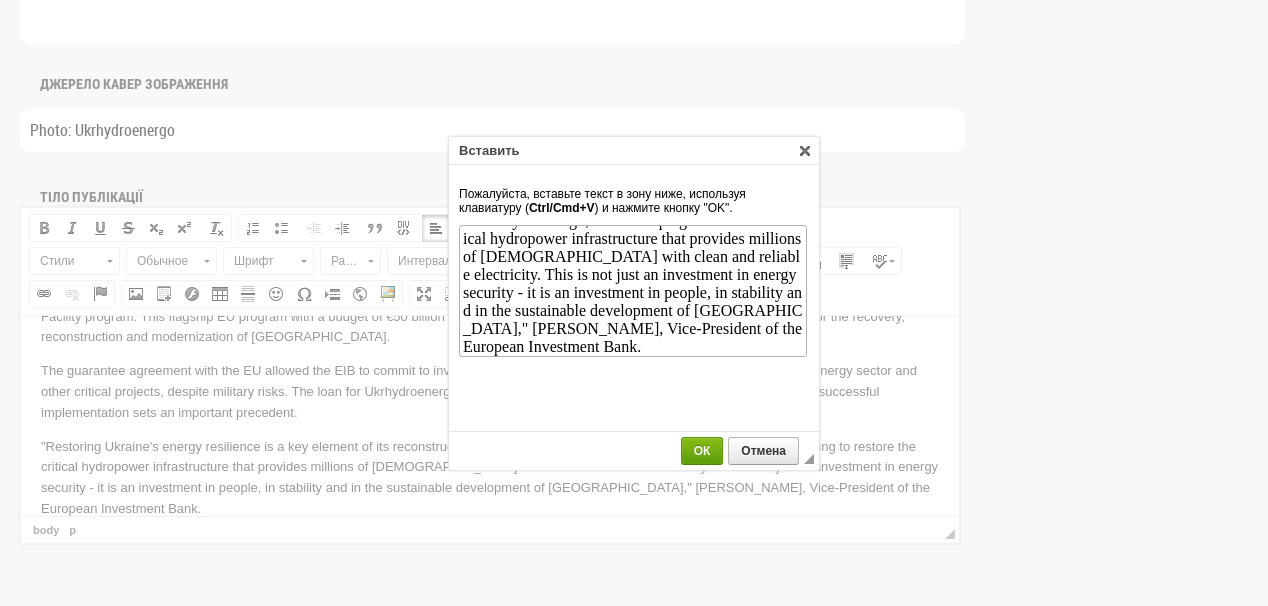scroll, scrollTop: 0, scrollLeft: 0, axis: both 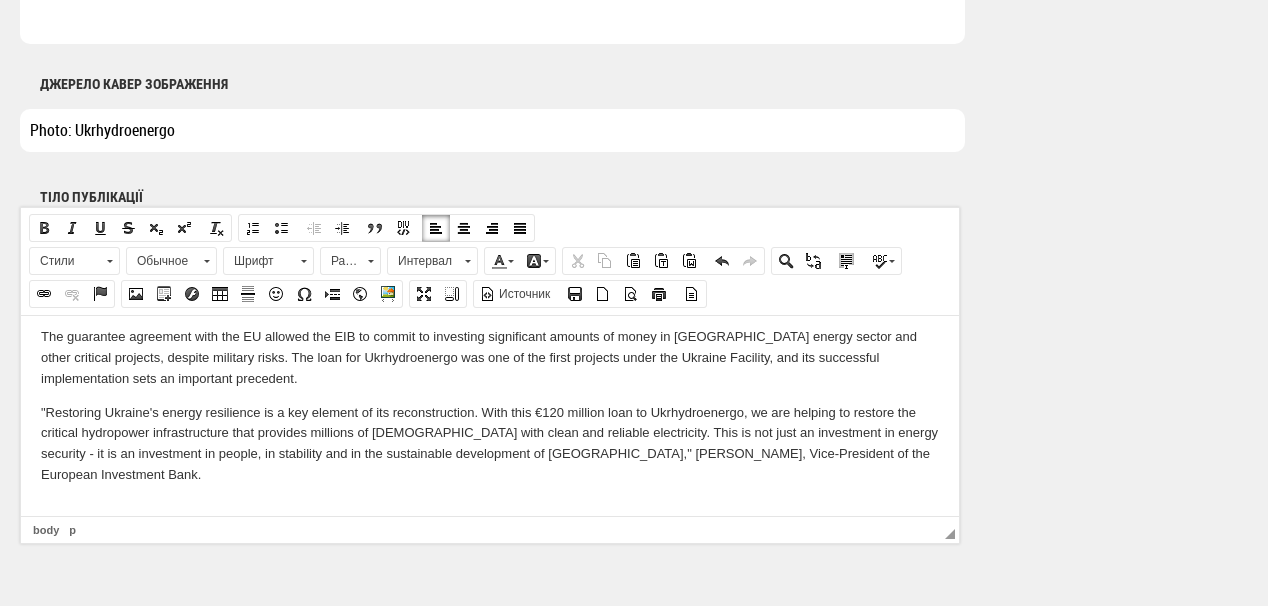 click at bounding box center [490, 508] 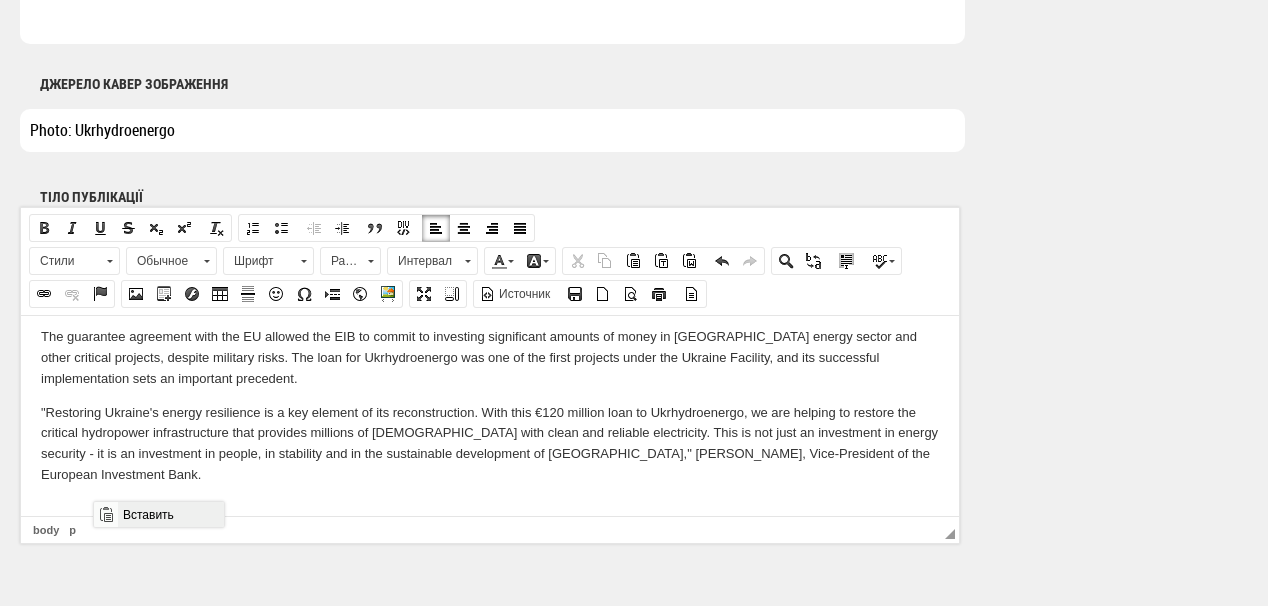 click on "Вставить" at bounding box center [170, 514] 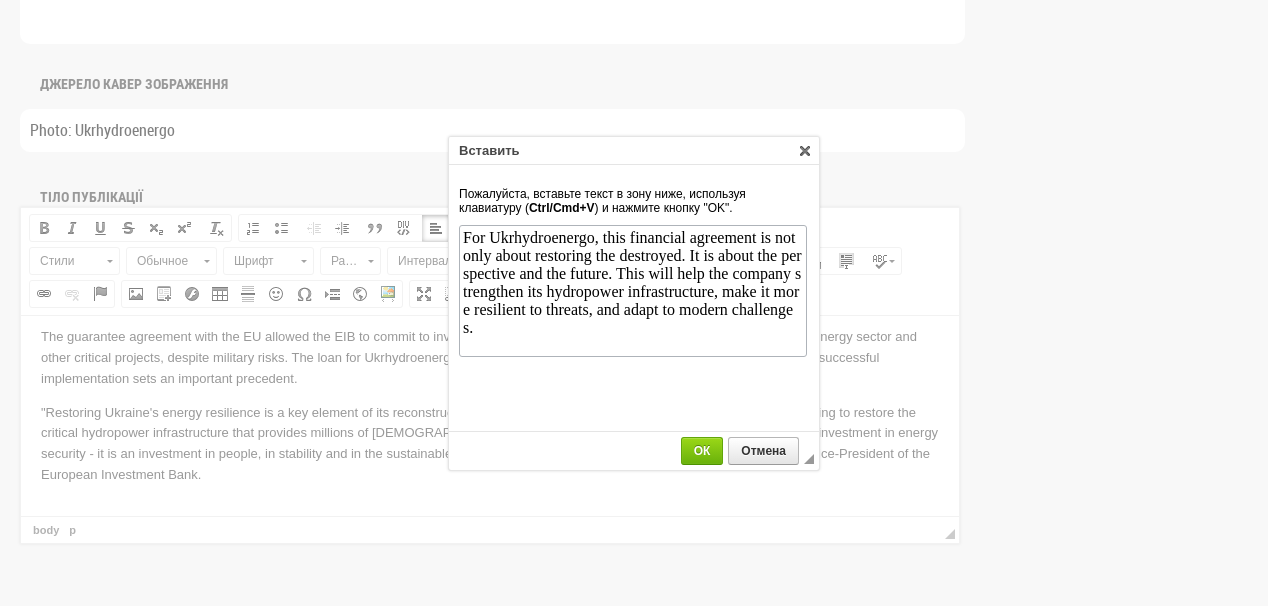 scroll, scrollTop: 129, scrollLeft: 0, axis: vertical 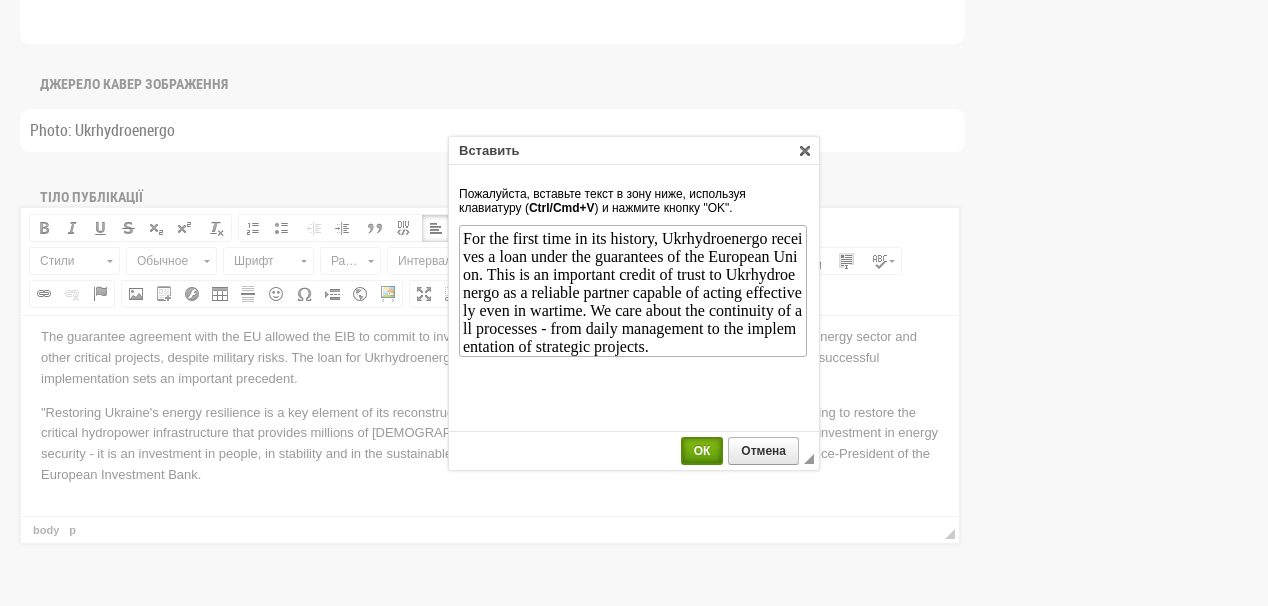 click on "ОК" at bounding box center [702, 451] 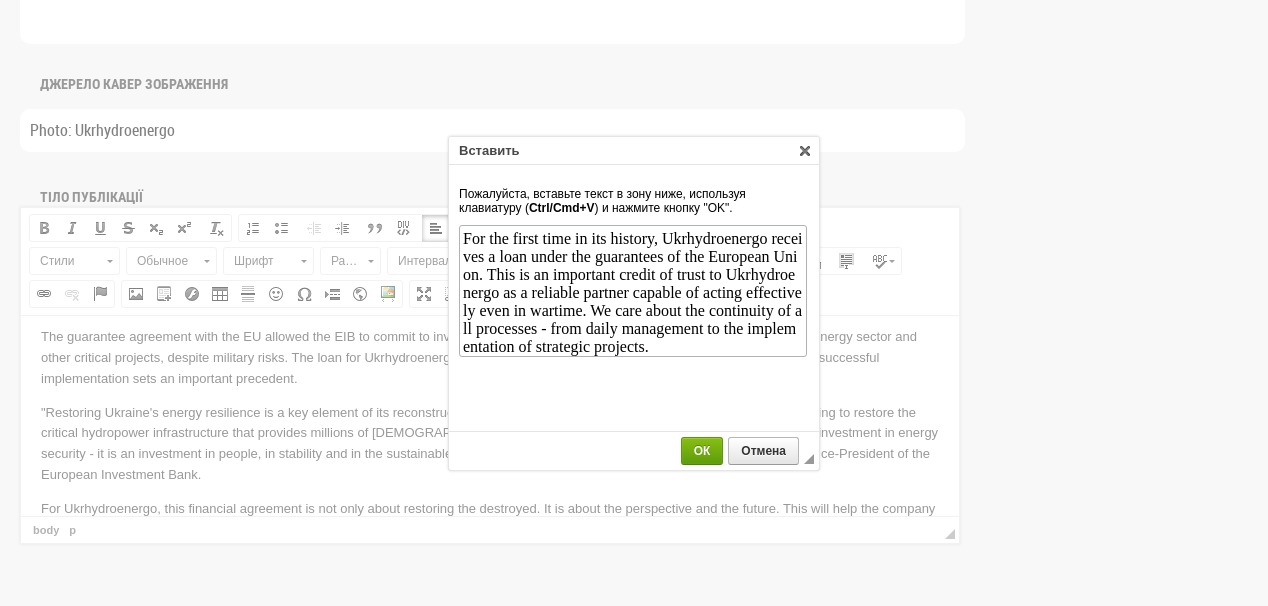 scroll, scrollTop: 344, scrollLeft: 0, axis: vertical 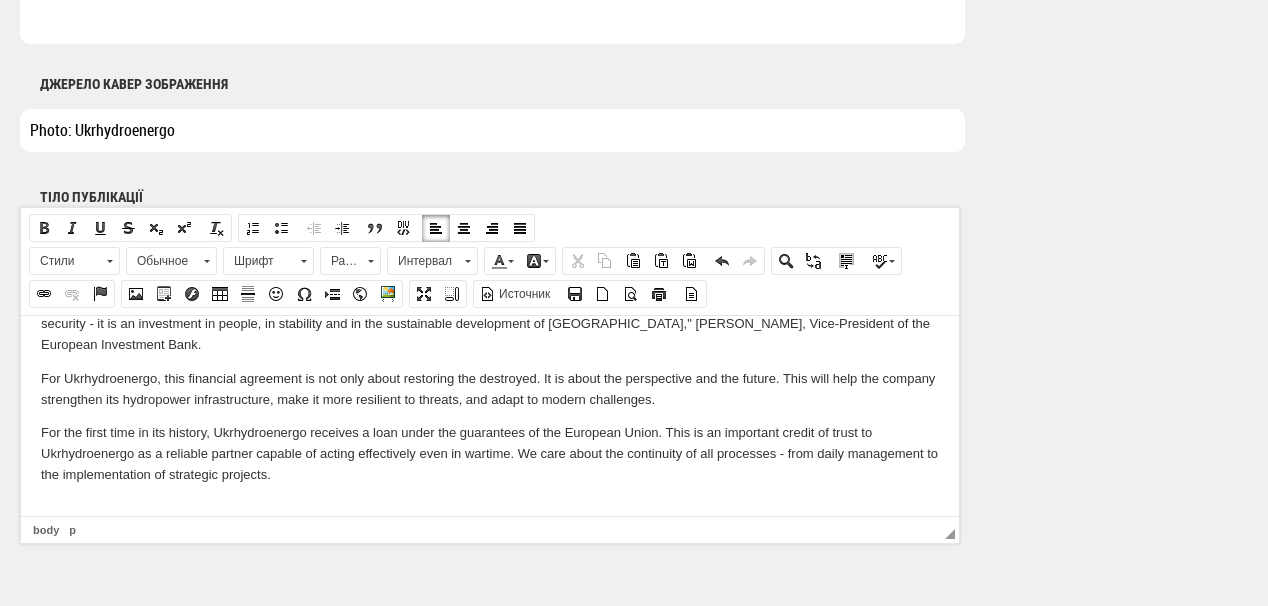 click at bounding box center (490, 508) 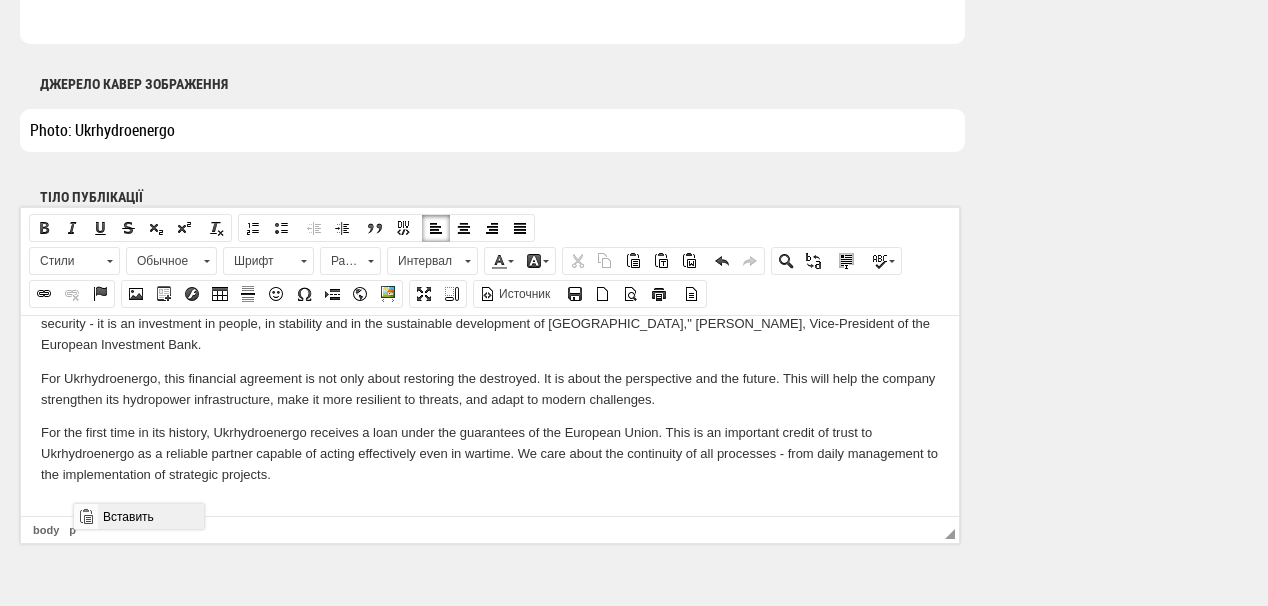 click on "Вставить" at bounding box center (150, 516) 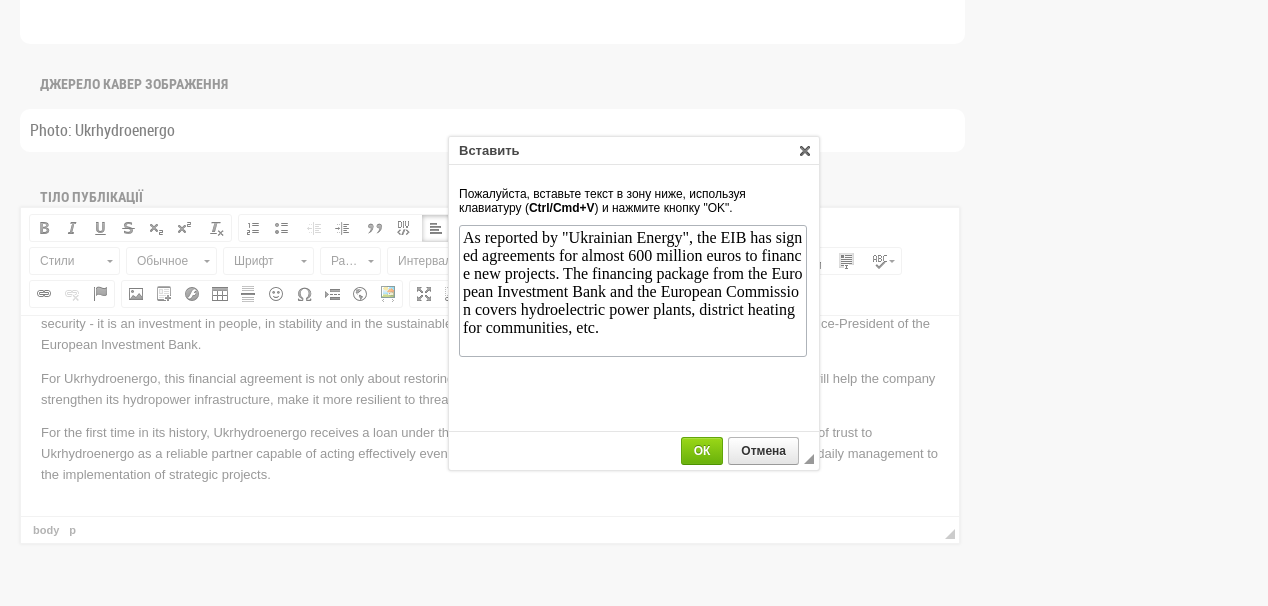 scroll, scrollTop: 0, scrollLeft: 0, axis: both 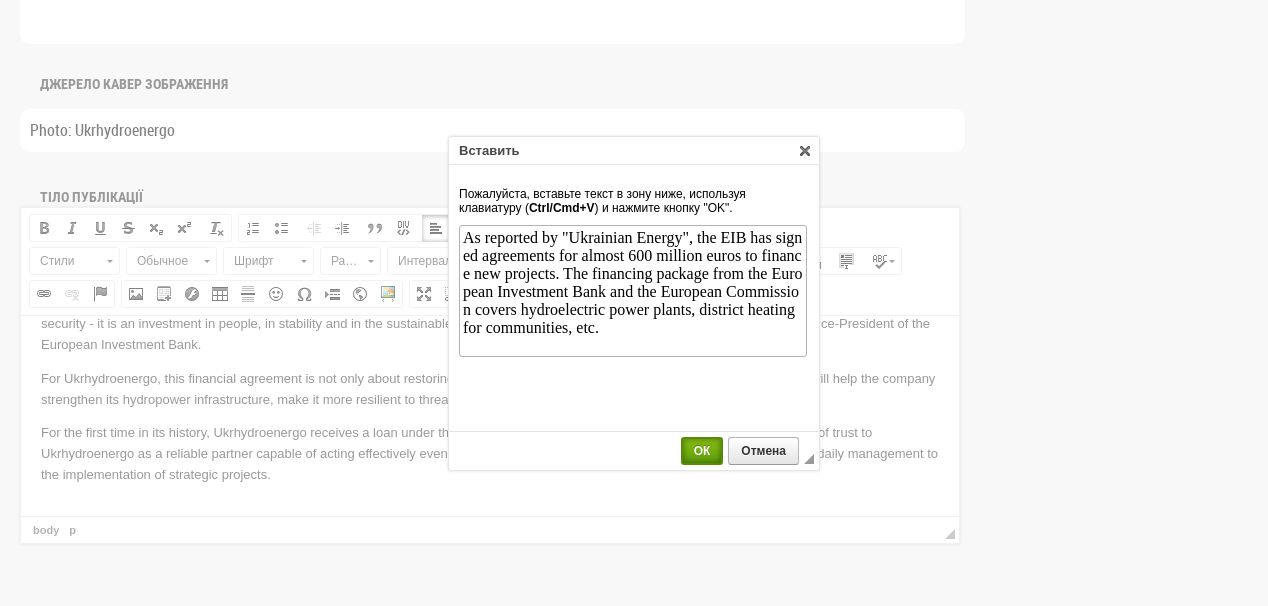 click on "ОК" at bounding box center [702, 451] 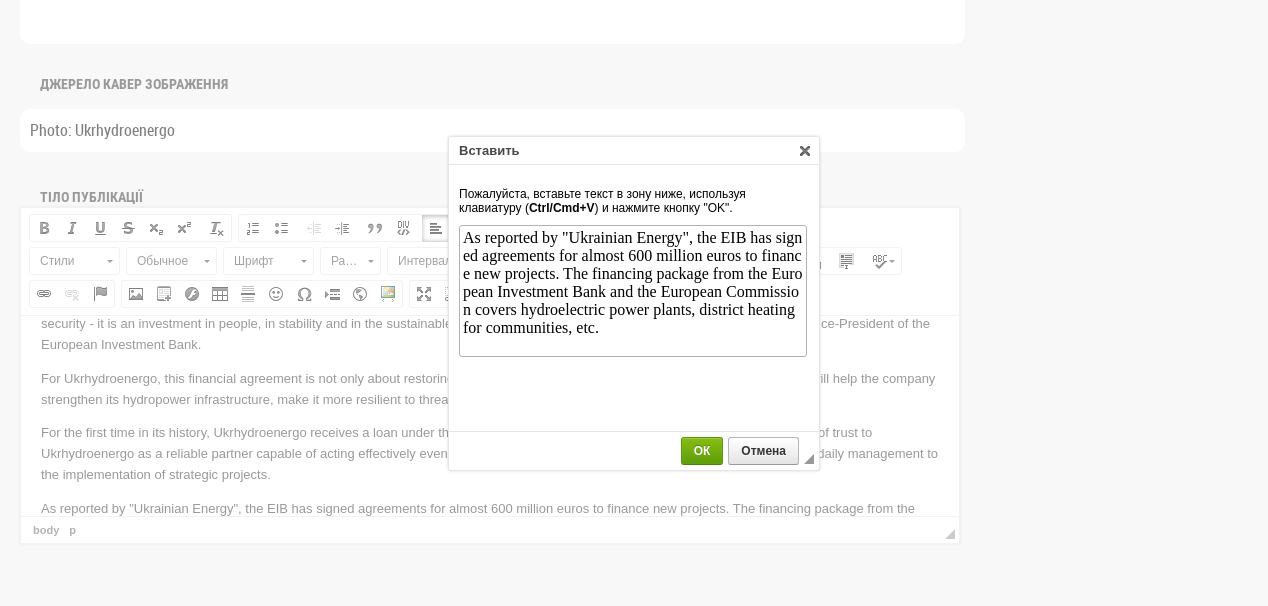 scroll, scrollTop: 399, scrollLeft: 0, axis: vertical 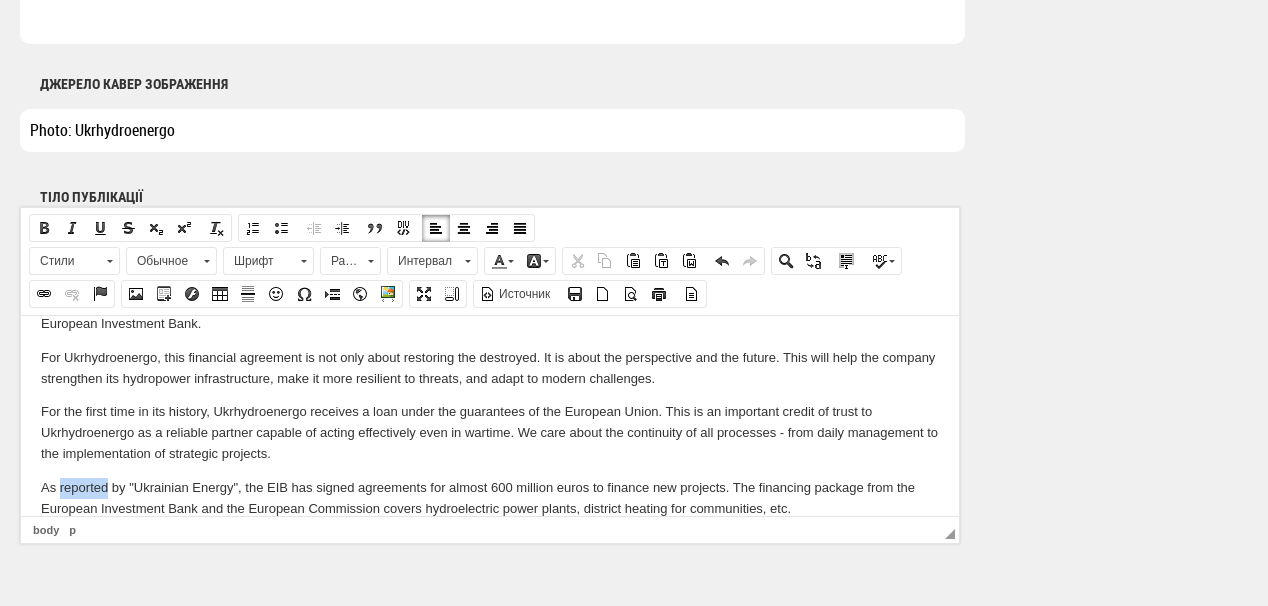 drag, startPoint x: 59, startPoint y: 487, endPoint x: 107, endPoint y: 491, distance: 48.166378 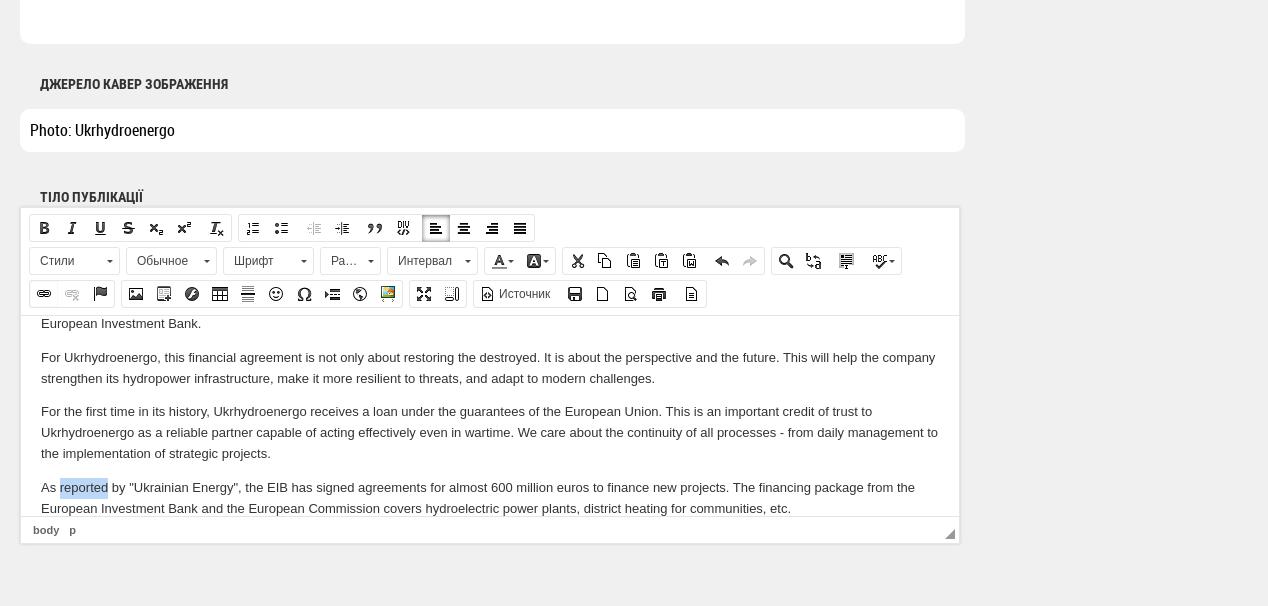 click at bounding box center (44, 294) 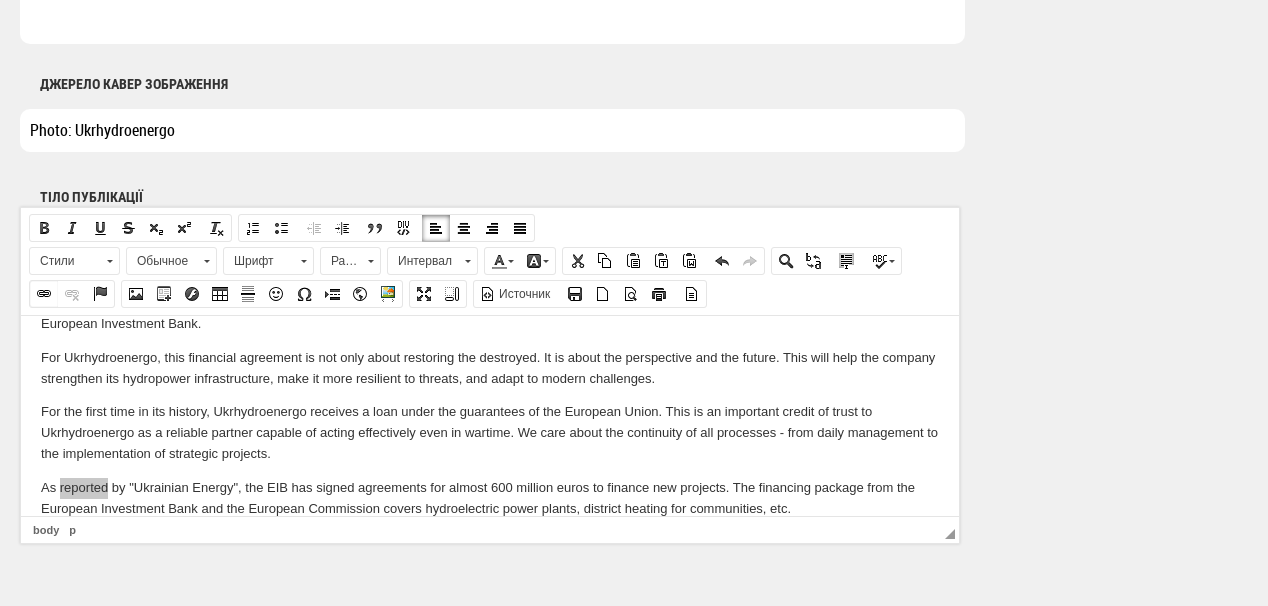 select on "http://" 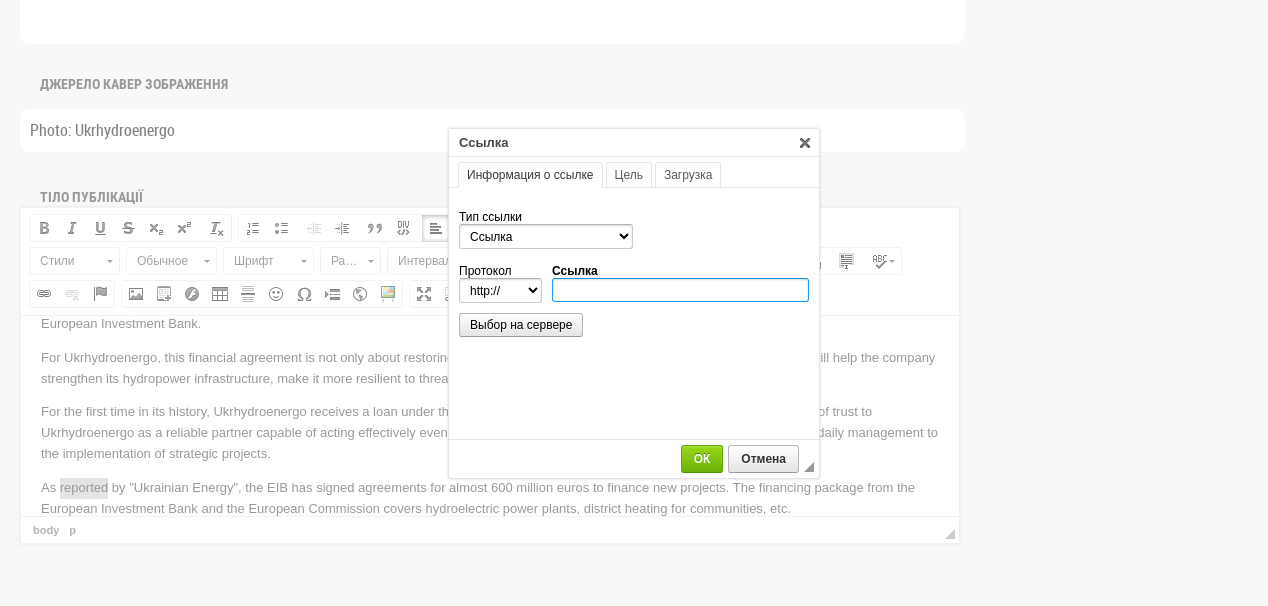 click on "Ссылка" at bounding box center [680, 290] 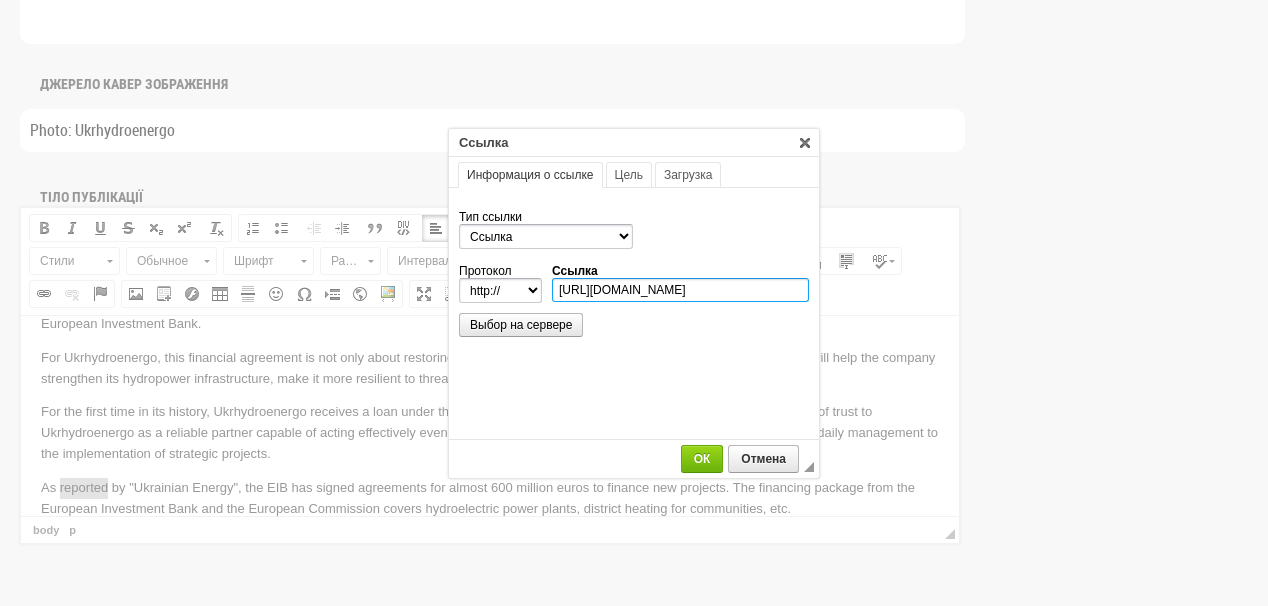 scroll, scrollTop: 0, scrollLeft: 204, axis: horizontal 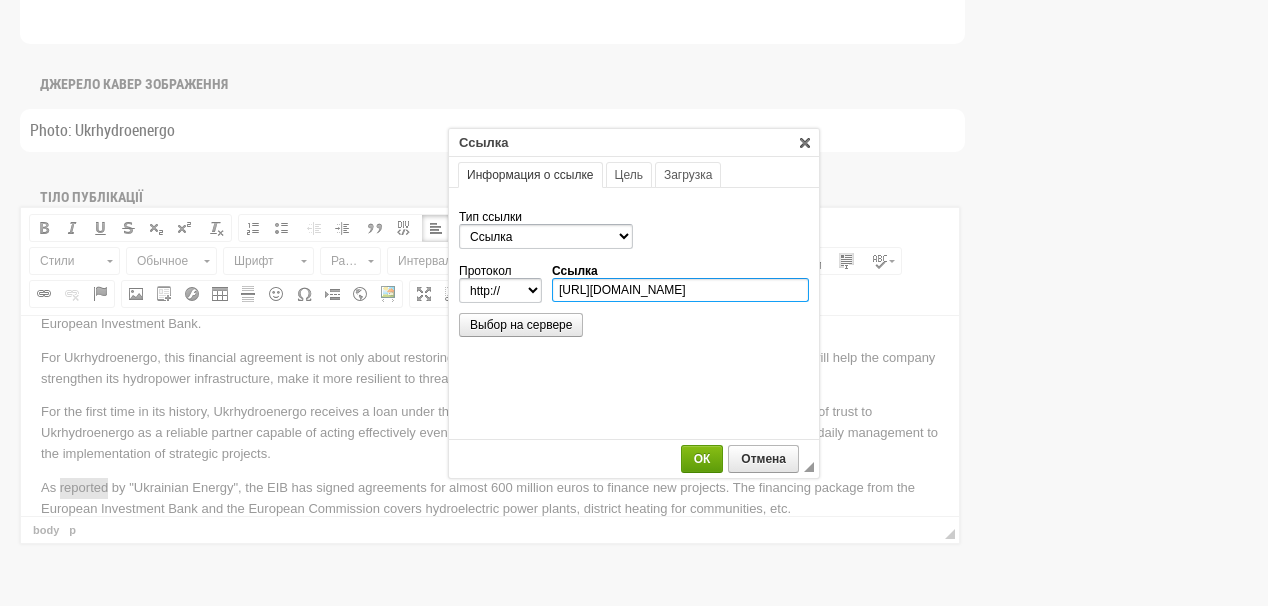 type on "https://ua-energy.org/en/posts/11-07-2025-11b9cc3d-f26d-417e-9344-3d8dac616706" 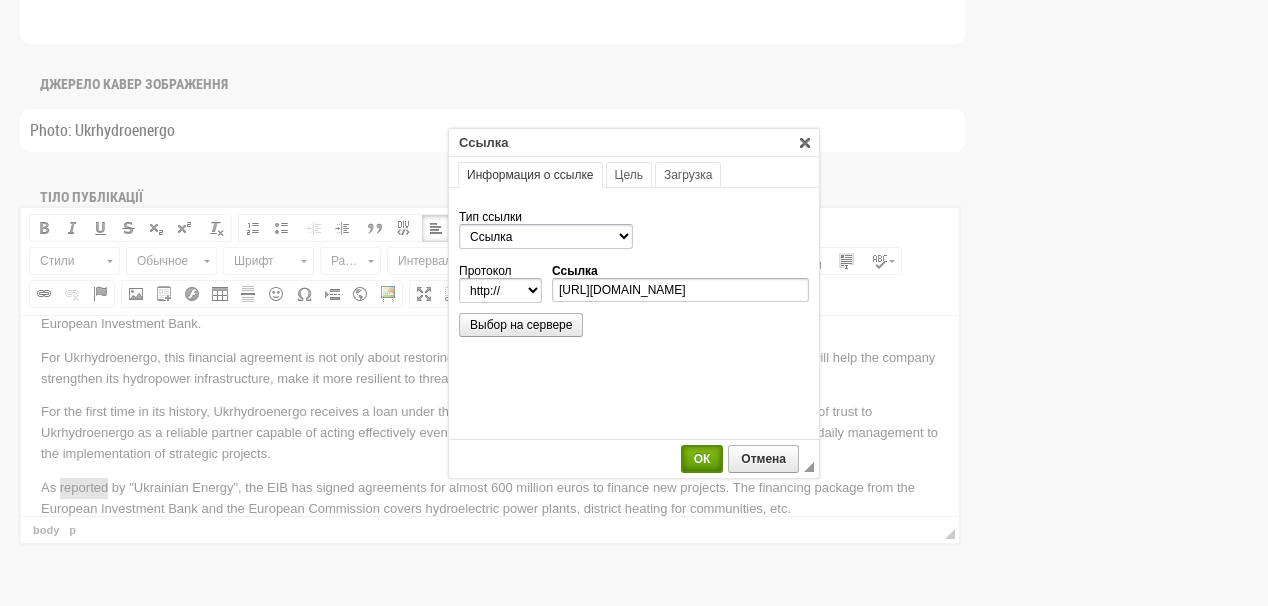 select on "https://" 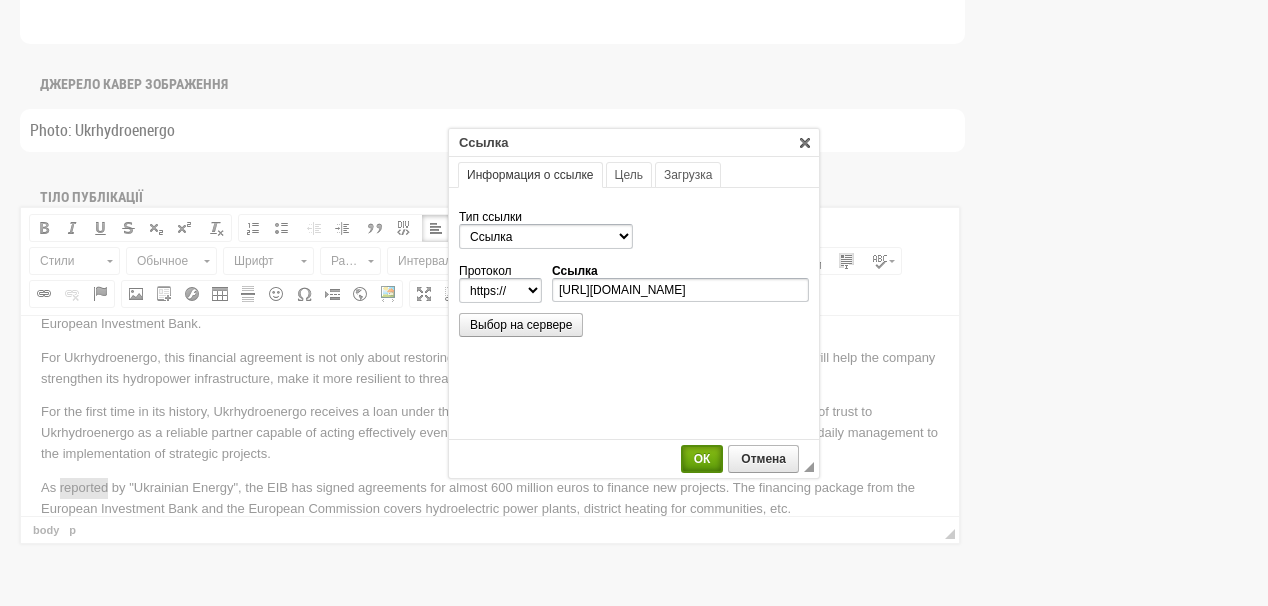 type on "ua-energy.org/en/posts/11-07-2025-11b9cc3d-f26d-417e-9344-3d8dac616706" 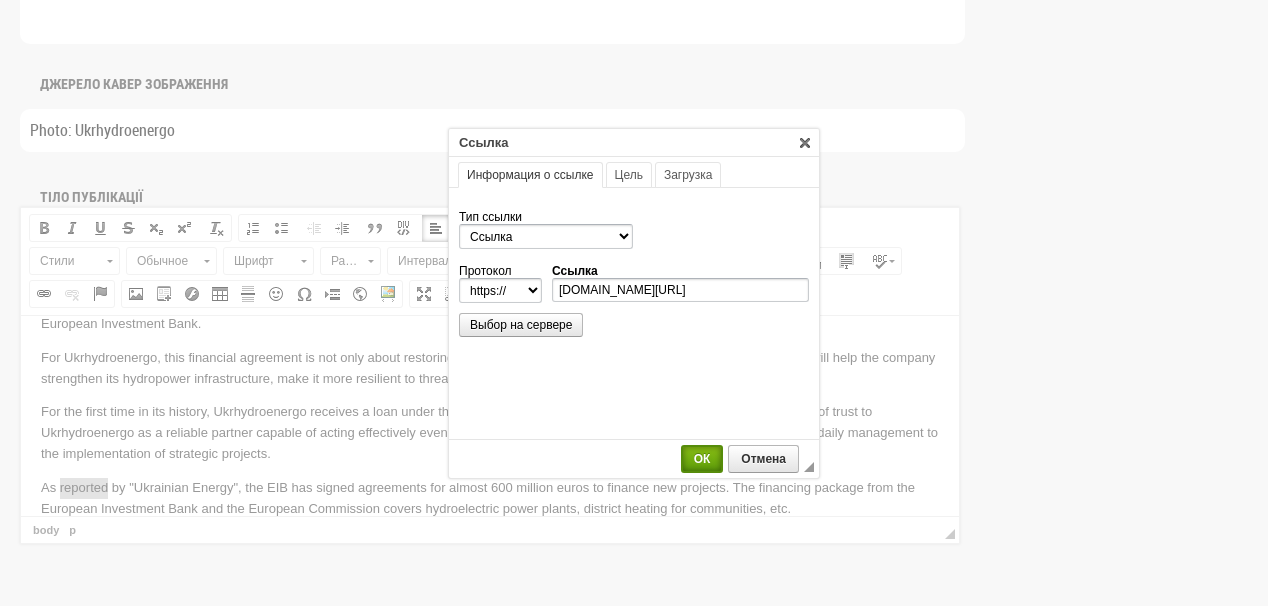 scroll, scrollTop: 0, scrollLeft: 0, axis: both 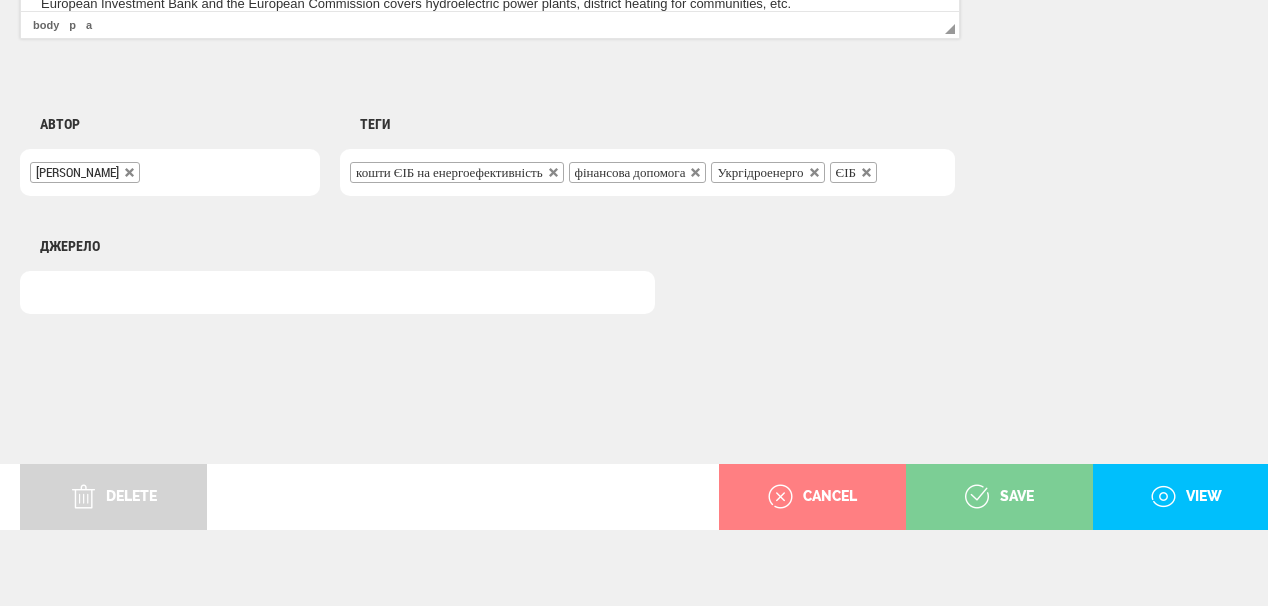 click on "save" at bounding box center (999, 497) 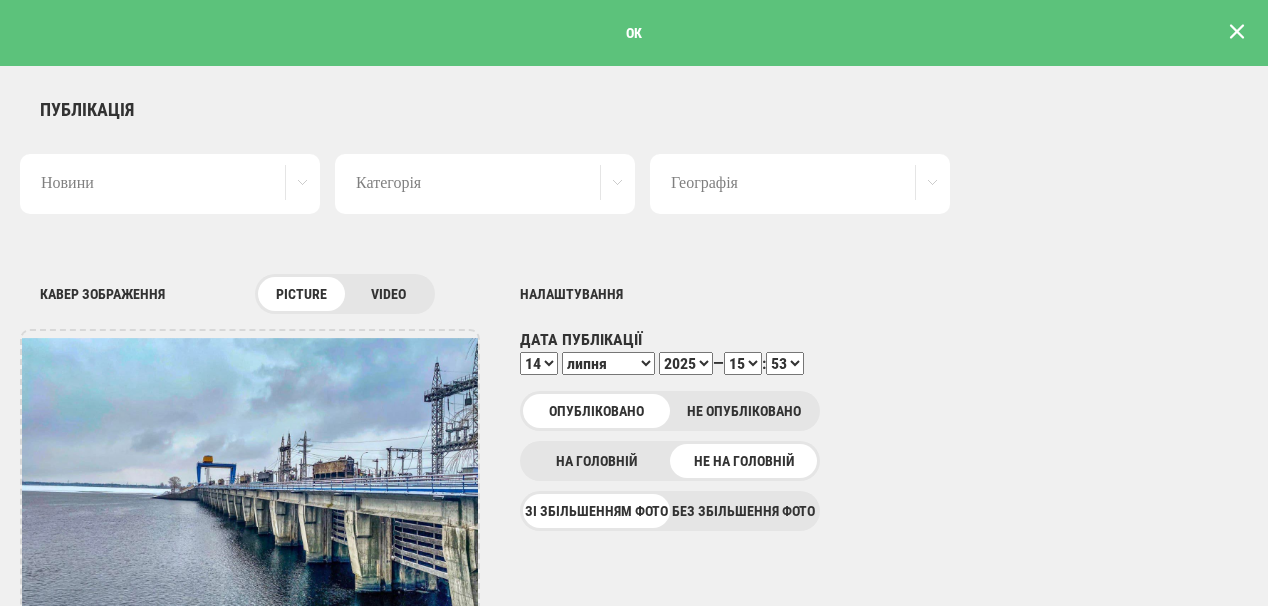 scroll, scrollTop: 0, scrollLeft: 0, axis: both 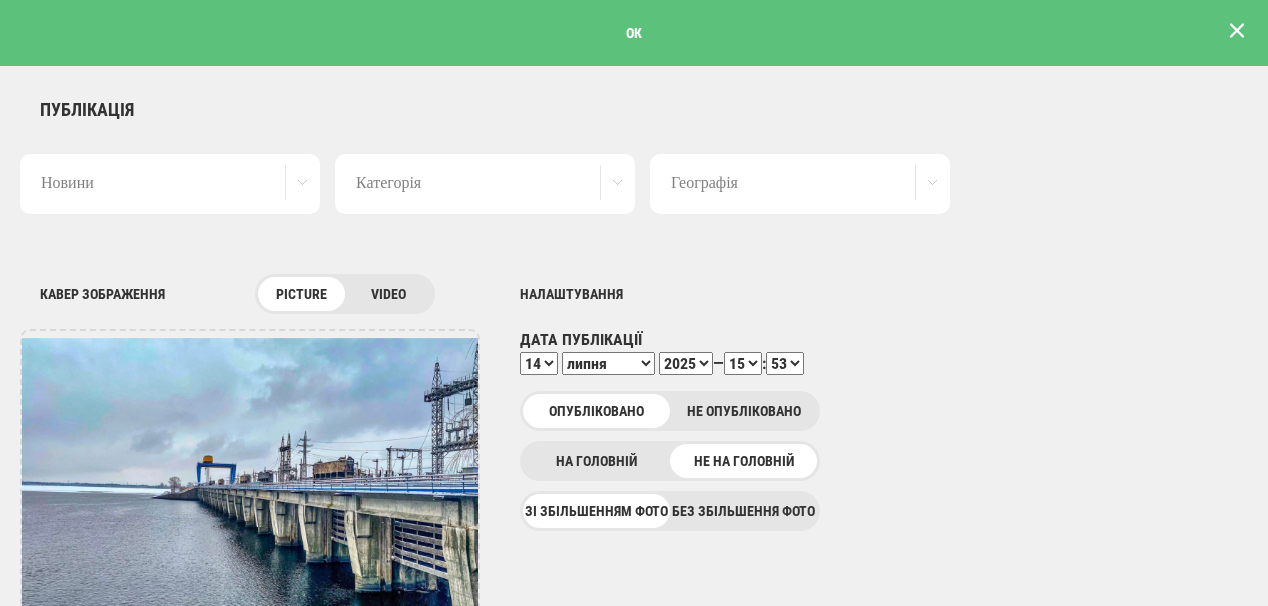 click at bounding box center [1237, 31] 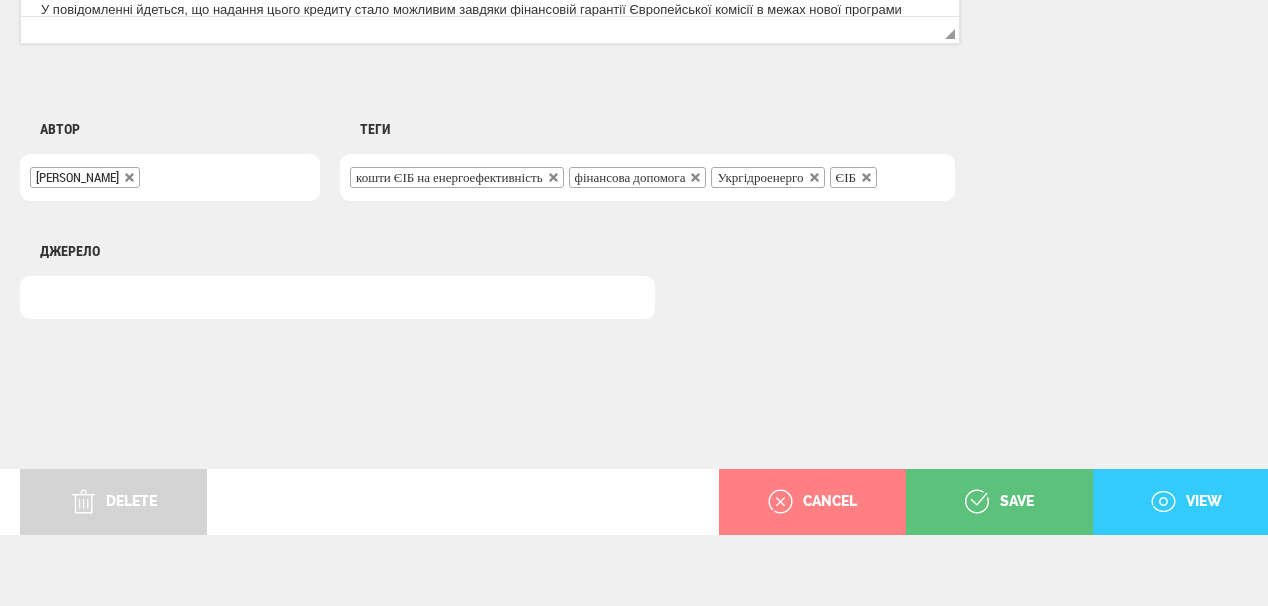 scroll, scrollTop: 1625, scrollLeft: 0, axis: vertical 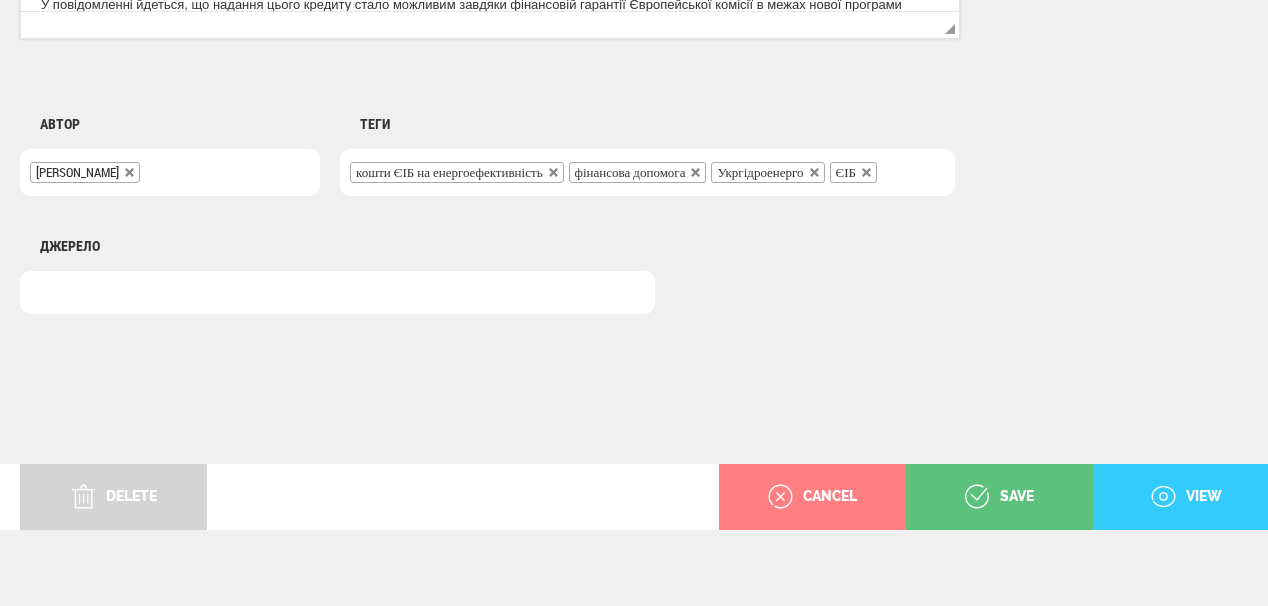 click on "view" at bounding box center (1186, 497) 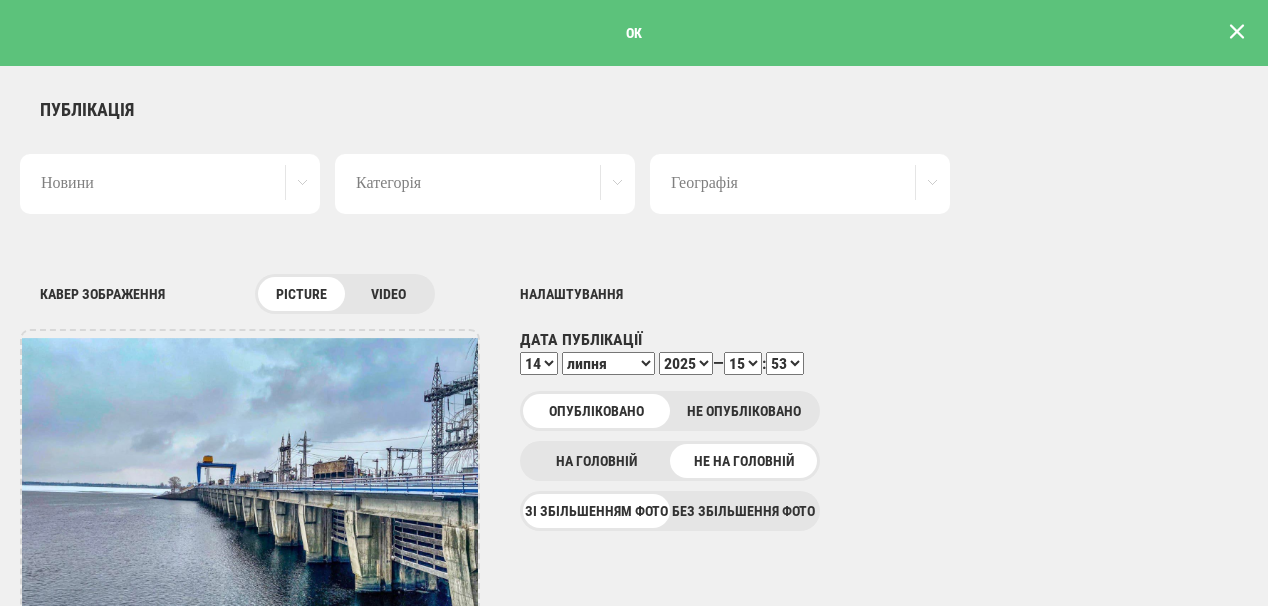 scroll, scrollTop: 1625, scrollLeft: 0, axis: vertical 